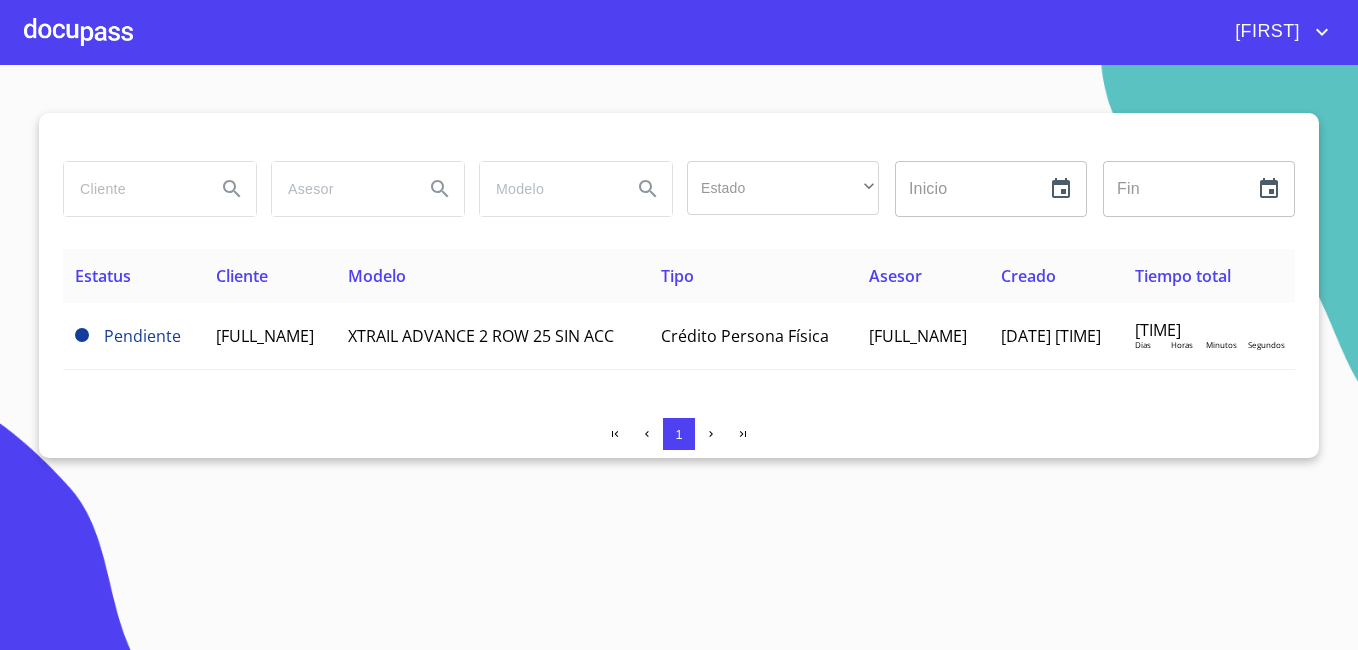 scroll, scrollTop: 0, scrollLeft: 0, axis: both 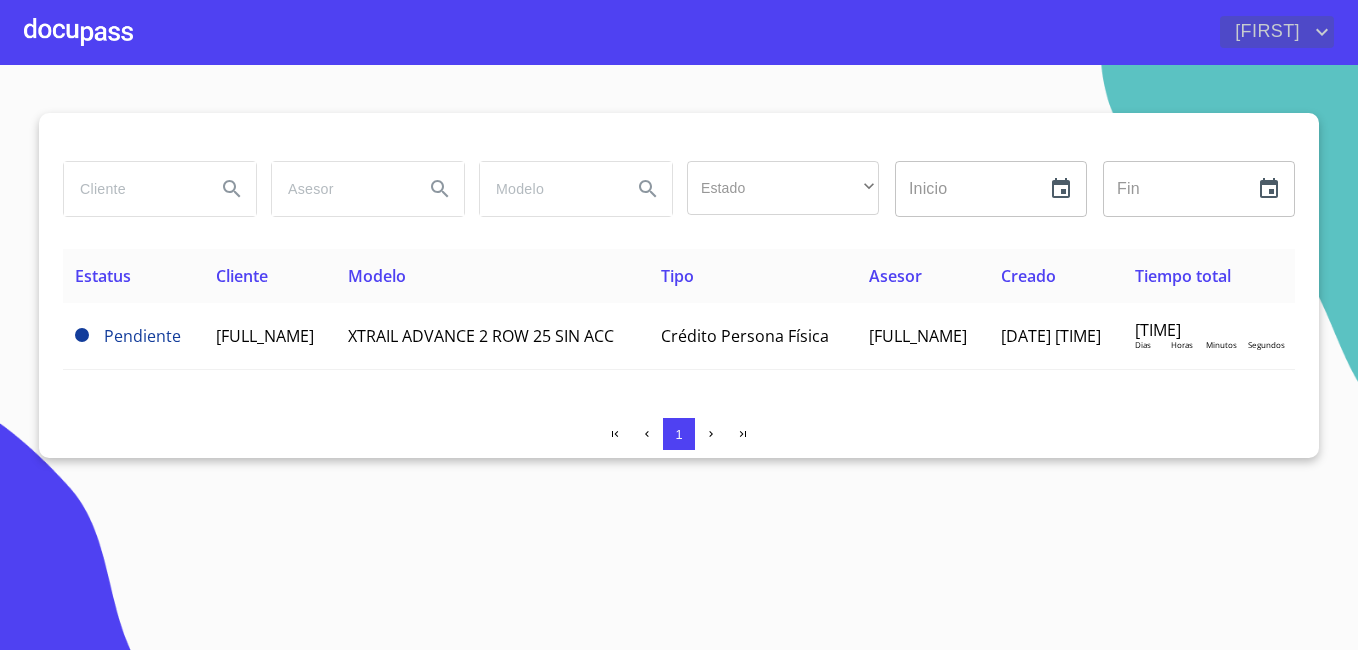 click on "[FIRST]" at bounding box center (1265, 32) 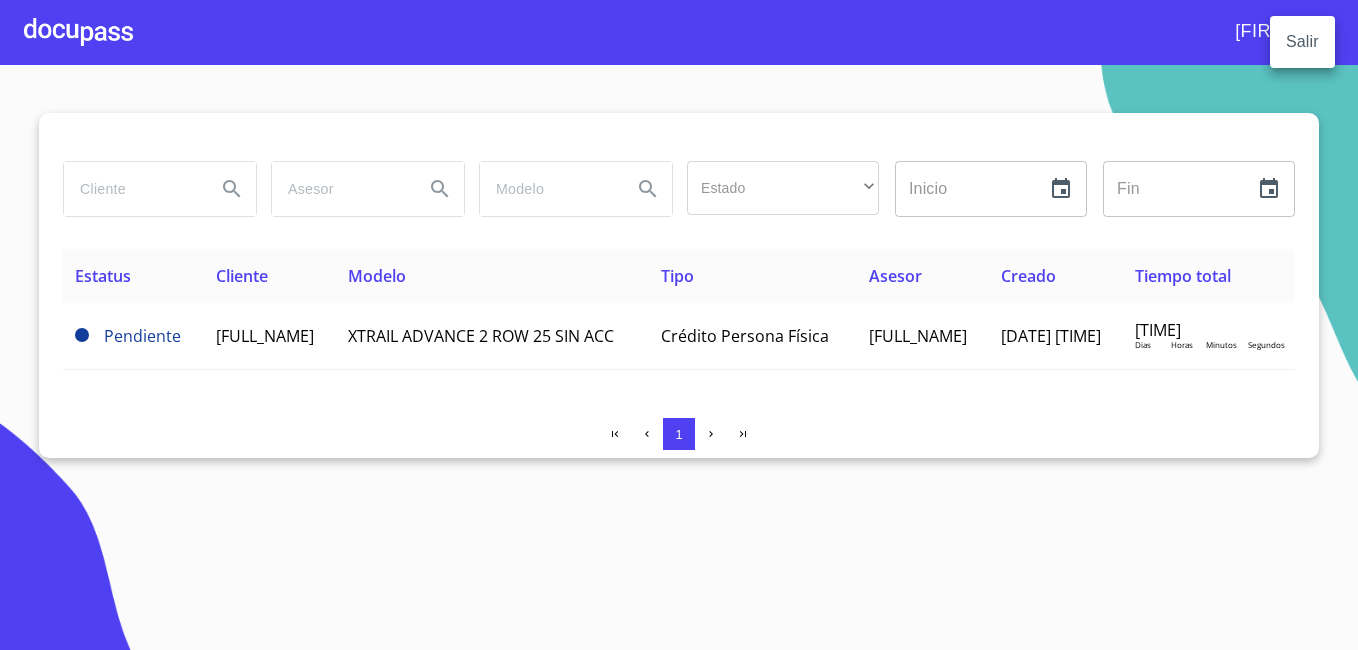 click at bounding box center (679, 325) 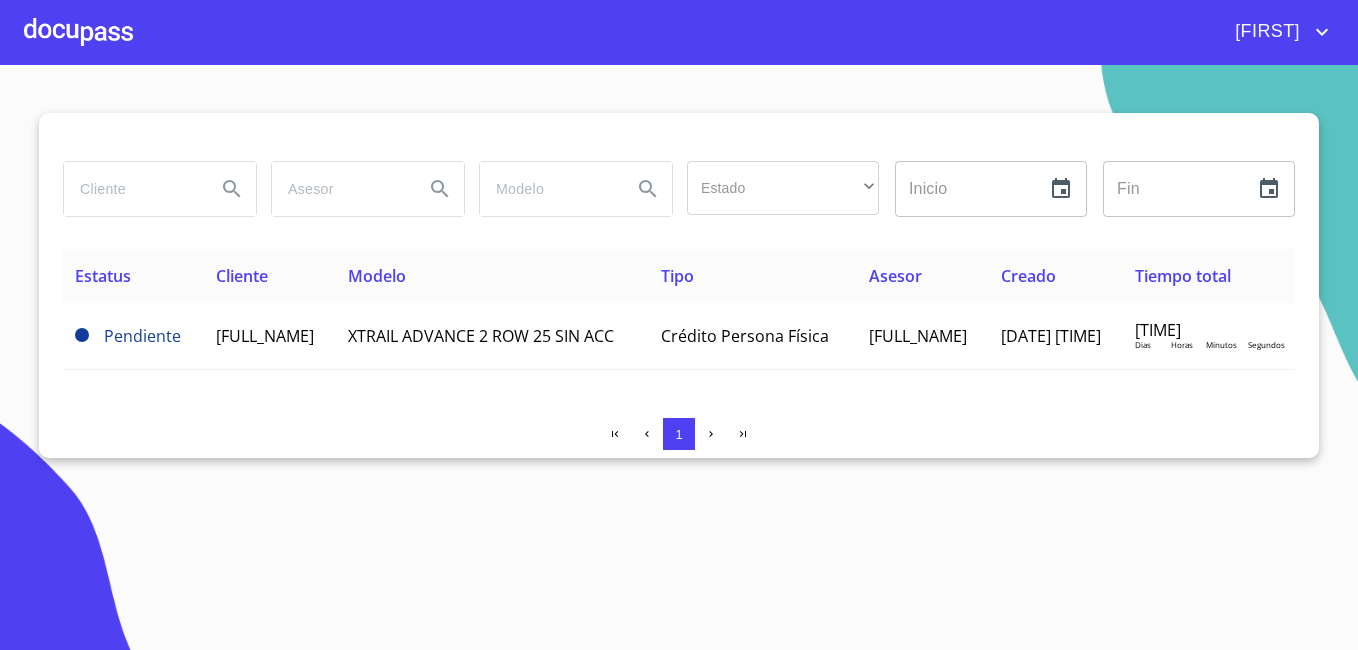 click on "[FIRST]" at bounding box center (1265, 32) 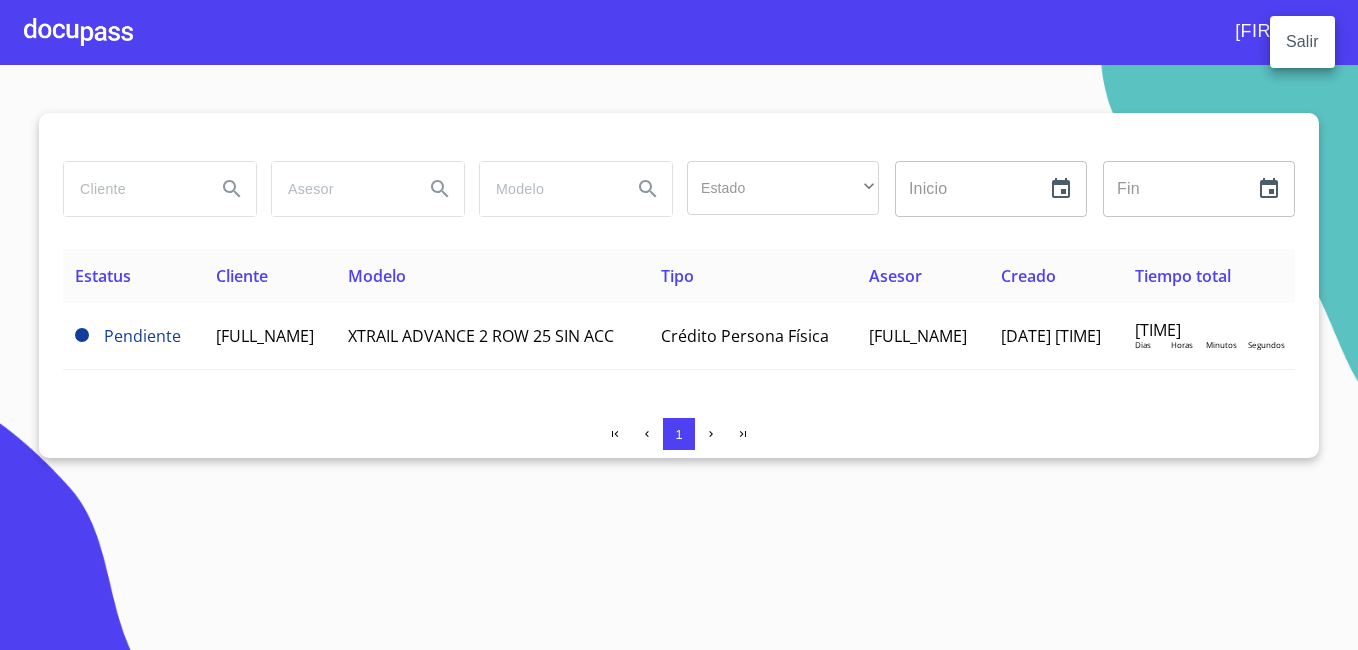 click at bounding box center (679, 325) 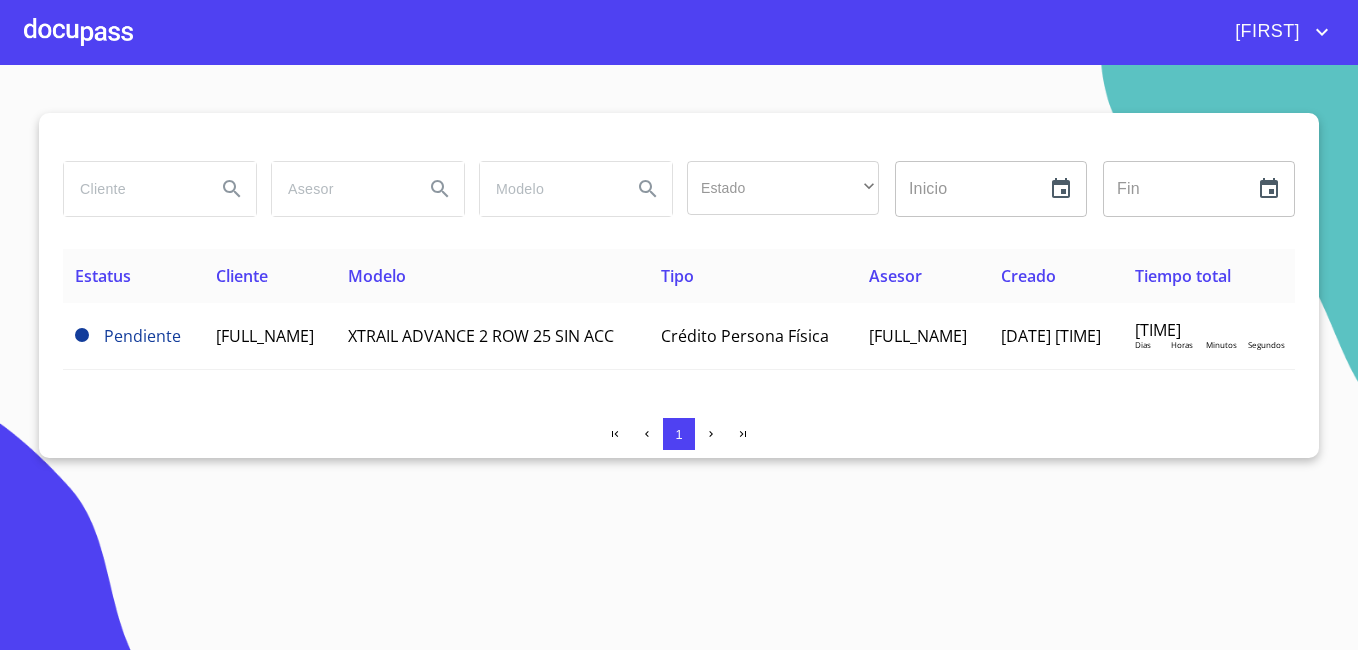 click at bounding box center [78, 32] 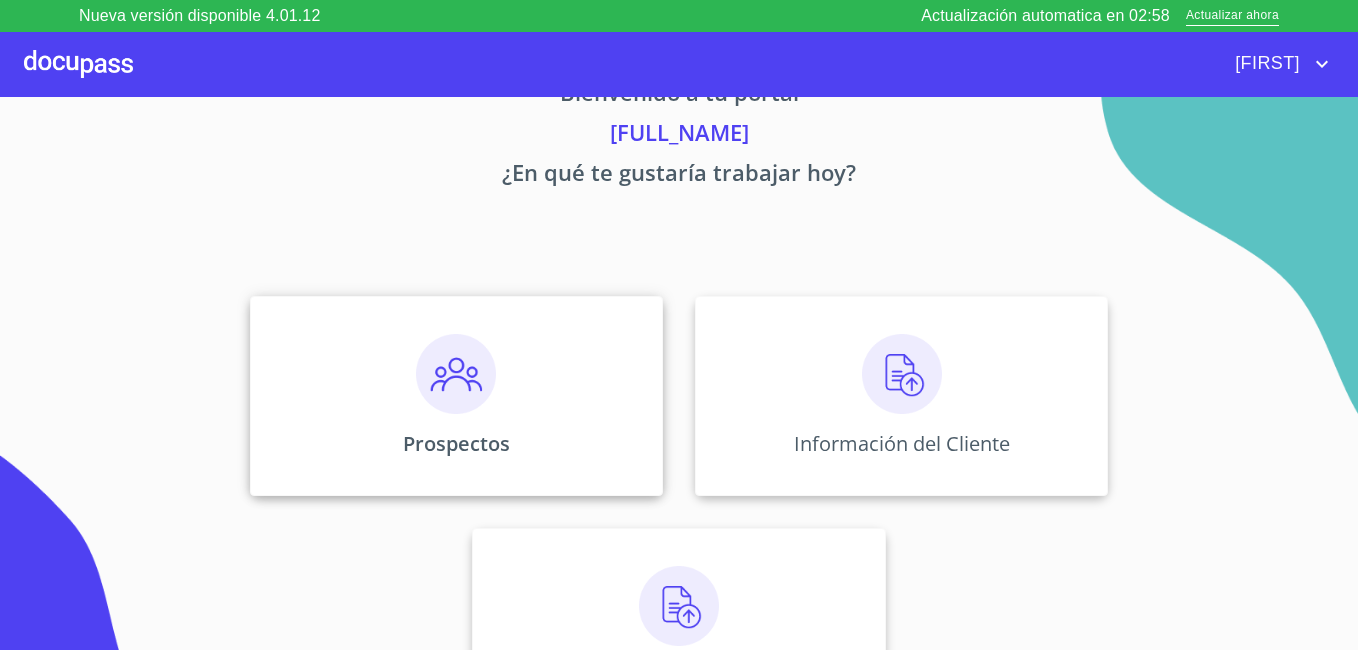 scroll, scrollTop: 123, scrollLeft: 0, axis: vertical 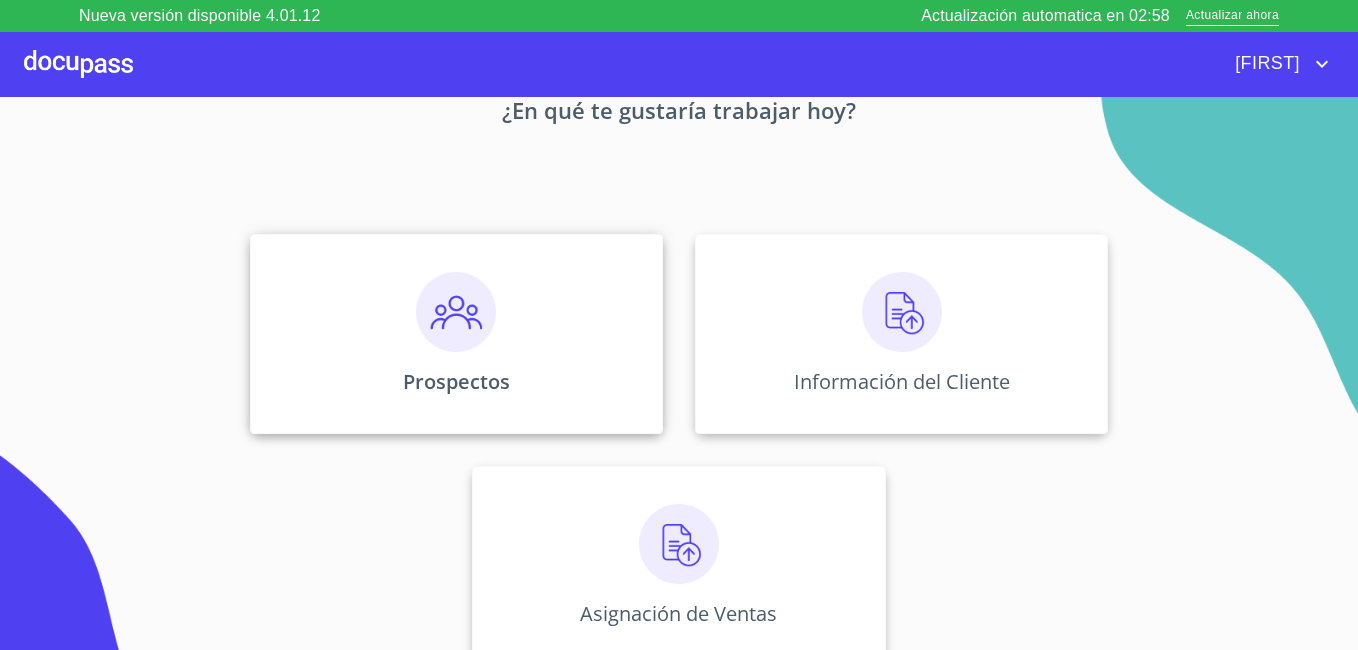click at bounding box center [456, 312] 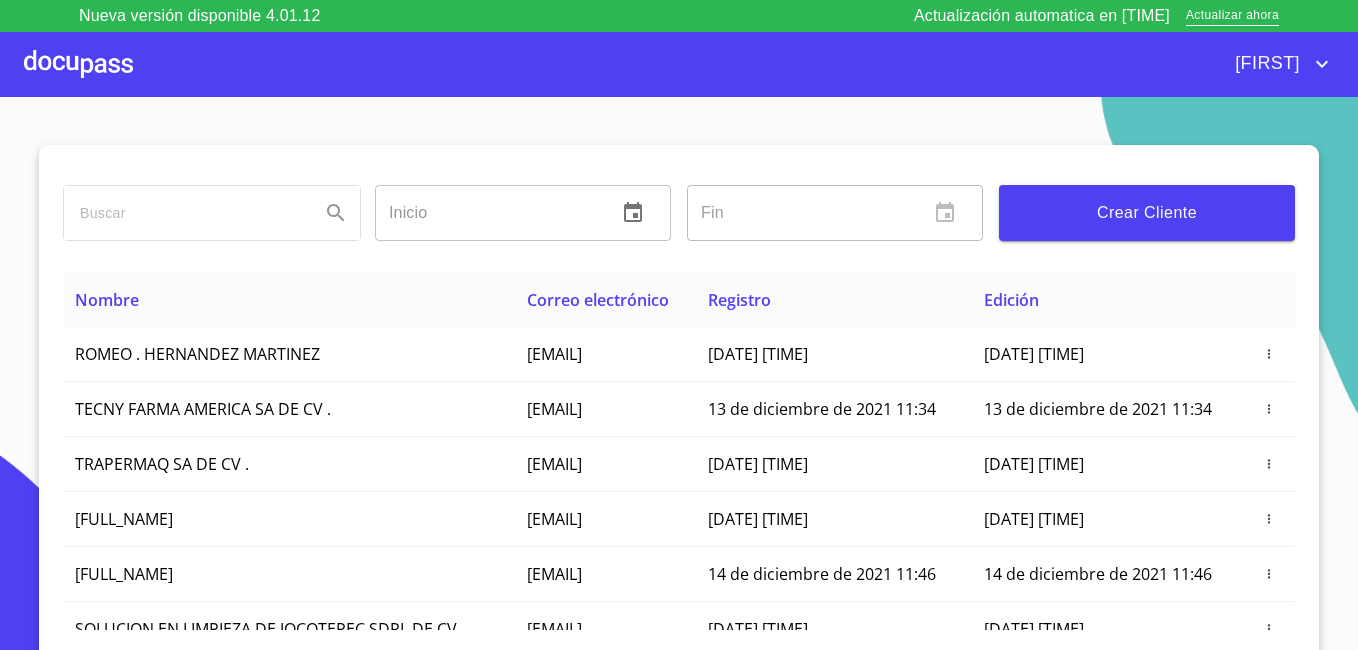 click on "Crear Cliente" at bounding box center (1147, 213) 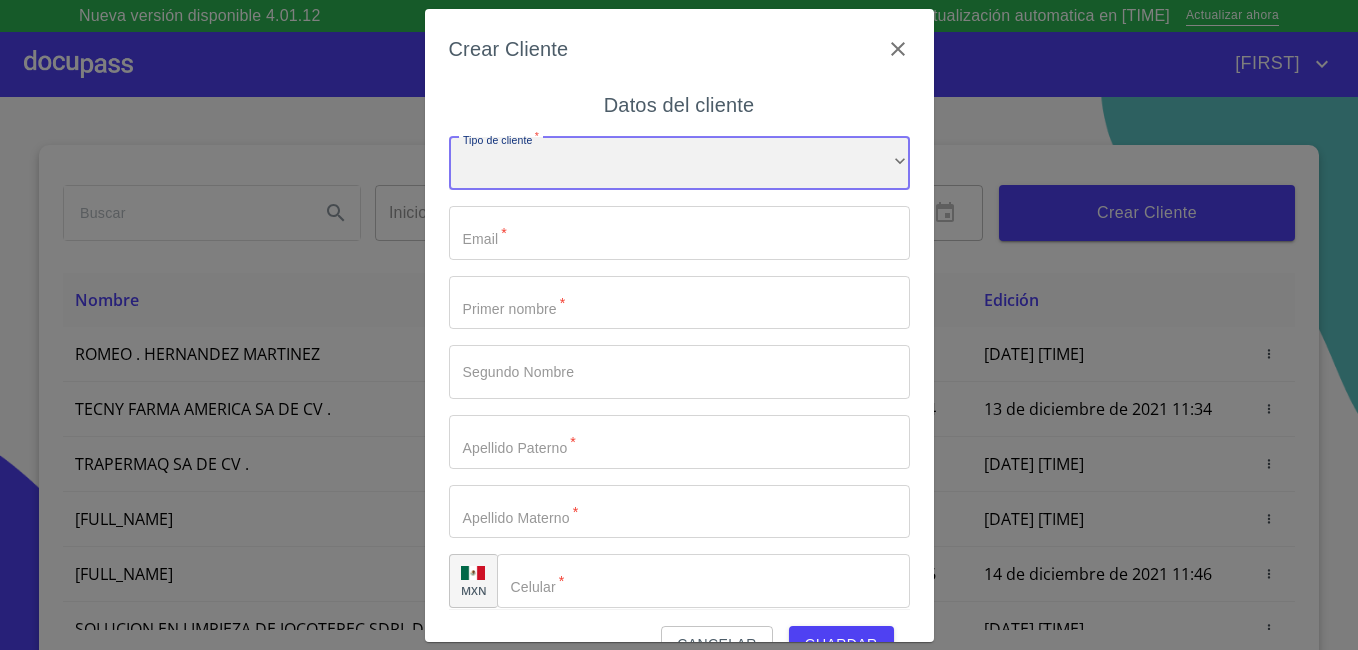 click on "​" at bounding box center (679, 164) 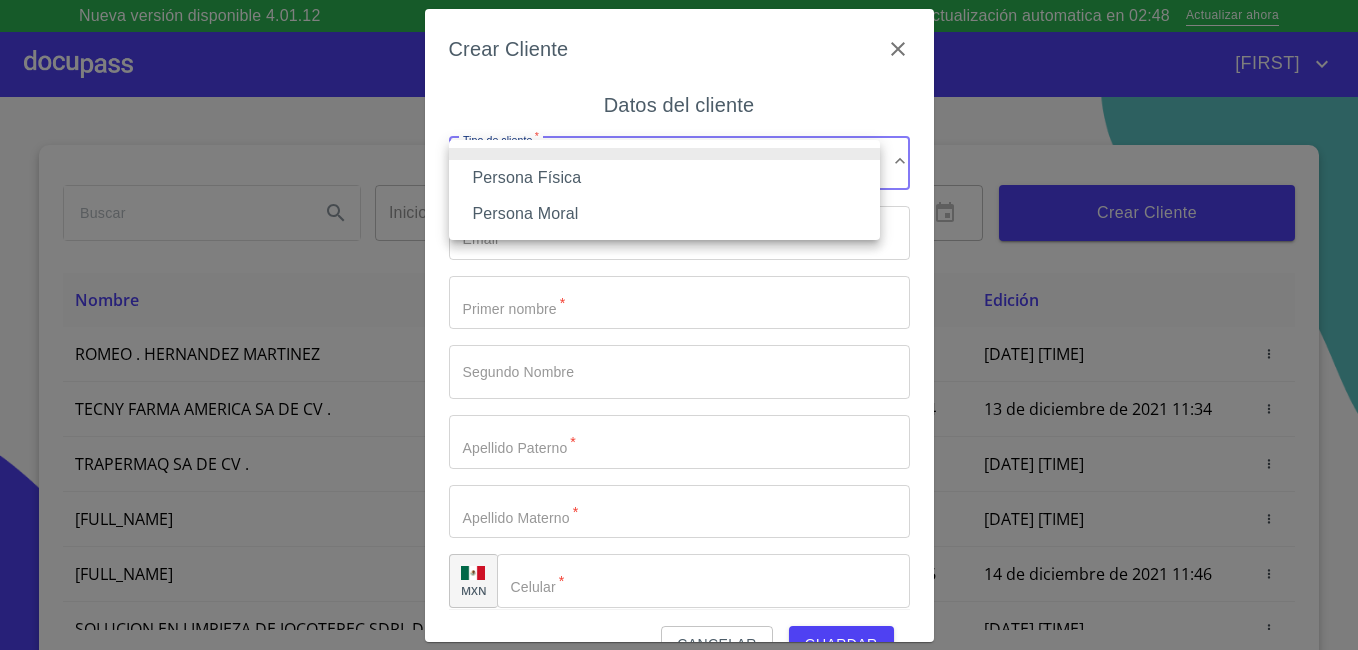 click on "Persona Moral" at bounding box center [664, 214] 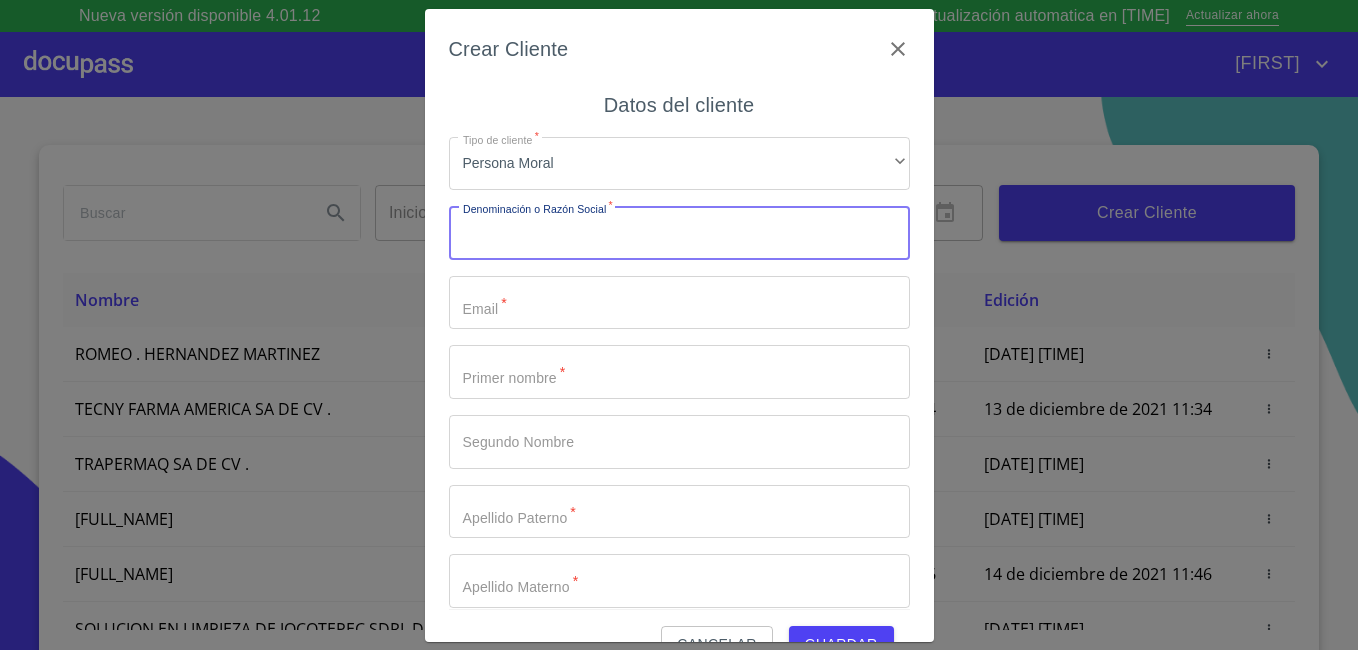 click on "Tipo de cliente   *" at bounding box center [679, 233] 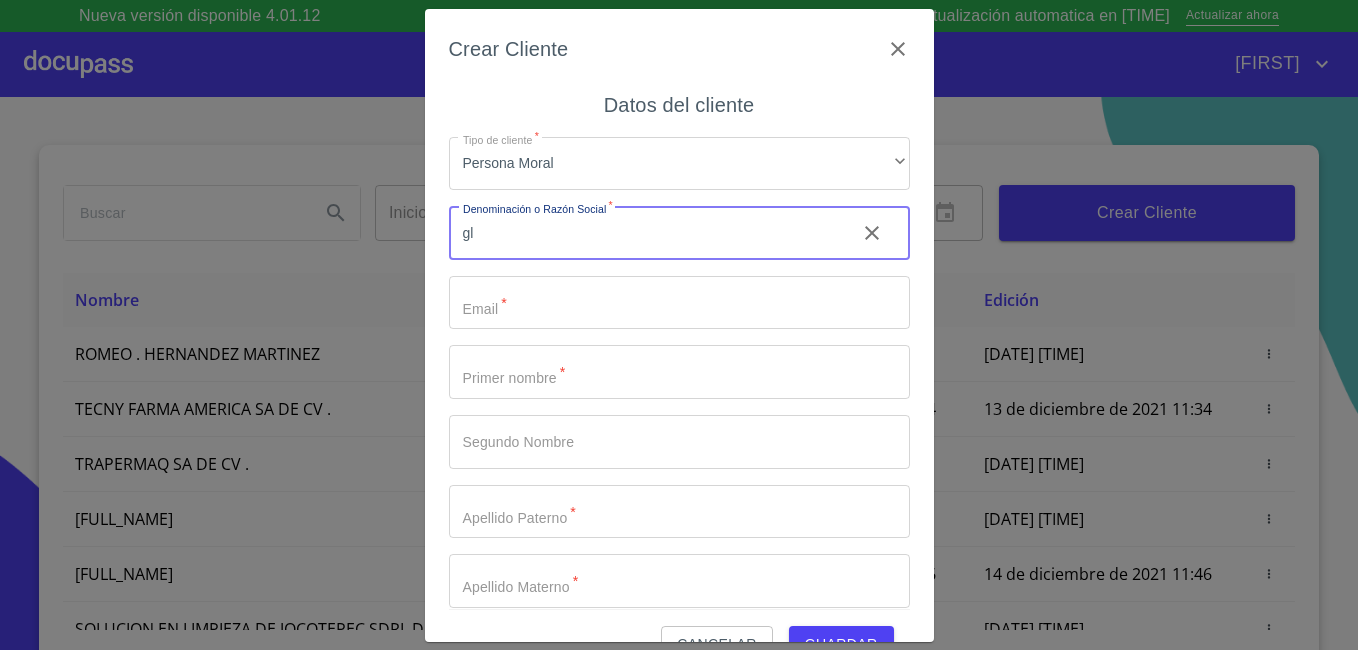 type on "[LAST]" 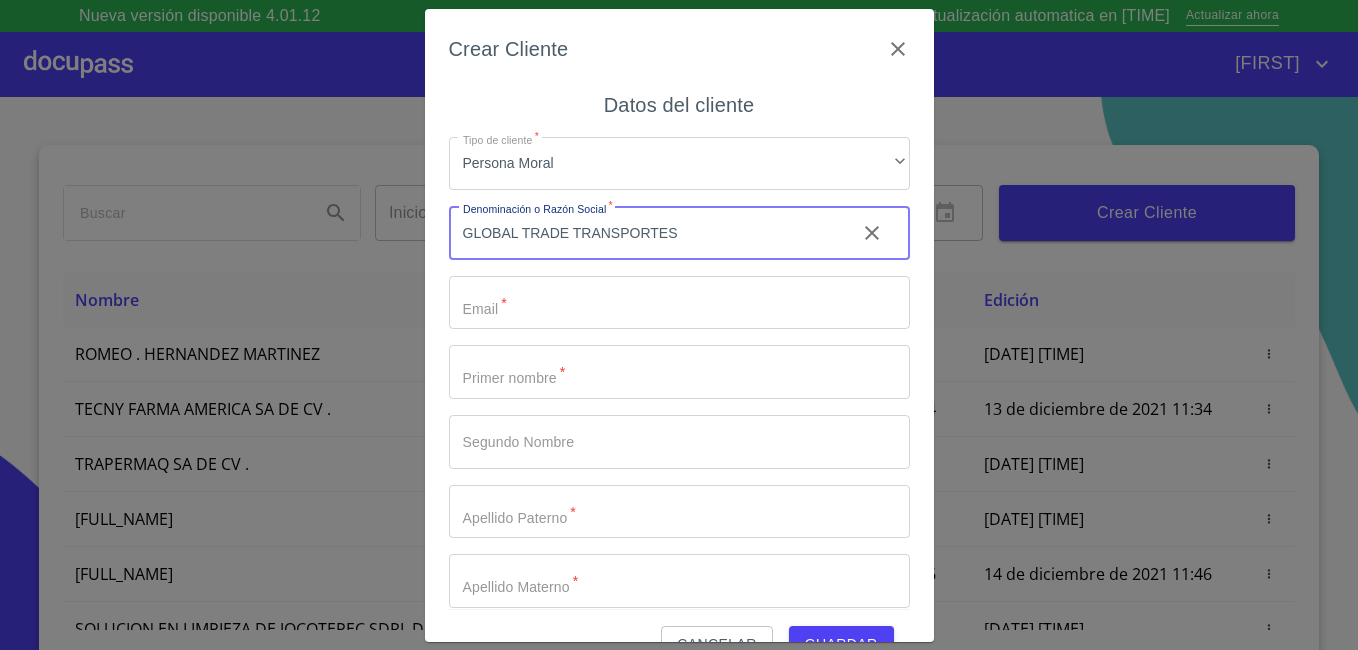 type on "GLOBAL TRADE TRANSPORTES" 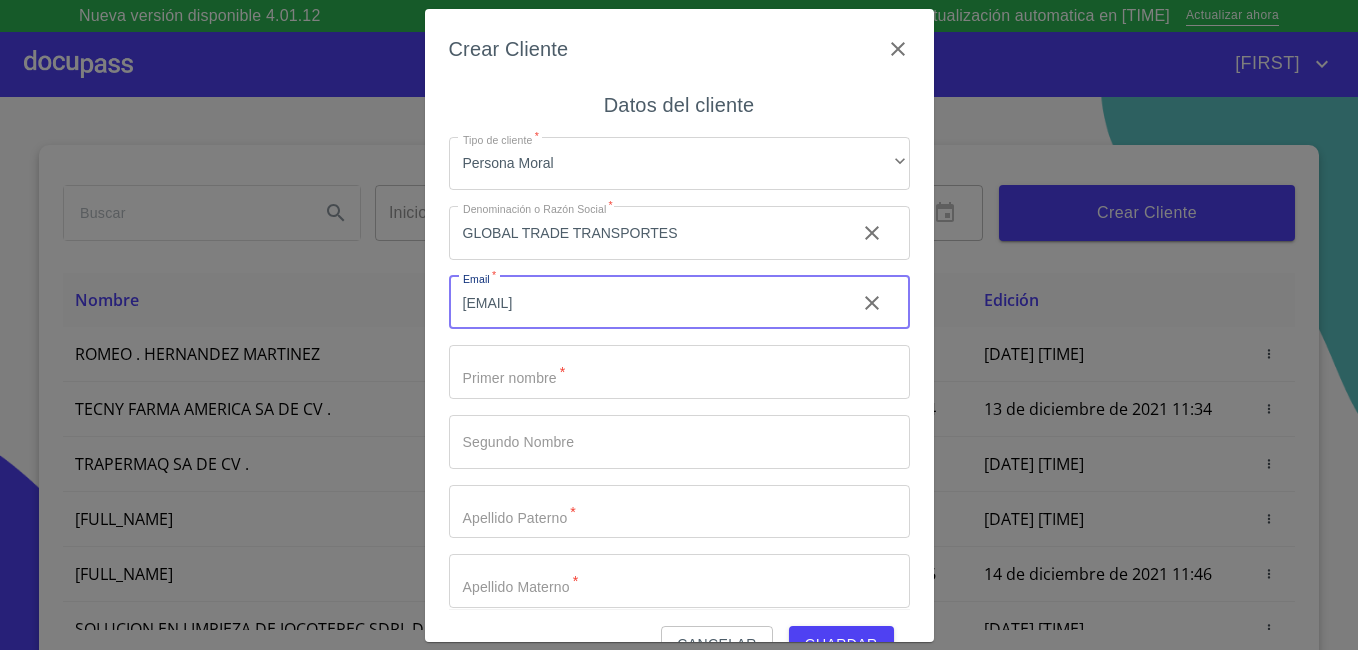 type on "[EMAIL]" 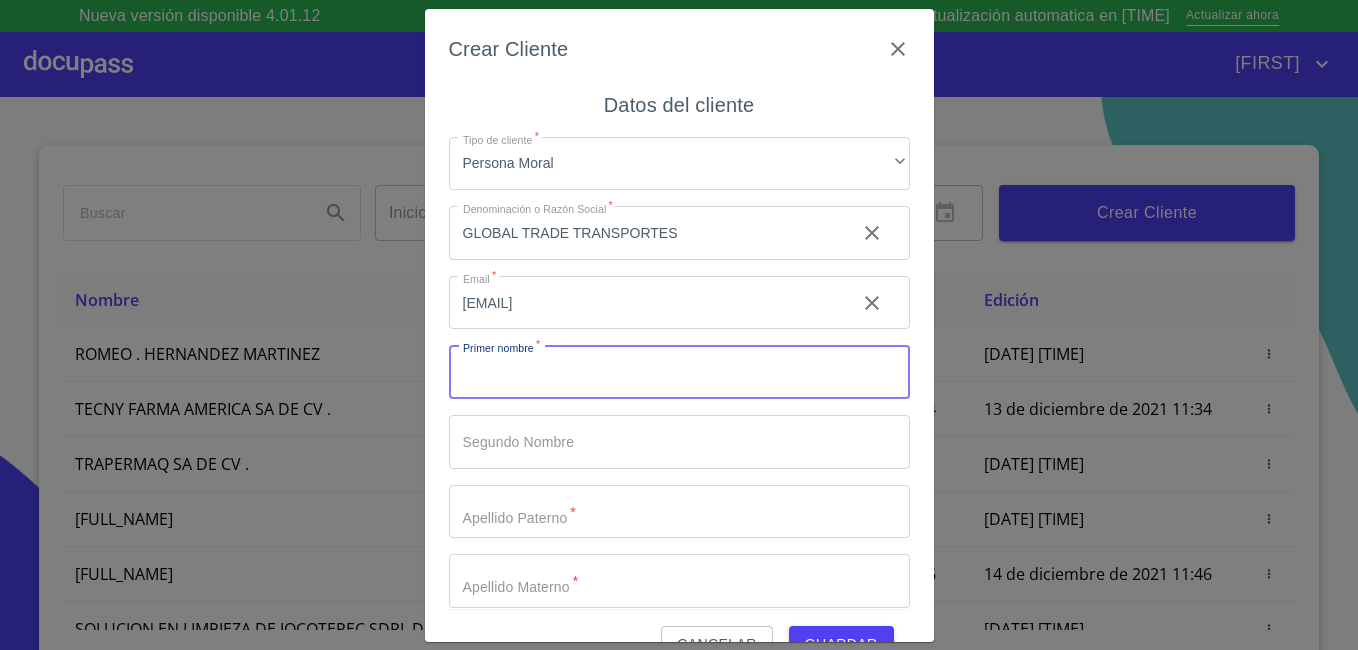 click on "Tipo de cliente   *" at bounding box center [679, 372] 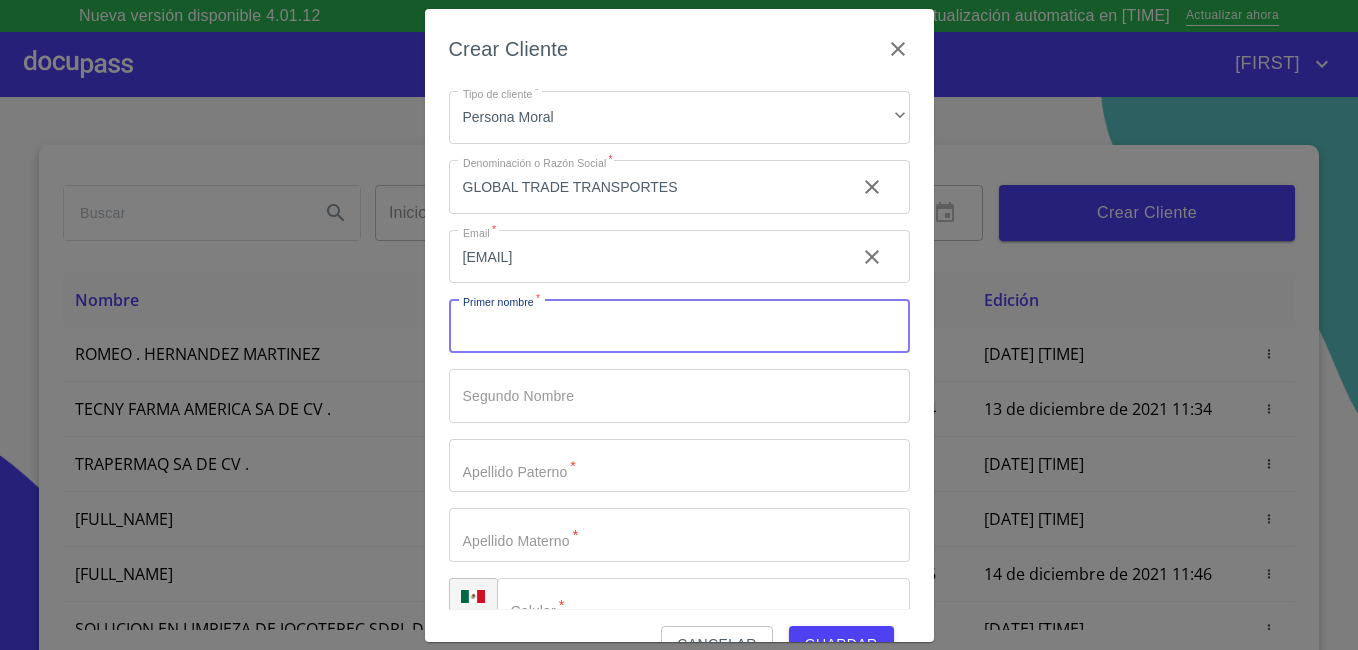 scroll, scrollTop: 85, scrollLeft: 0, axis: vertical 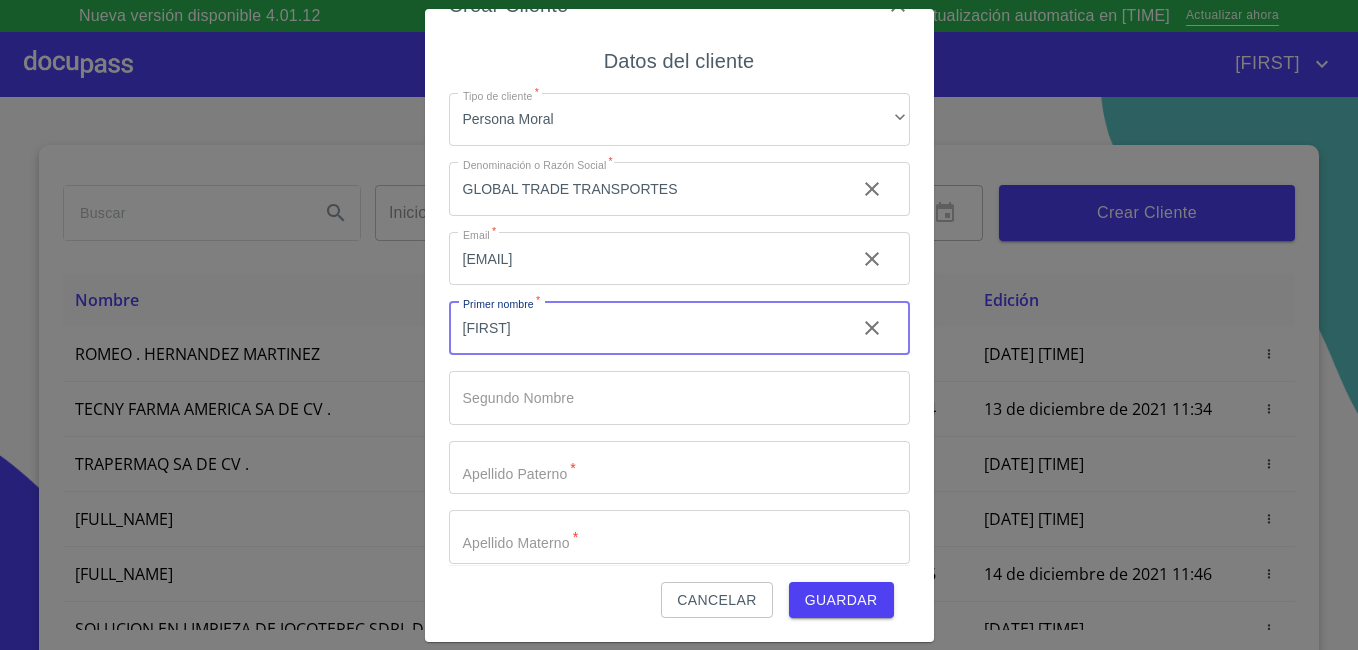 type on "[LAST]" 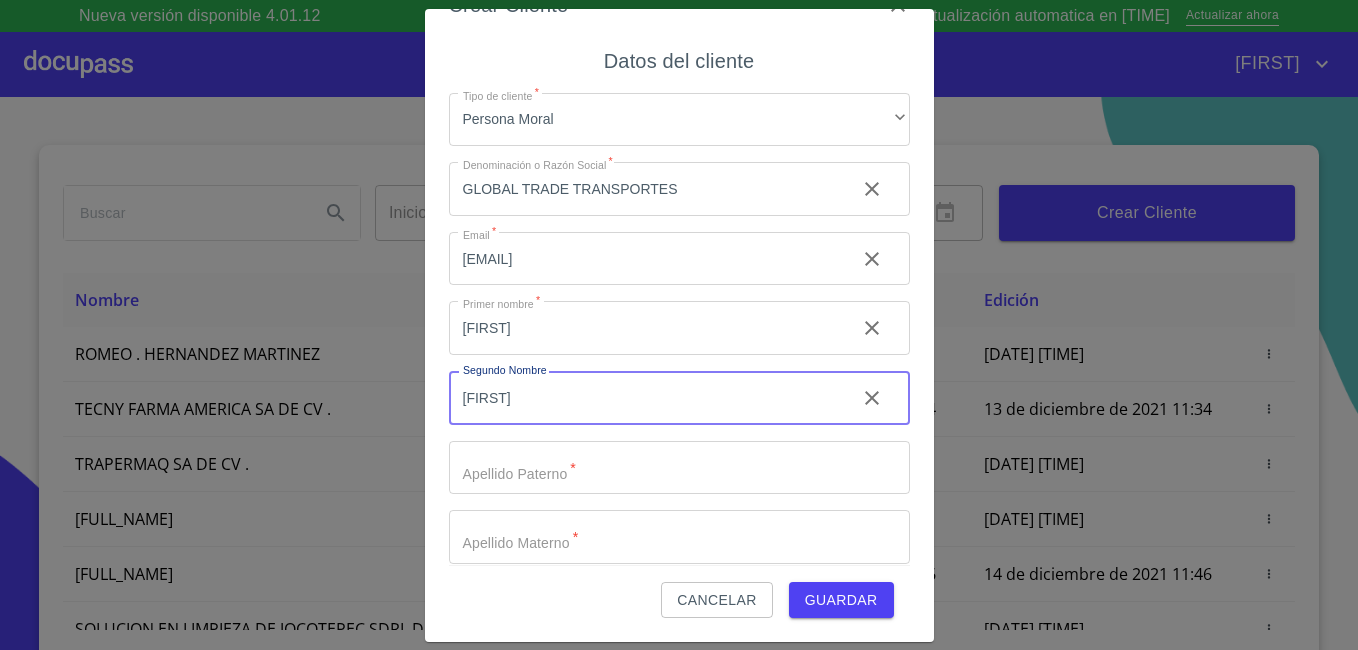 type on "[FIRST]" 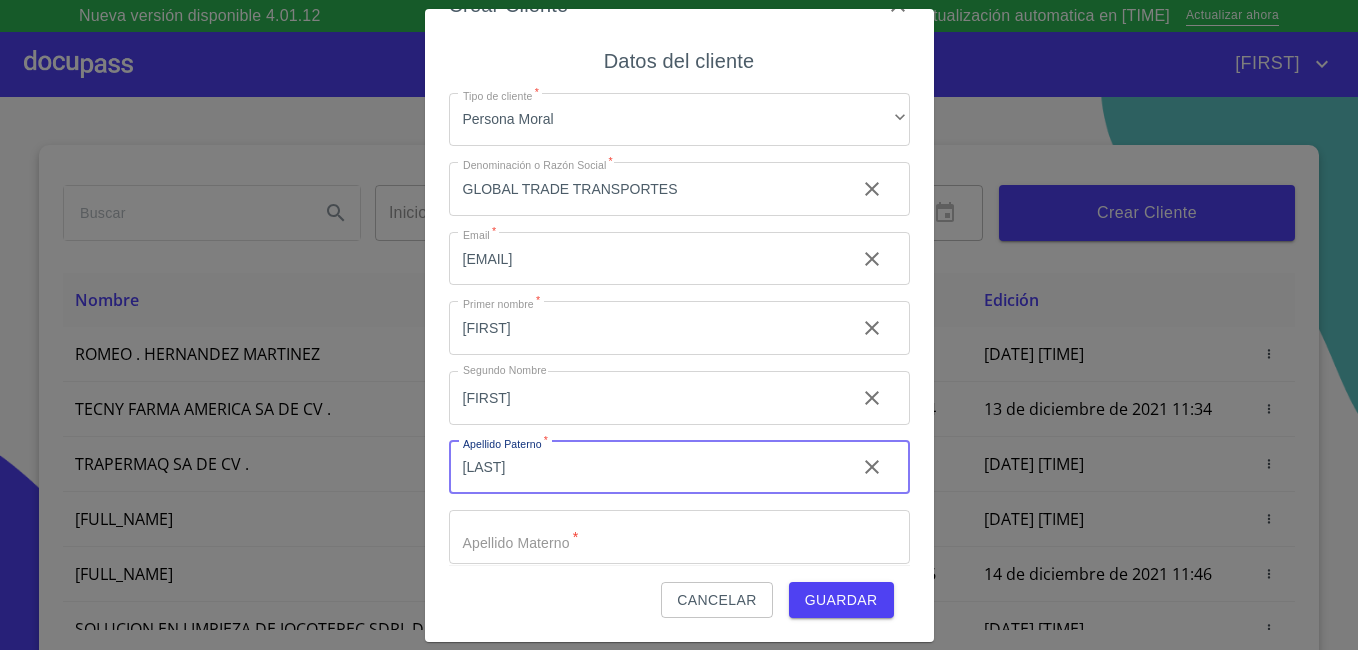 type on "[LAST]" 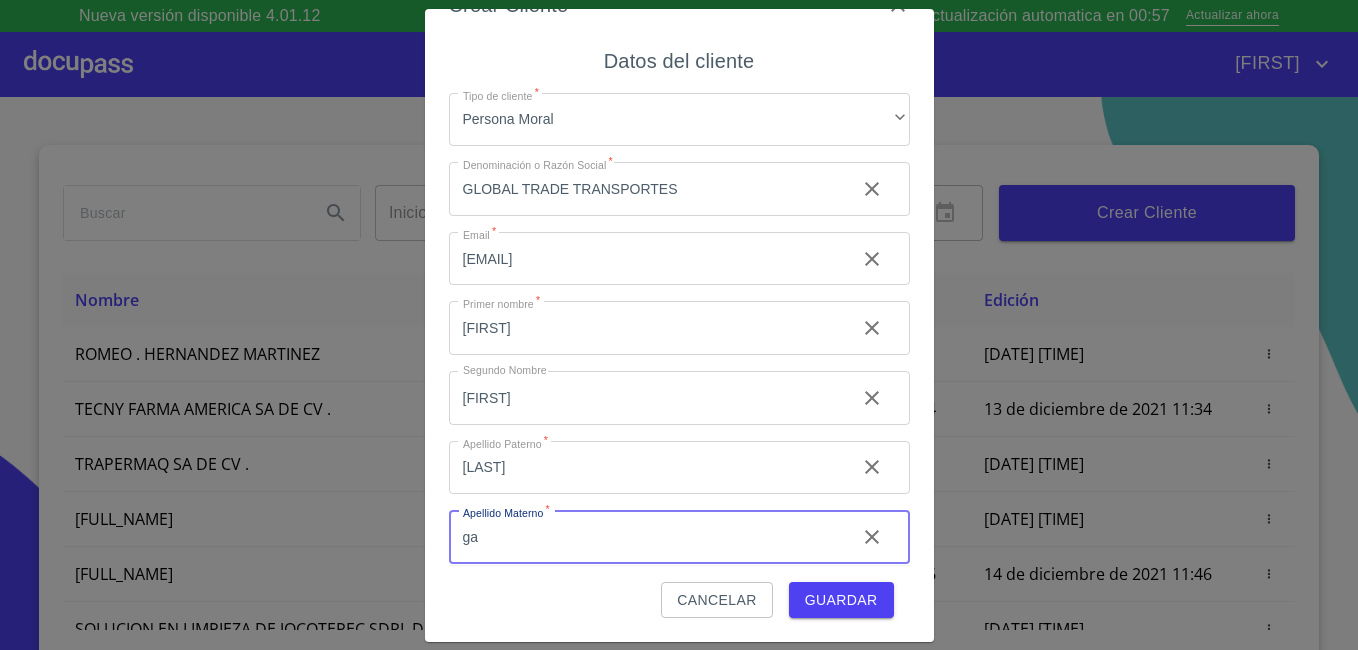 type on "[LAST]" 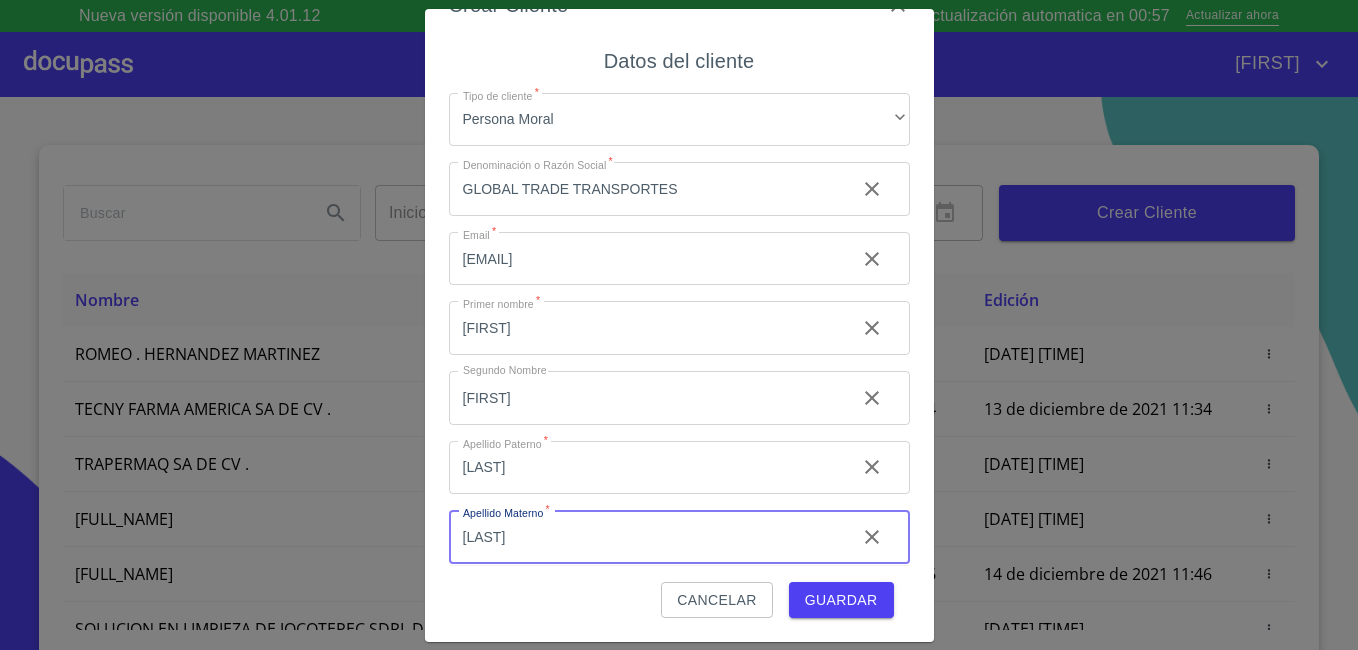 type 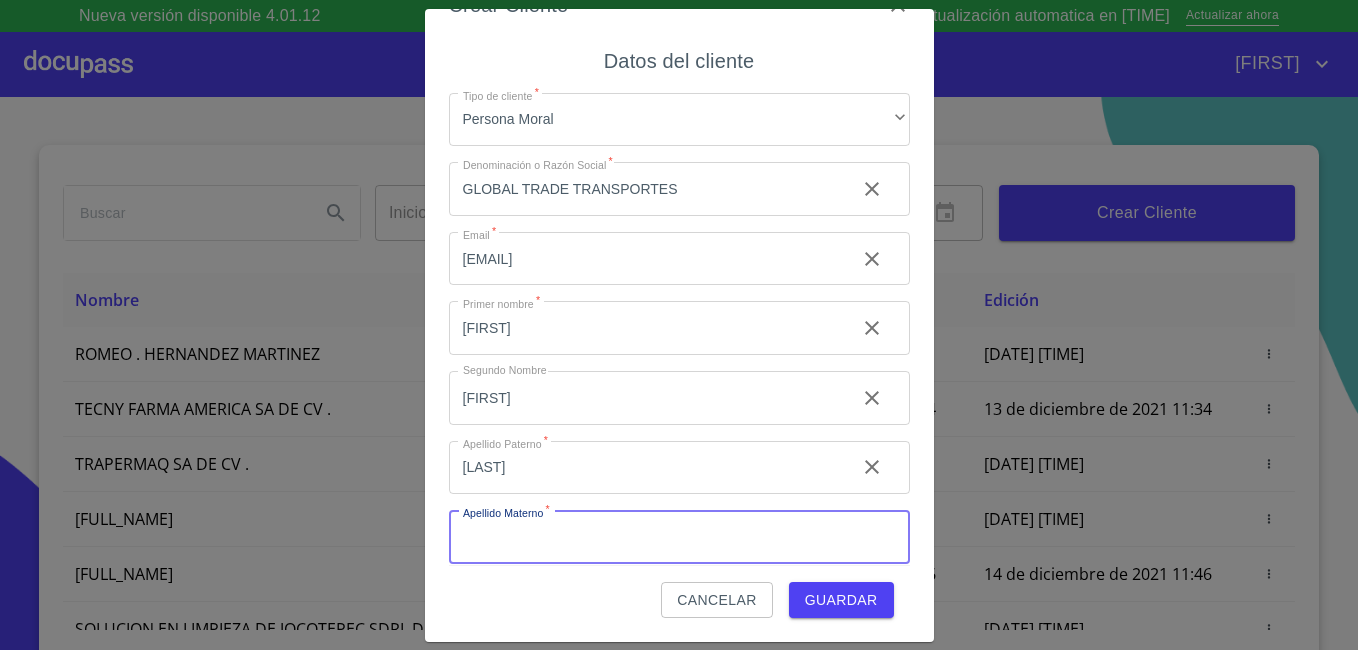 click on "[LAST]" at bounding box center (644, 189) 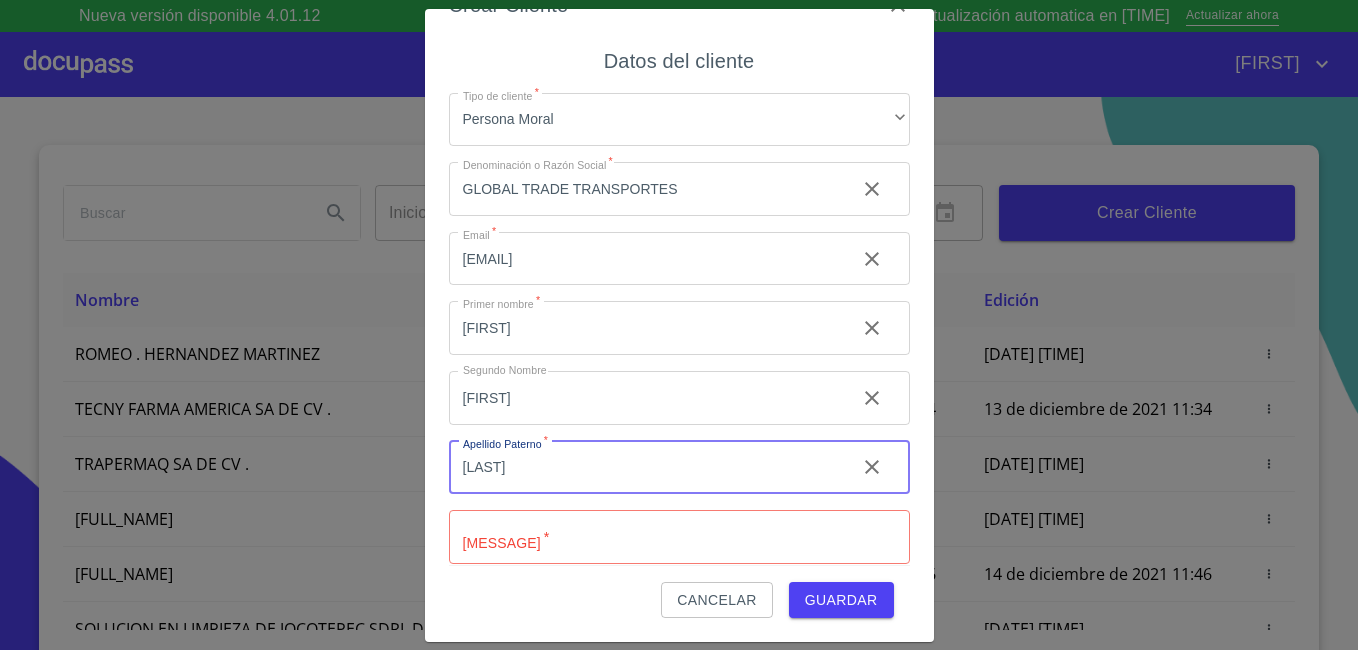 type on "[LAST]" 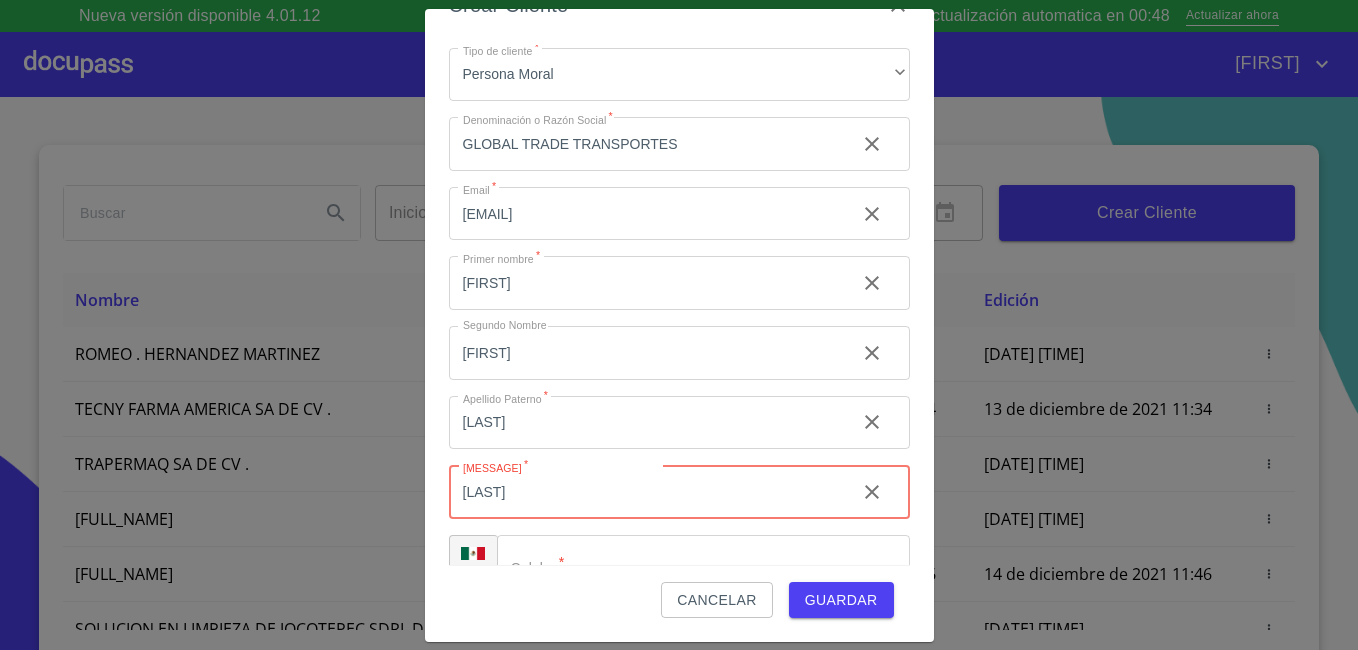 scroll, scrollTop: 85, scrollLeft: 0, axis: vertical 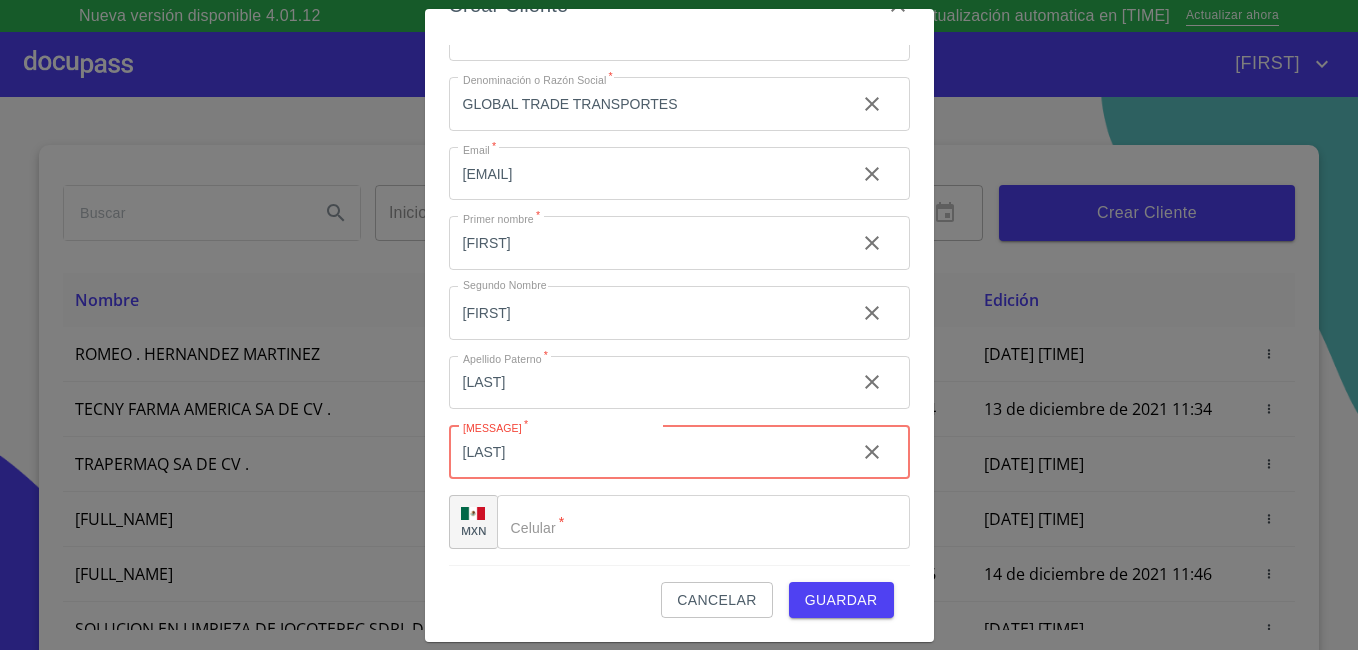 type on "[LAST]" 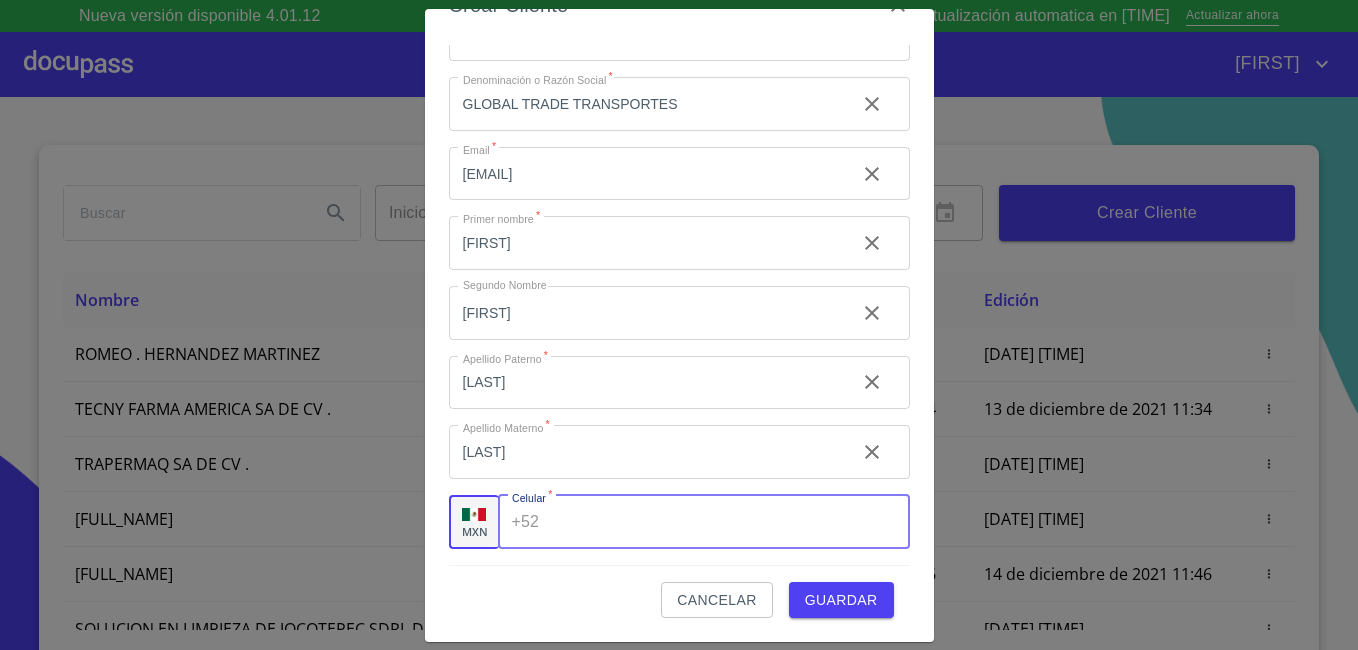 click on "Tipo de cliente   *" at bounding box center (728, 522) 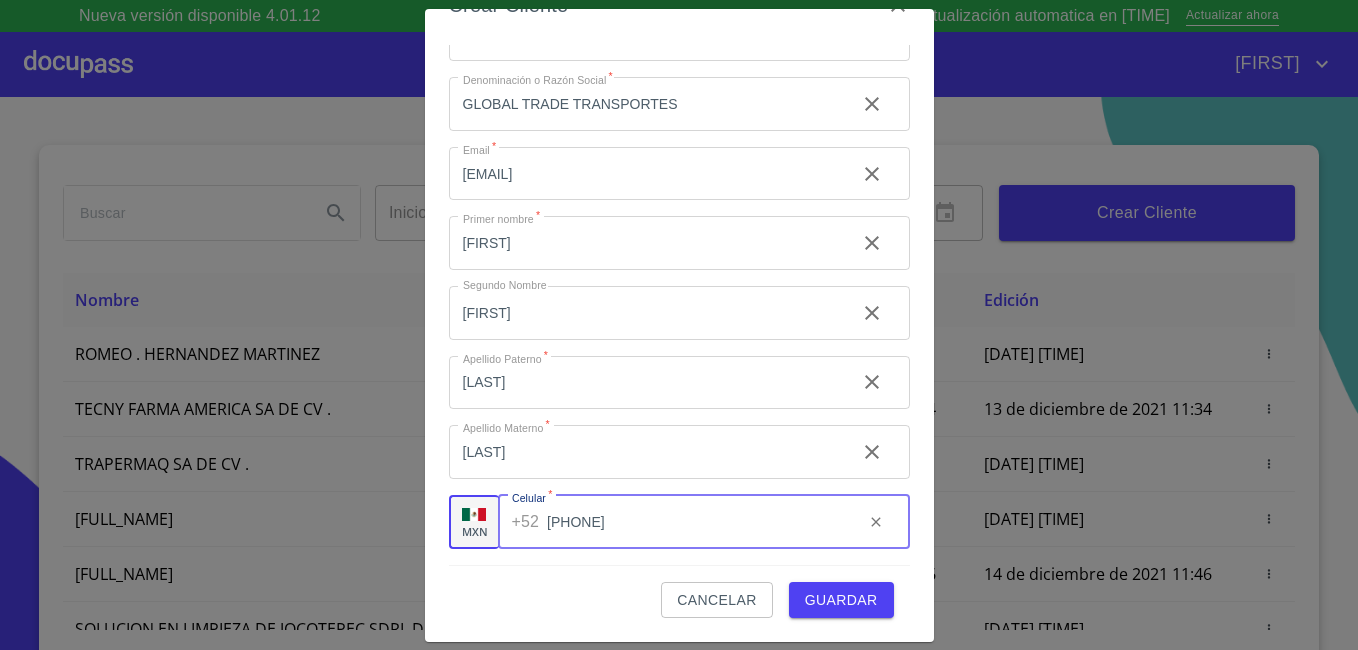 type on "[PHONE]" 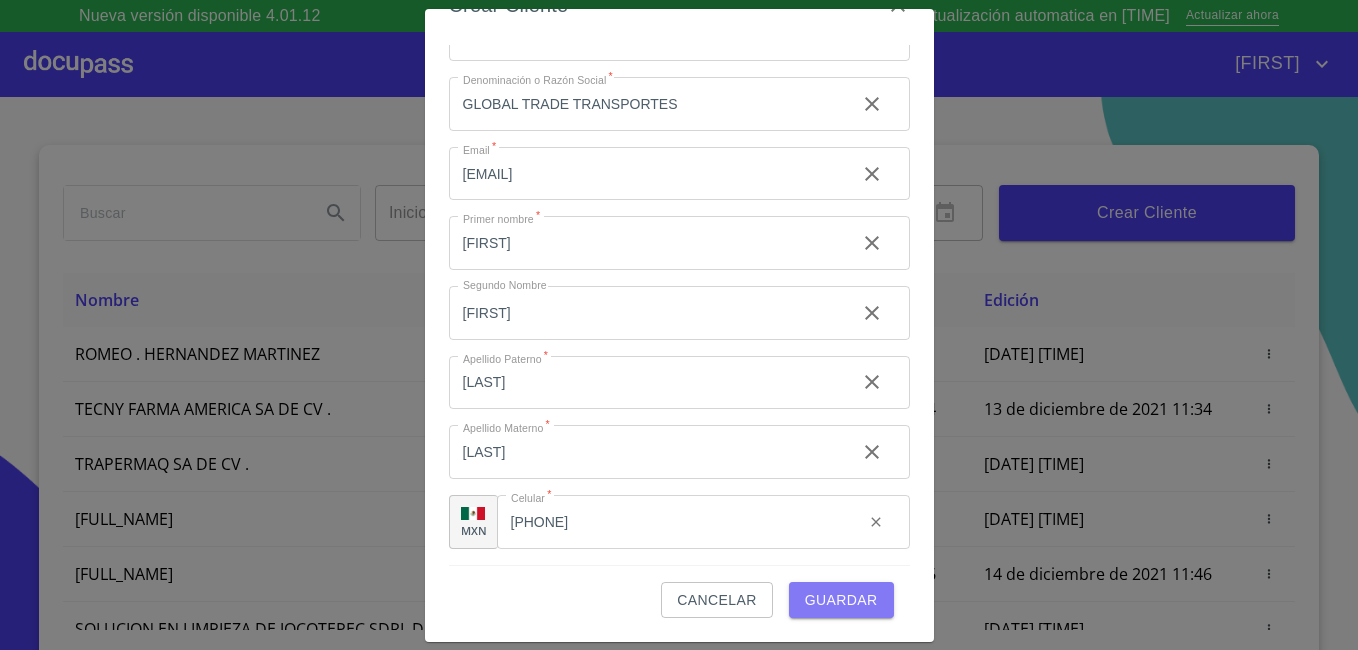click on "Guardar" at bounding box center (841, 600) 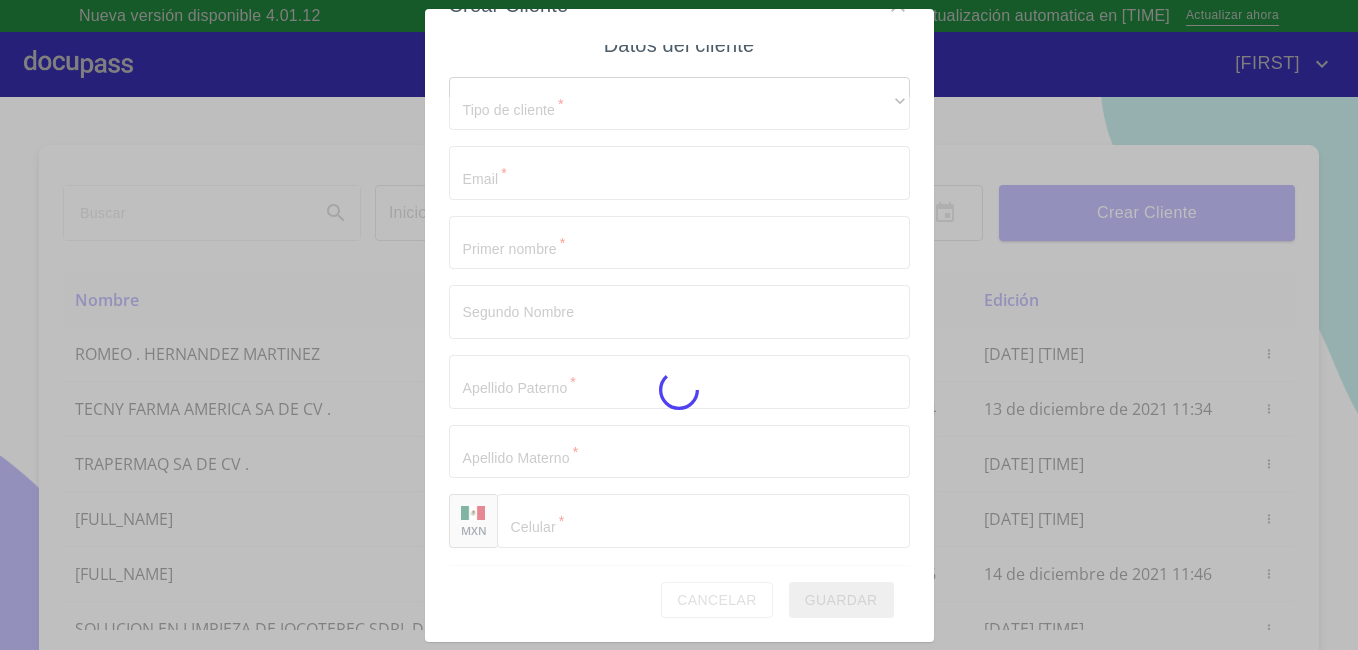 scroll, scrollTop: 16, scrollLeft: 0, axis: vertical 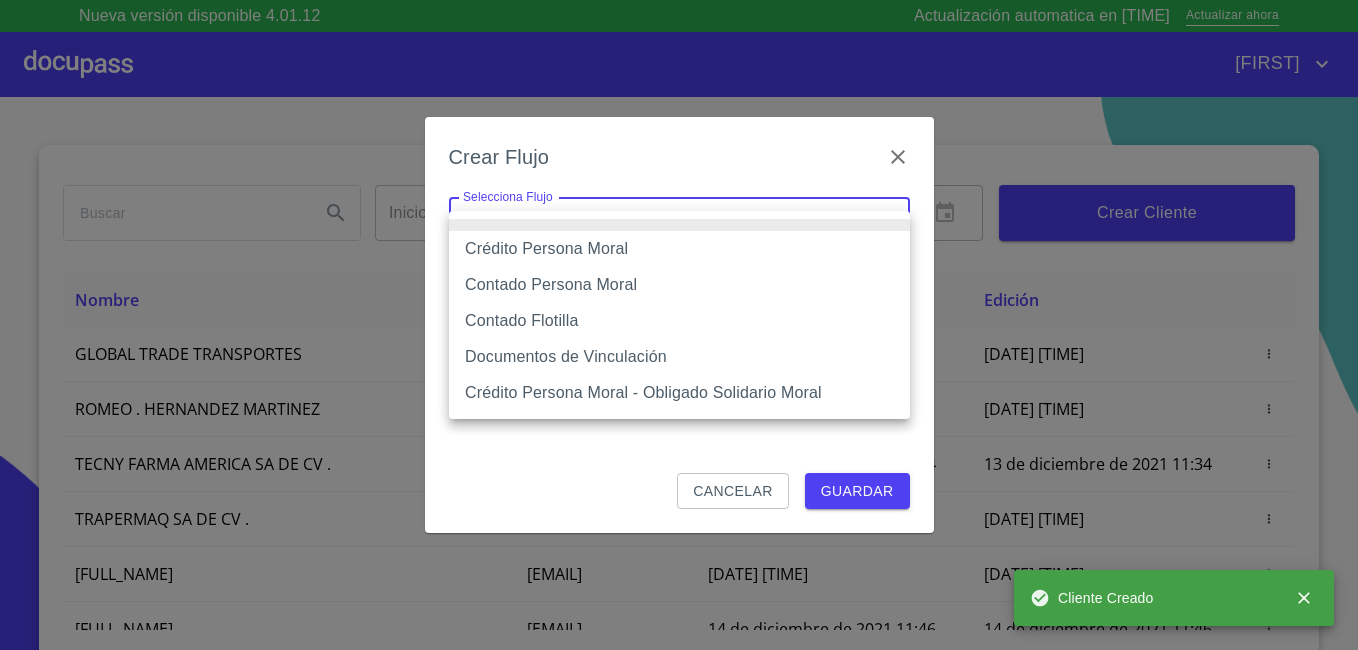 click on "[MESSAGE]" at bounding box center (679, 325) 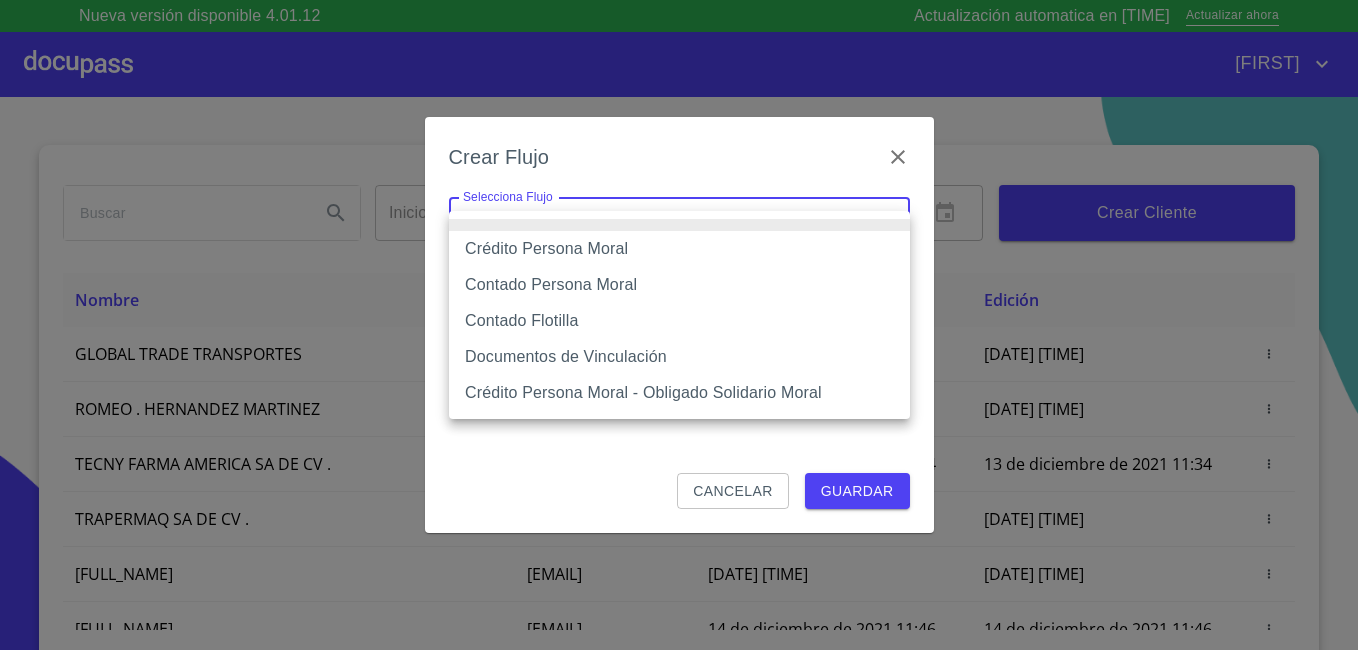 click on "Contado Persona Moral" at bounding box center (679, 285) 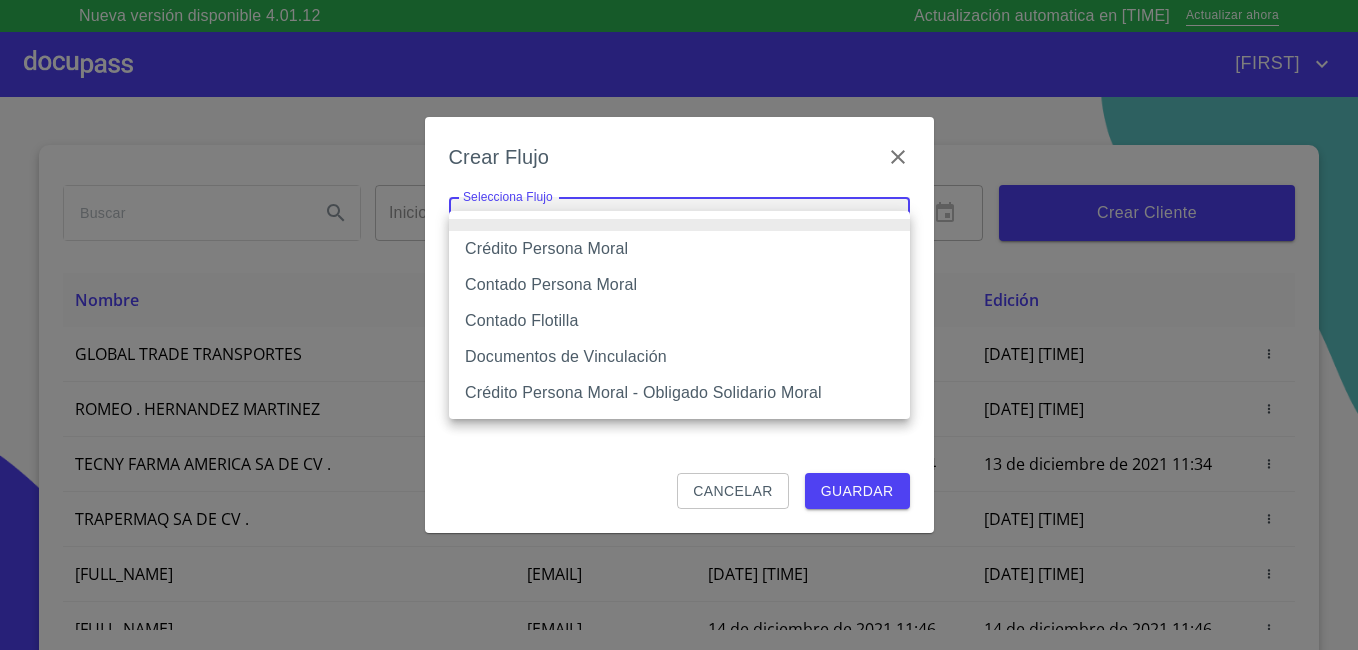 type on "[ID]" 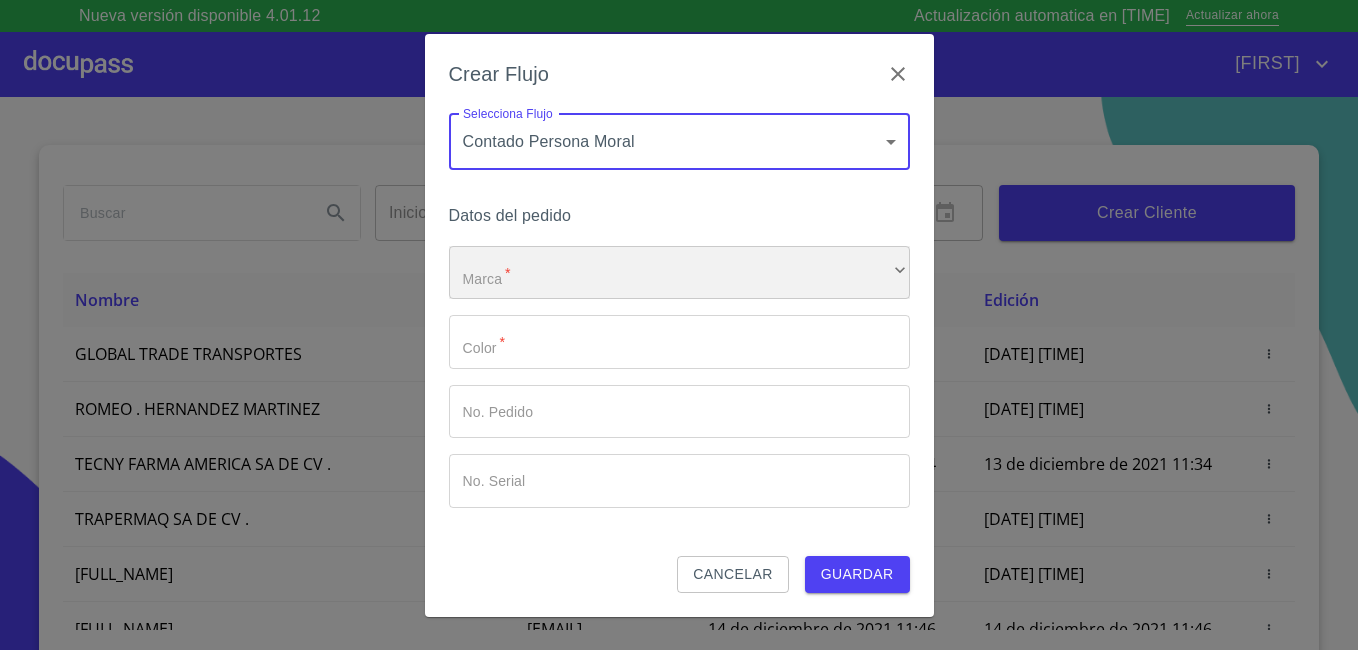 click on "​" at bounding box center [679, 273] 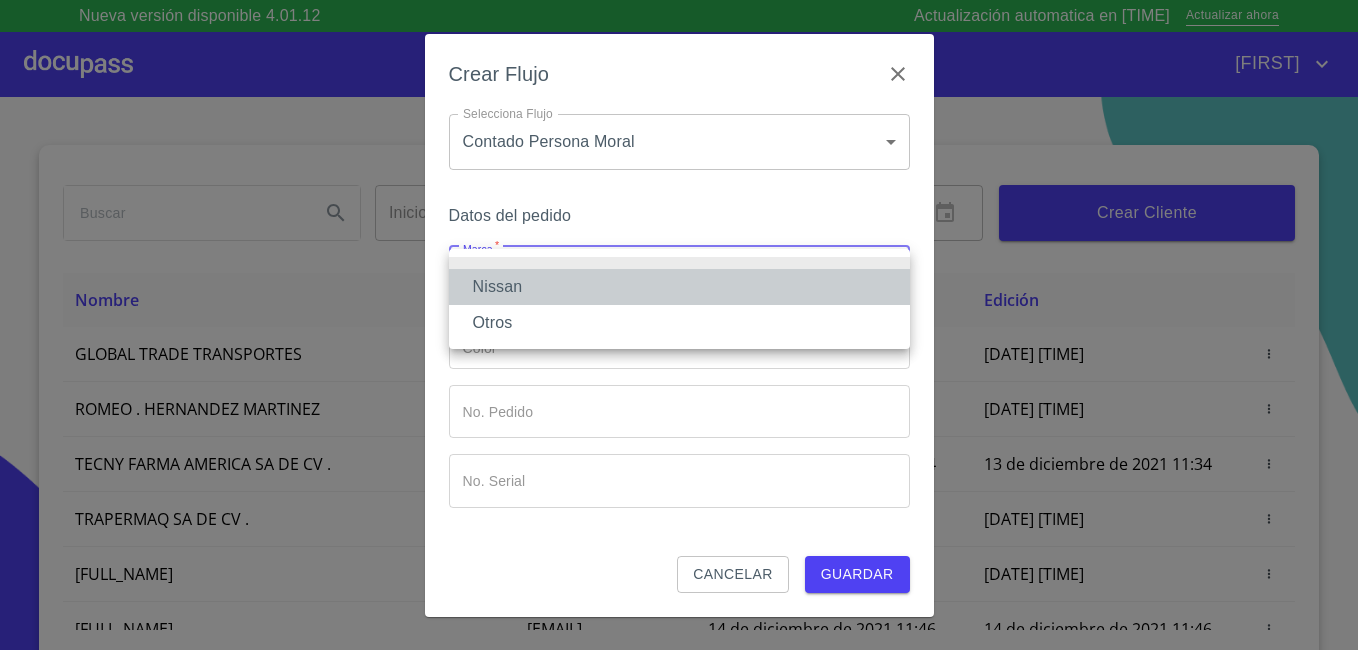 click on "Nissan" at bounding box center (679, 287) 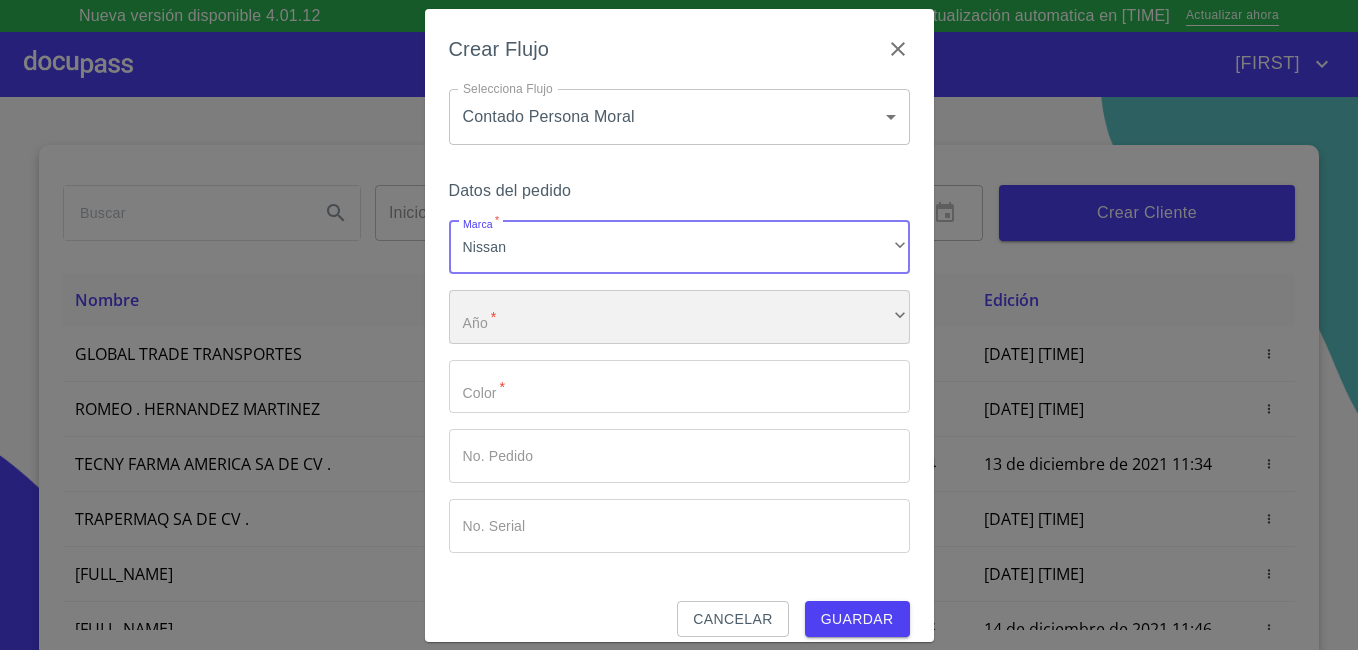 click on "​" at bounding box center [679, 317] 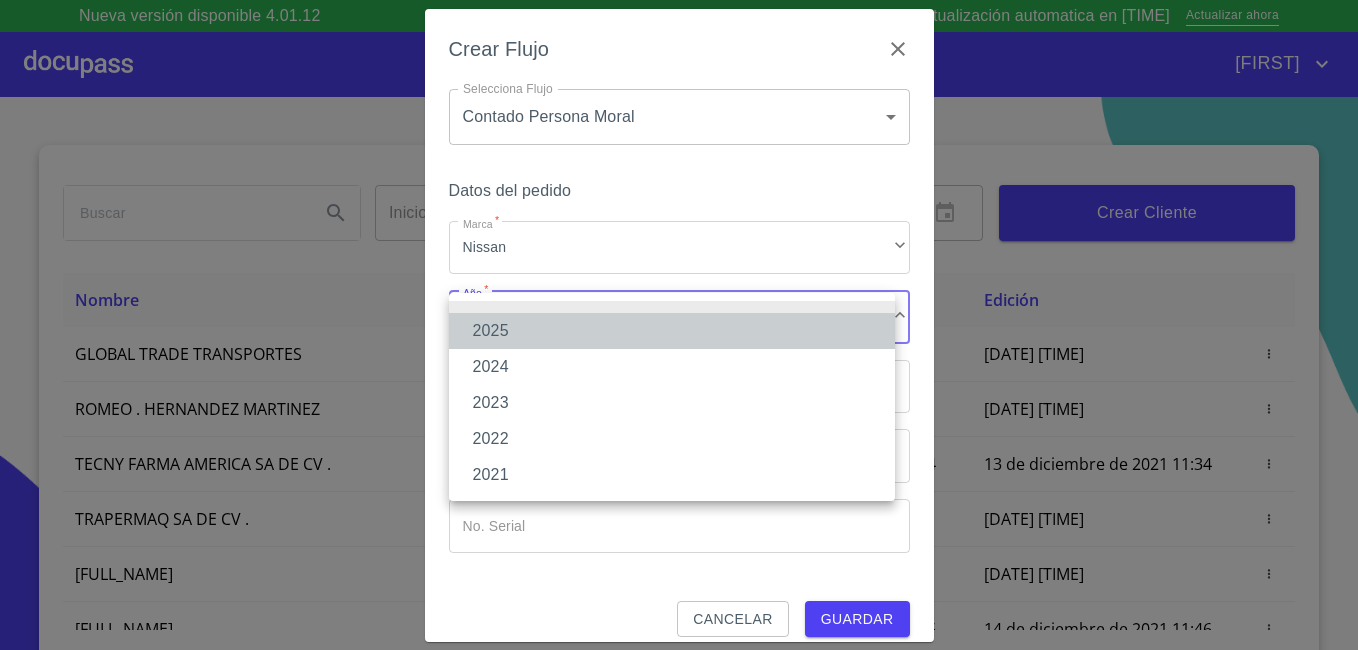 click on "2025" at bounding box center (672, 331) 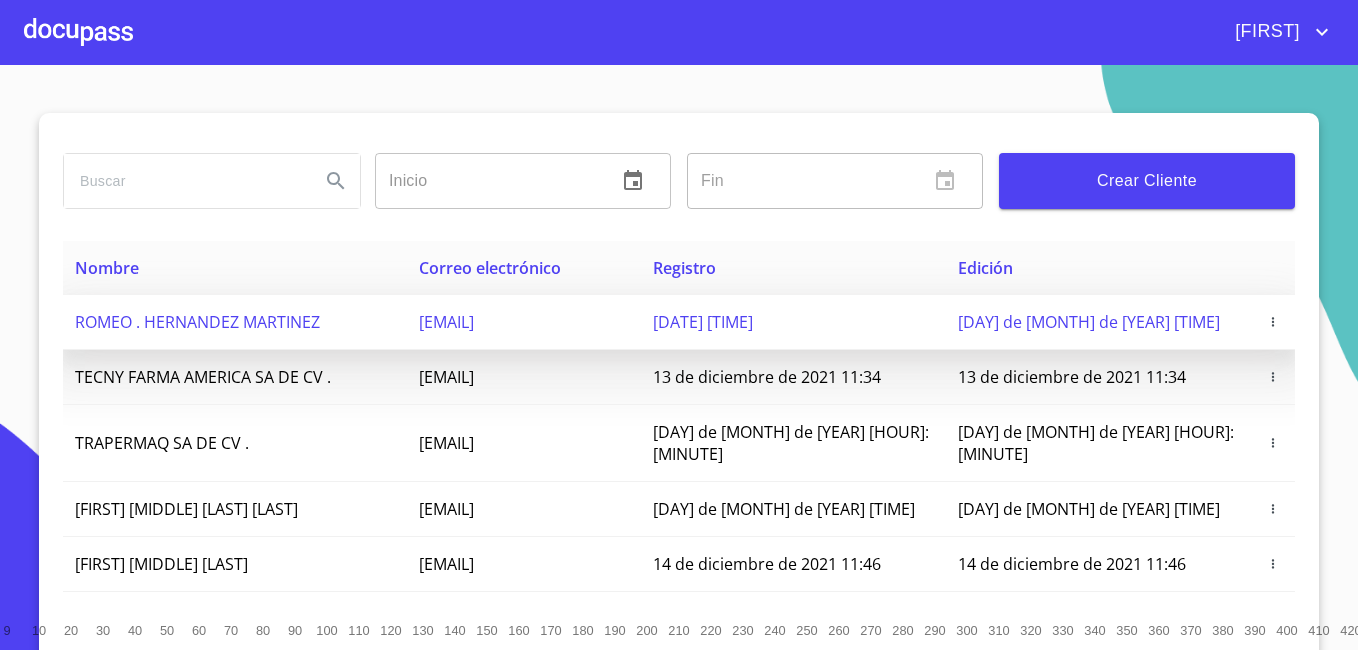 scroll, scrollTop: 0, scrollLeft: 0, axis: both 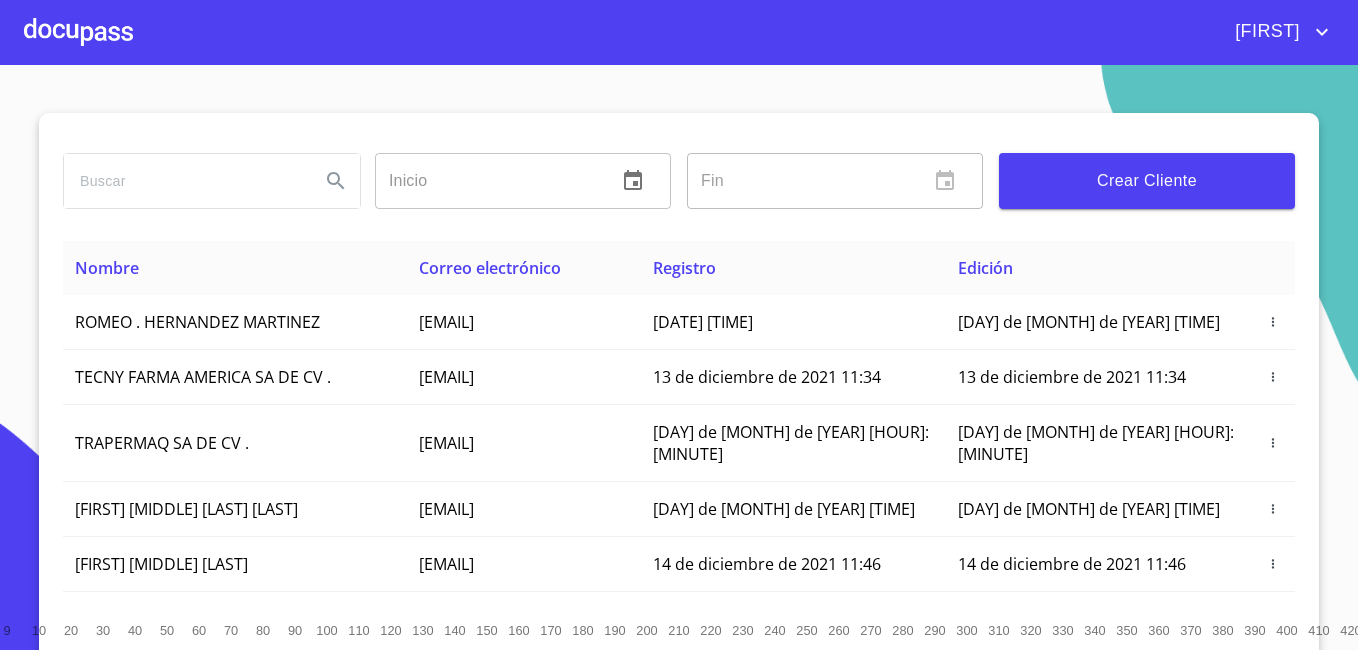 click at bounding box center (78, 32) 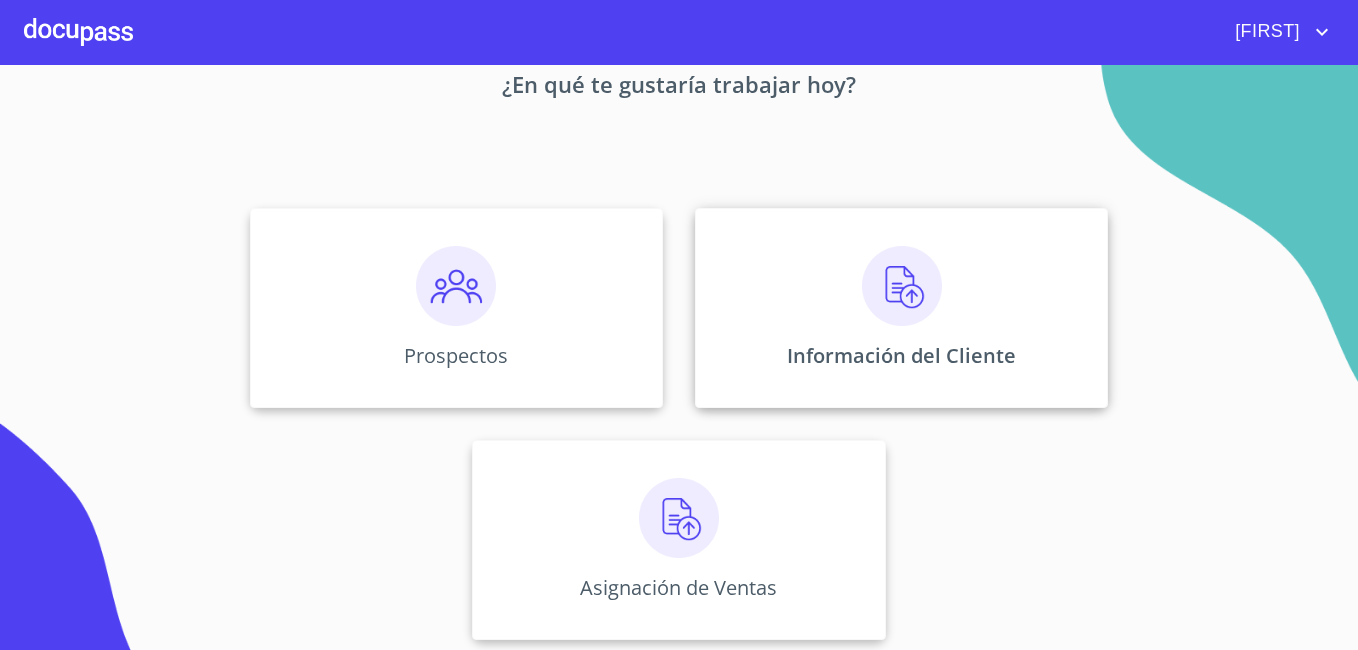 scroll, scrollTop: 123, scrollLeft: 0, axis: vertical 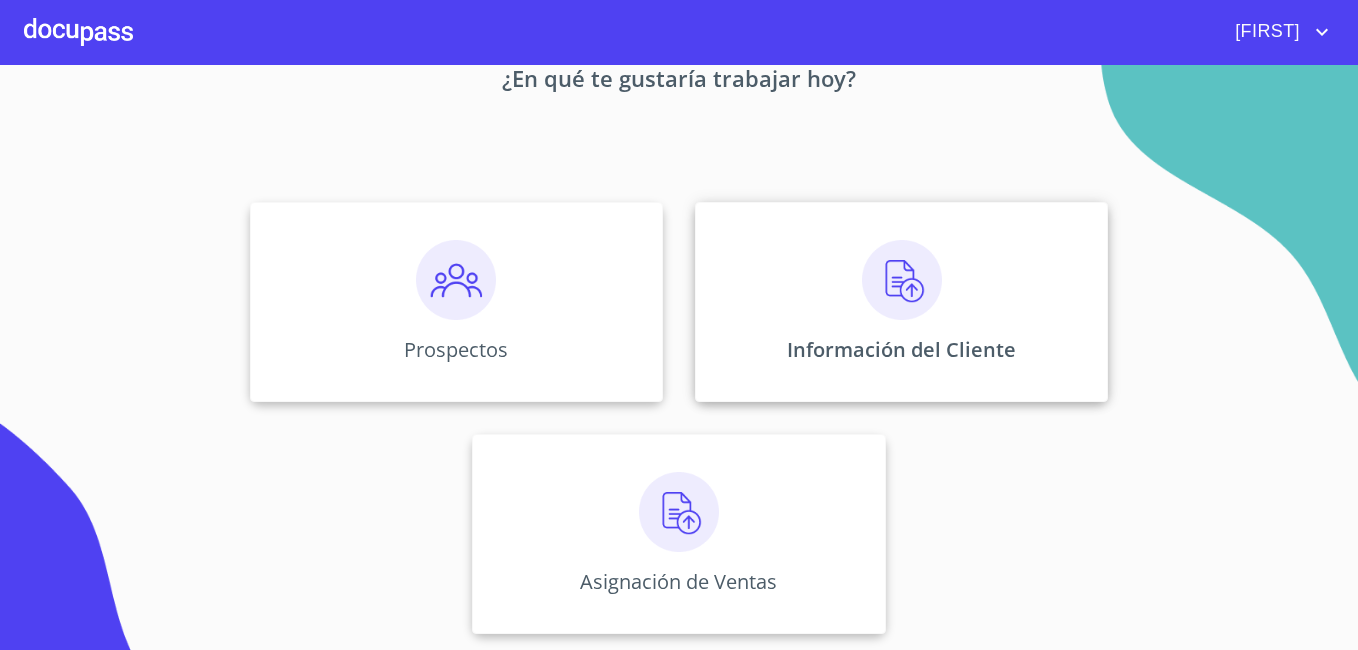 click at bounding box center (902, 280) 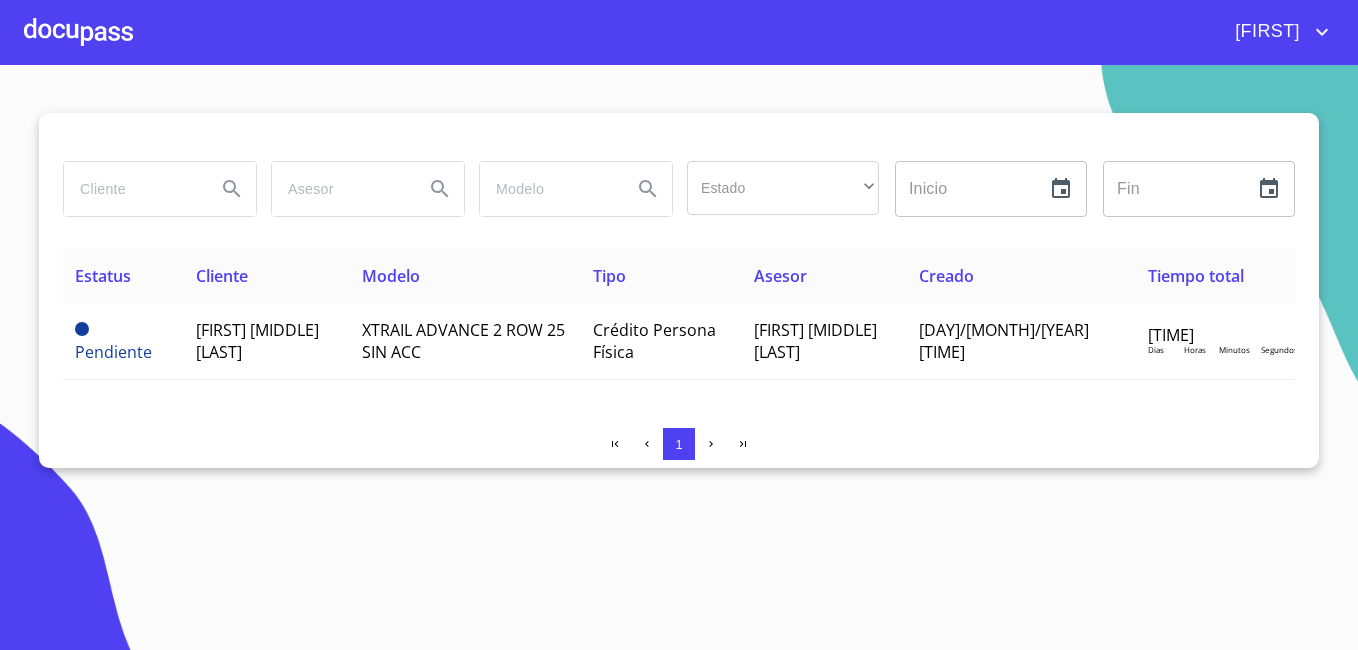 click at bounding box center (78, 32) 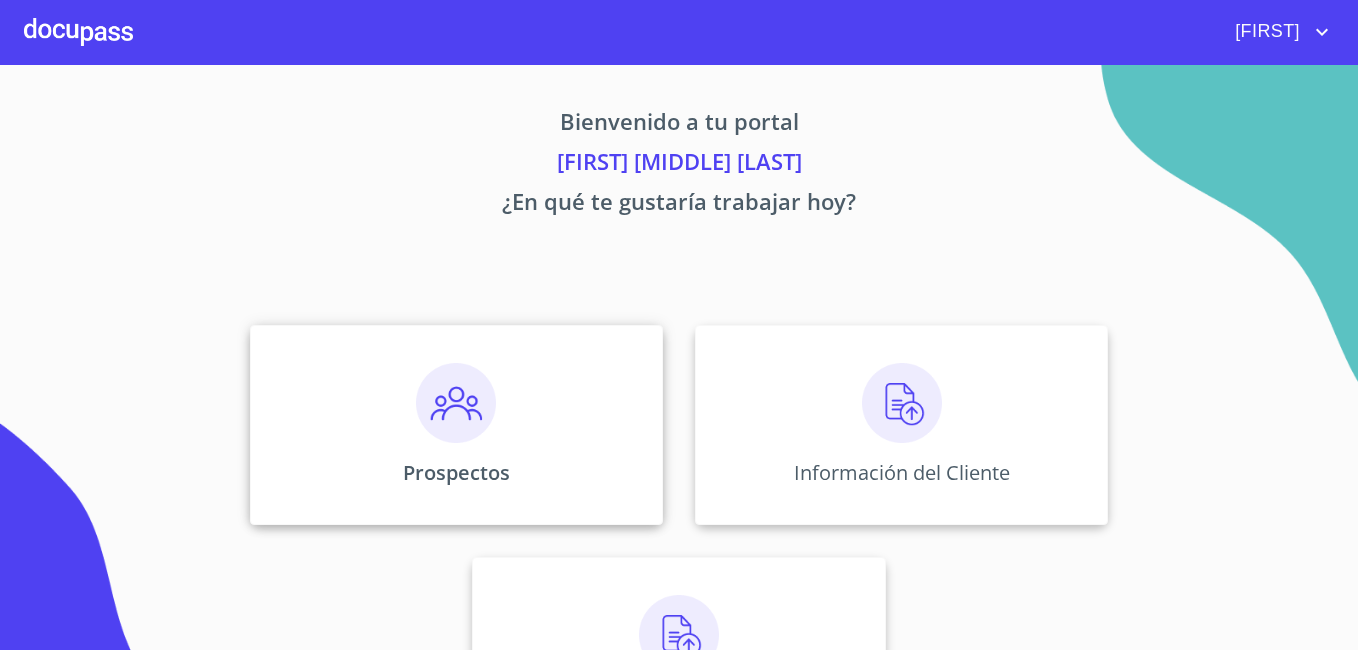 click on "Prospectos" at bounding box center (456, 425) 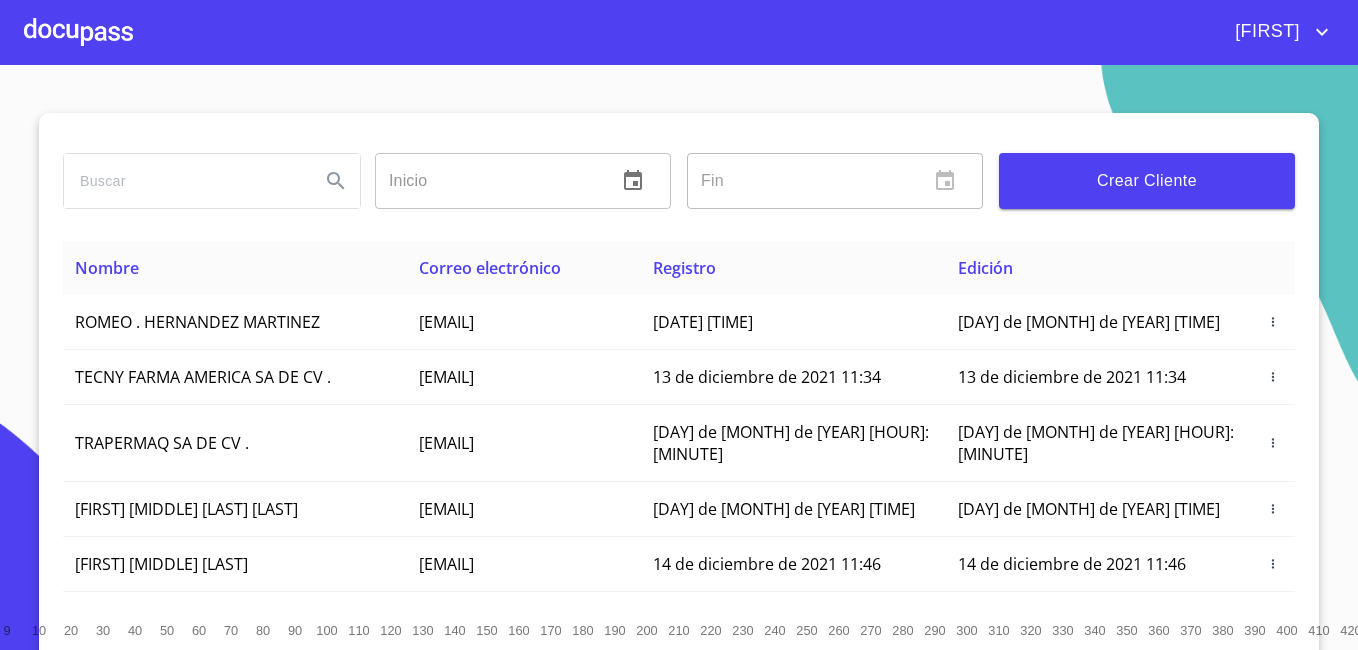 click at bounding box center [184, 181] 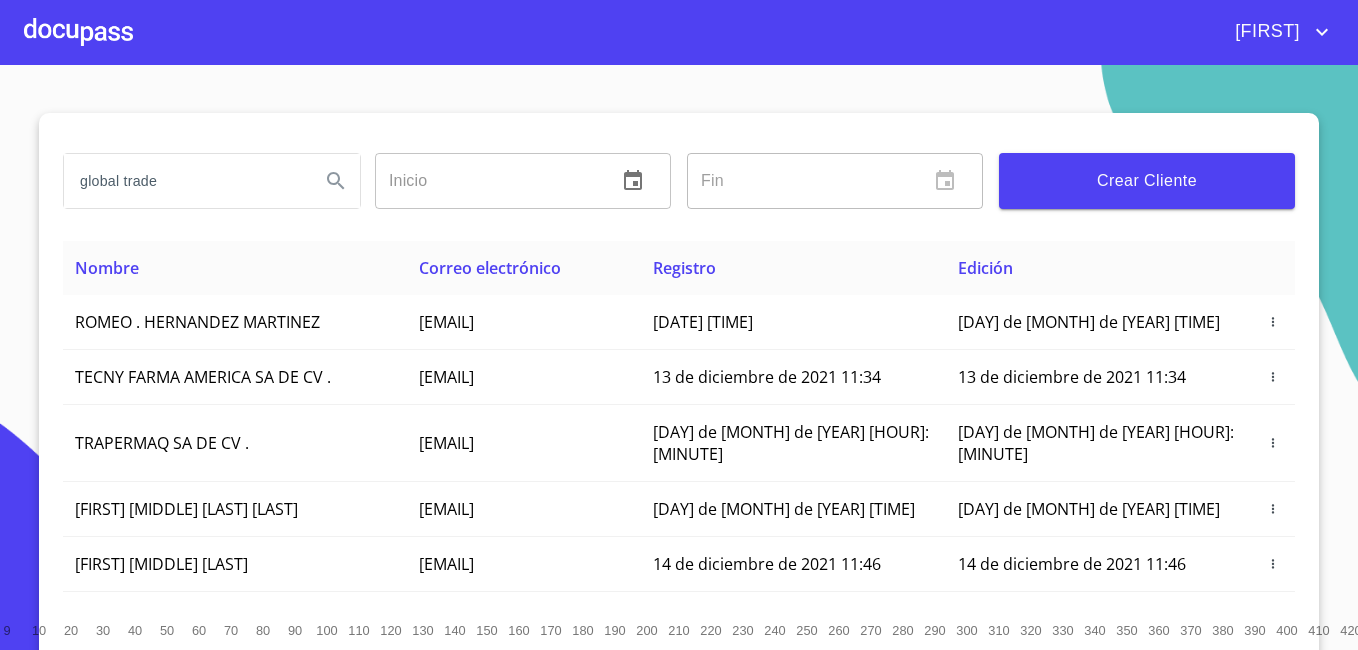 type on "global trade" 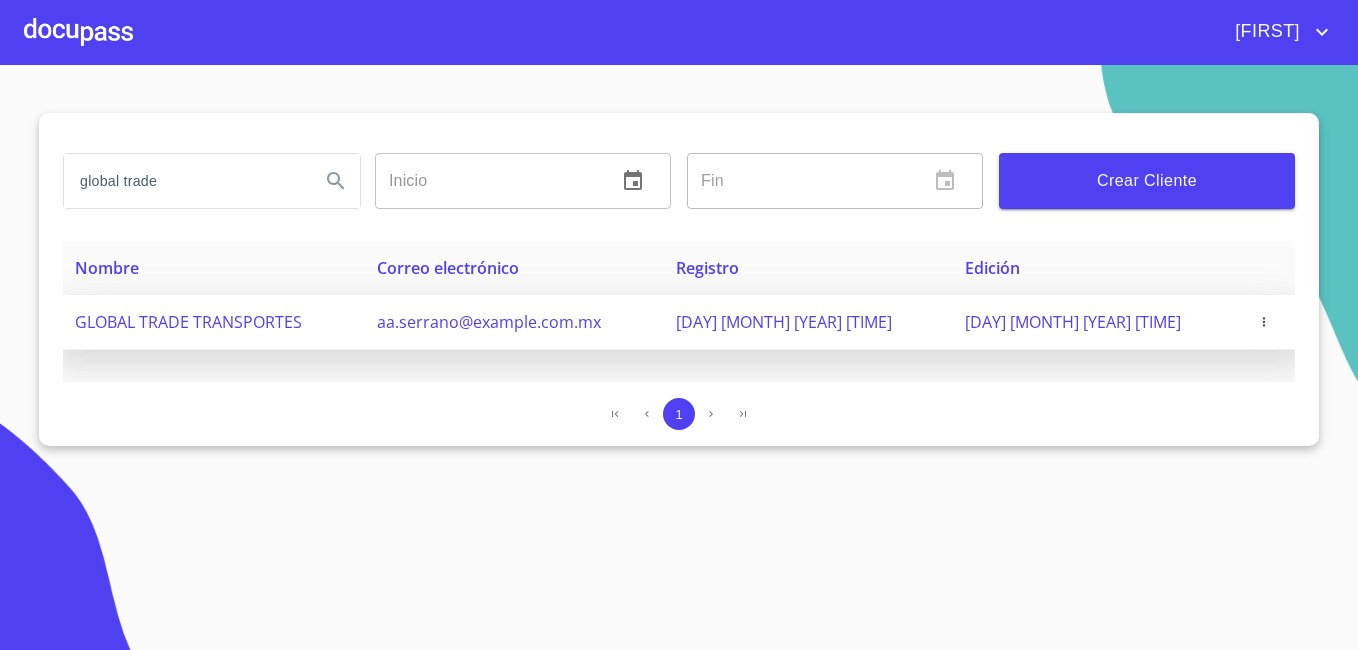 click on "GLOBAL TRADE TRANSPORTES" at bounding box center (214, 322) 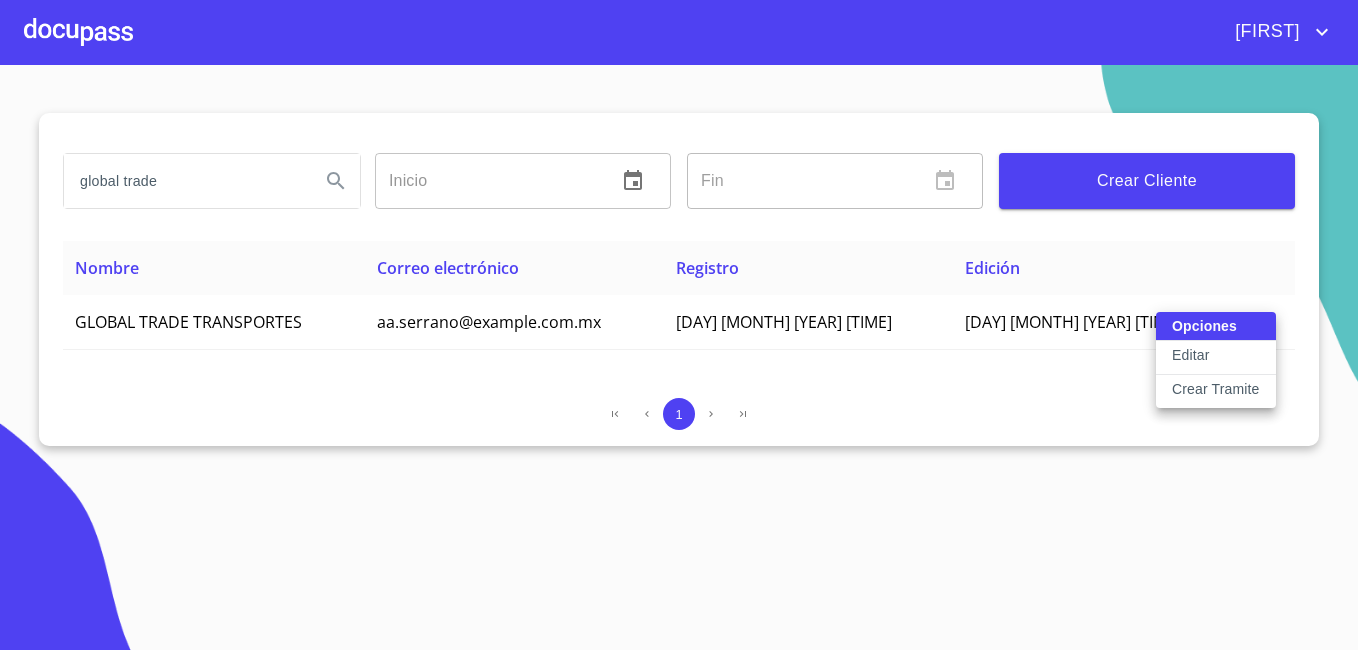 click on "Crear Tramite" at bounding box center (1216, 389) 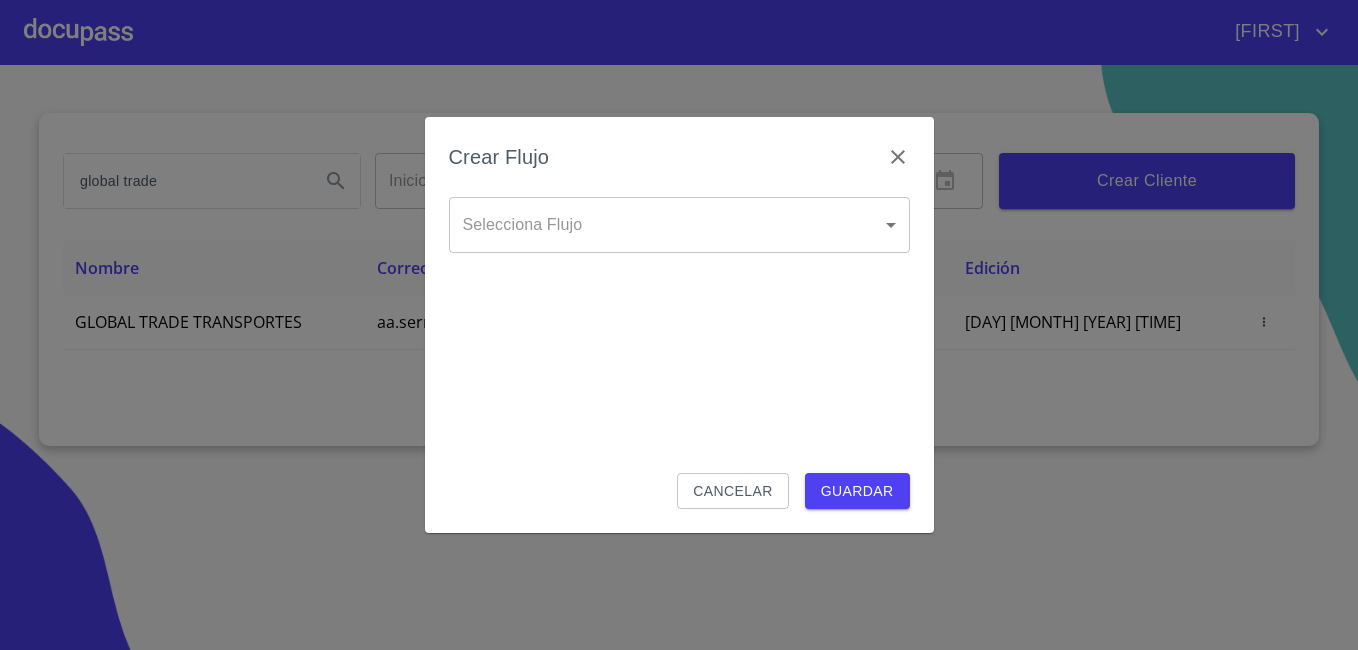 click on "Tonatiuh global trade Inicio ​ Fin ​ Crear Cliente Nombre   Correo electrónico   Registro   Edición     GLOBAL TRADE TRANSPORTES aa.serrano@gttransportes.com.mx 5 de agosto de 2025 17:53 5 de agosto de 2025 17:53 1
Salir Crear Flujo Selecciona Flujo ​ Selecciona Flujo Cancelar Guardar" at bounding box center [679, 325] 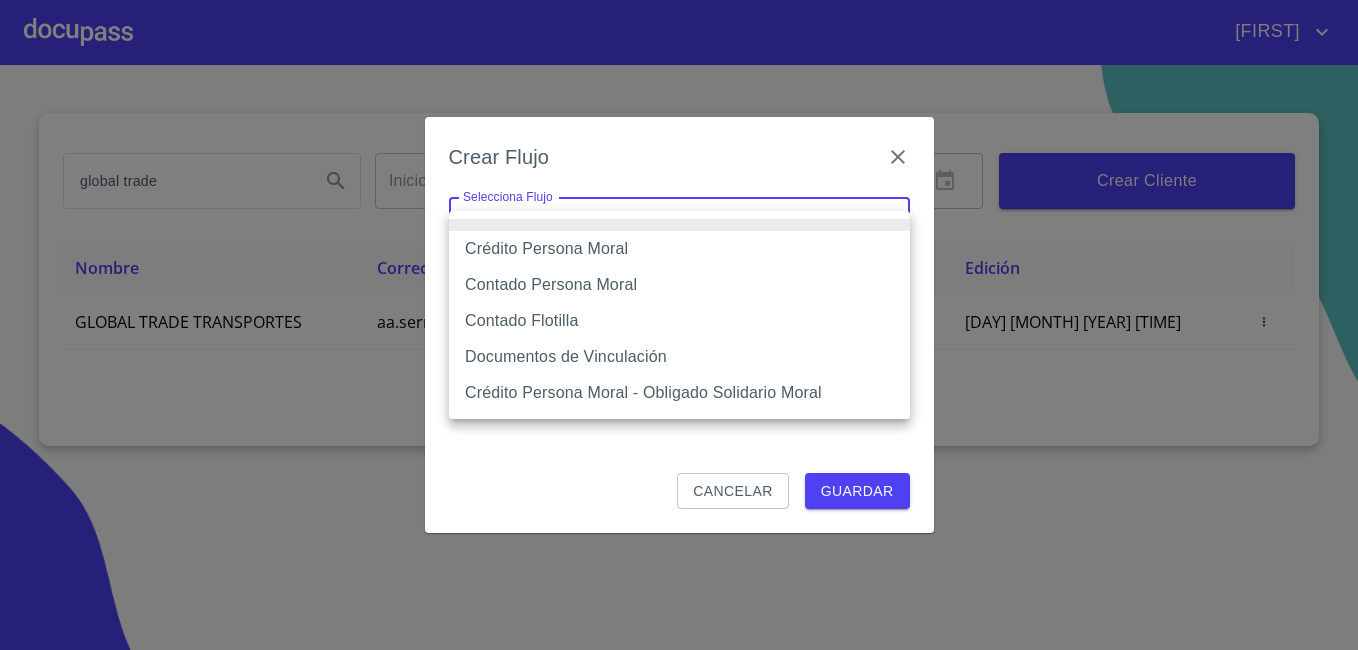 click on "Contado Persona Moral" at bounding box center (679, 285) 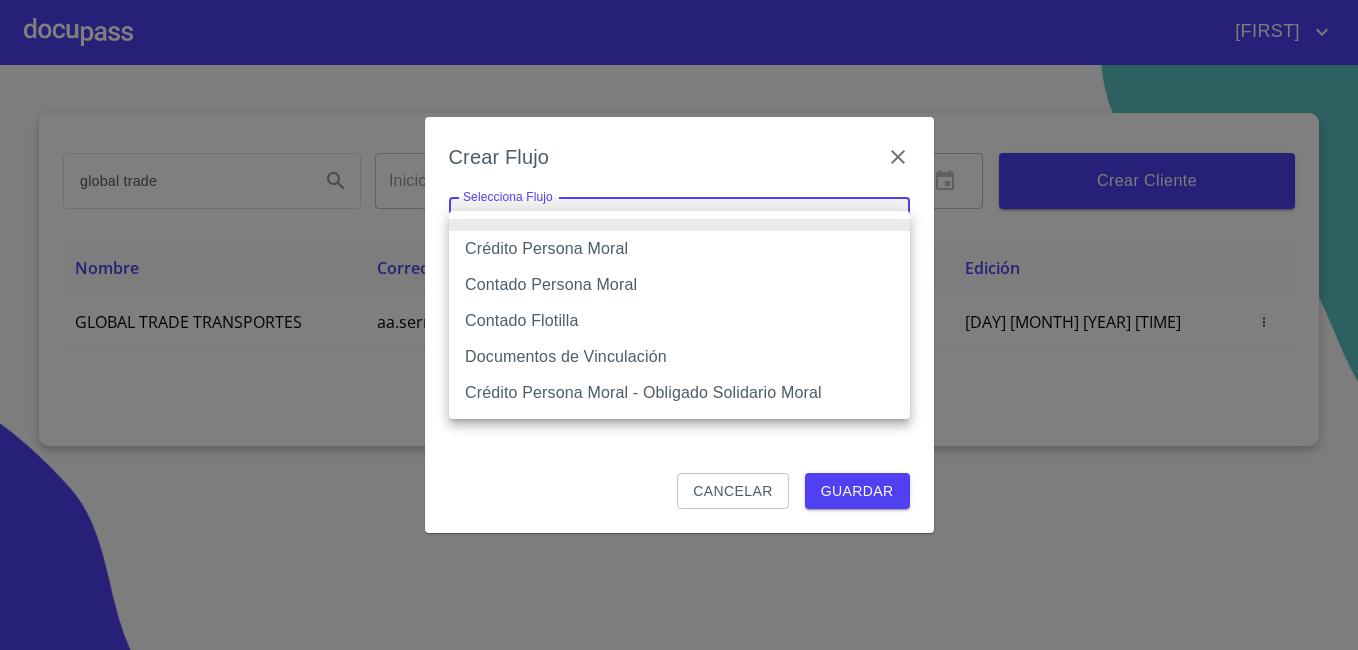 type on "[ID]" 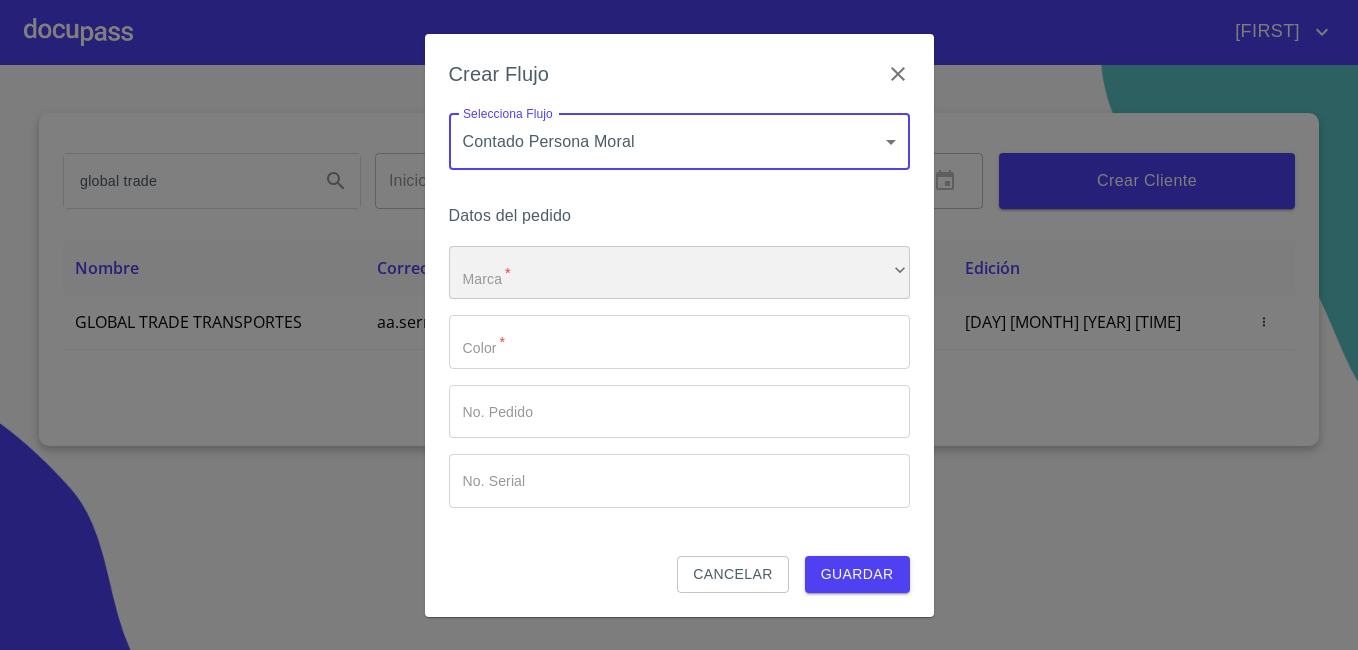 click on "​" at bounding box center (679, 273) 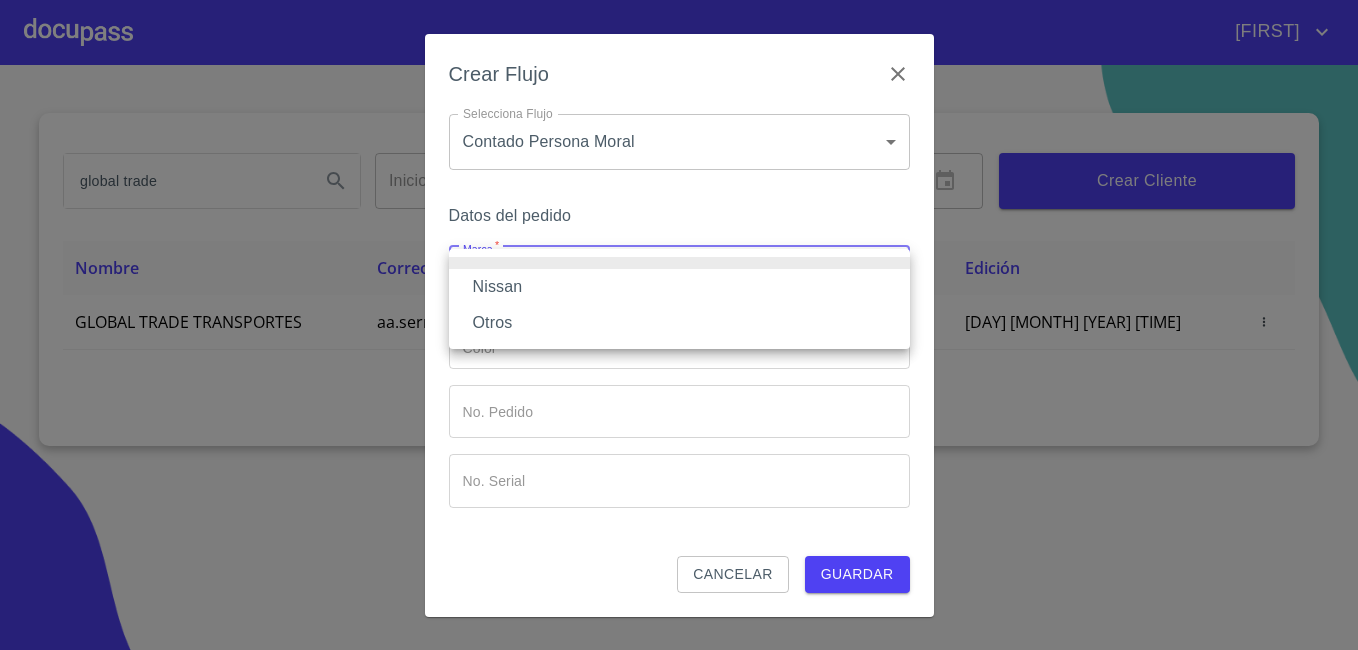 click on "Nissan" at bounding box center [679, 287] 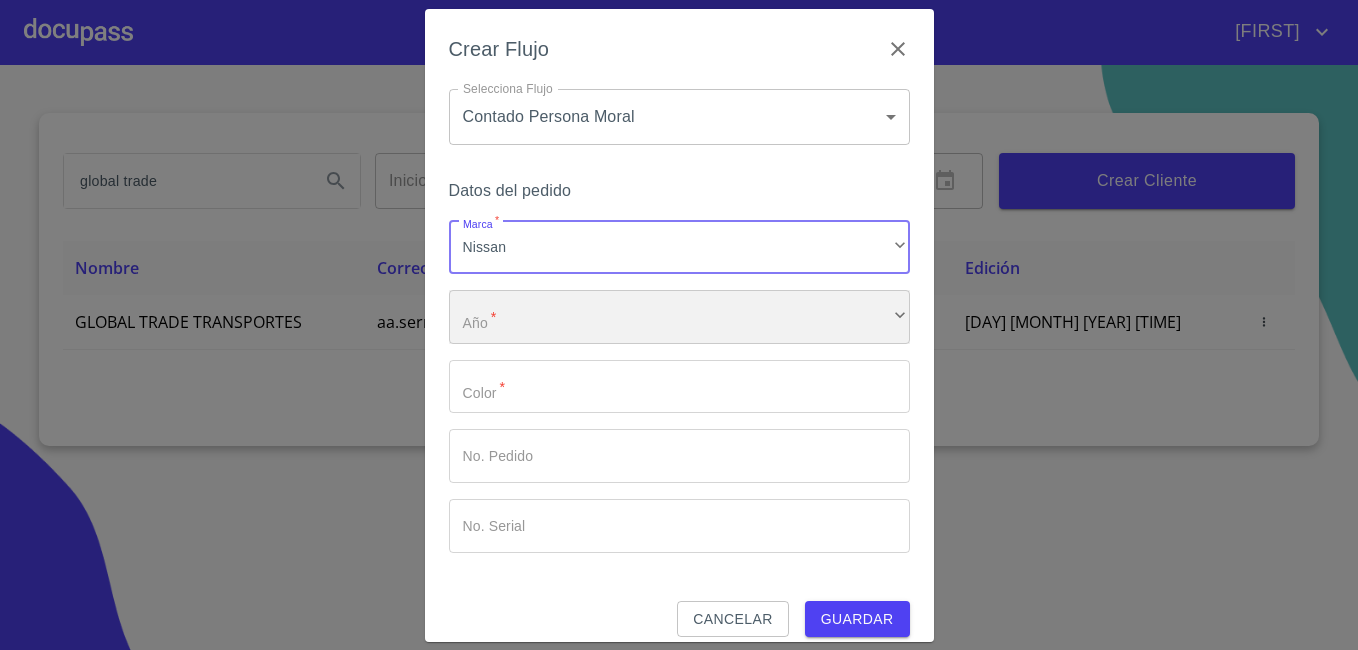 click on "​" at bounding box center (679, 317) 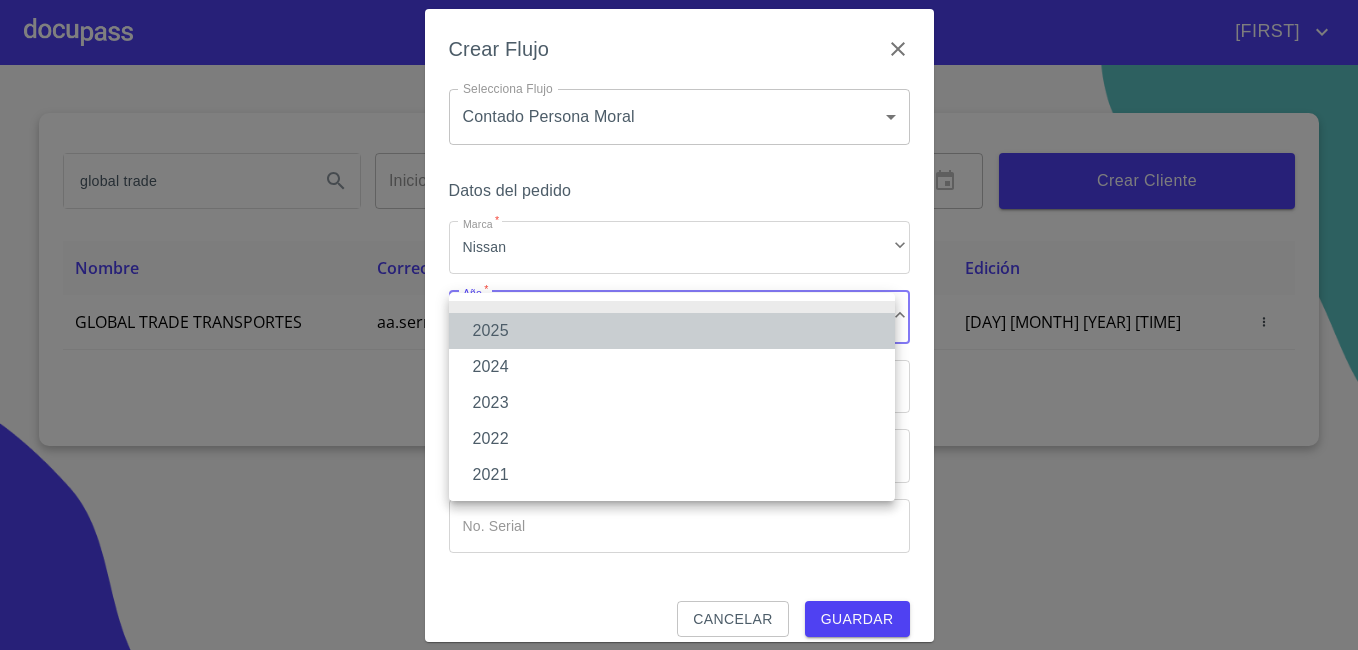 click on "2025" at bounding box center (672, 331) 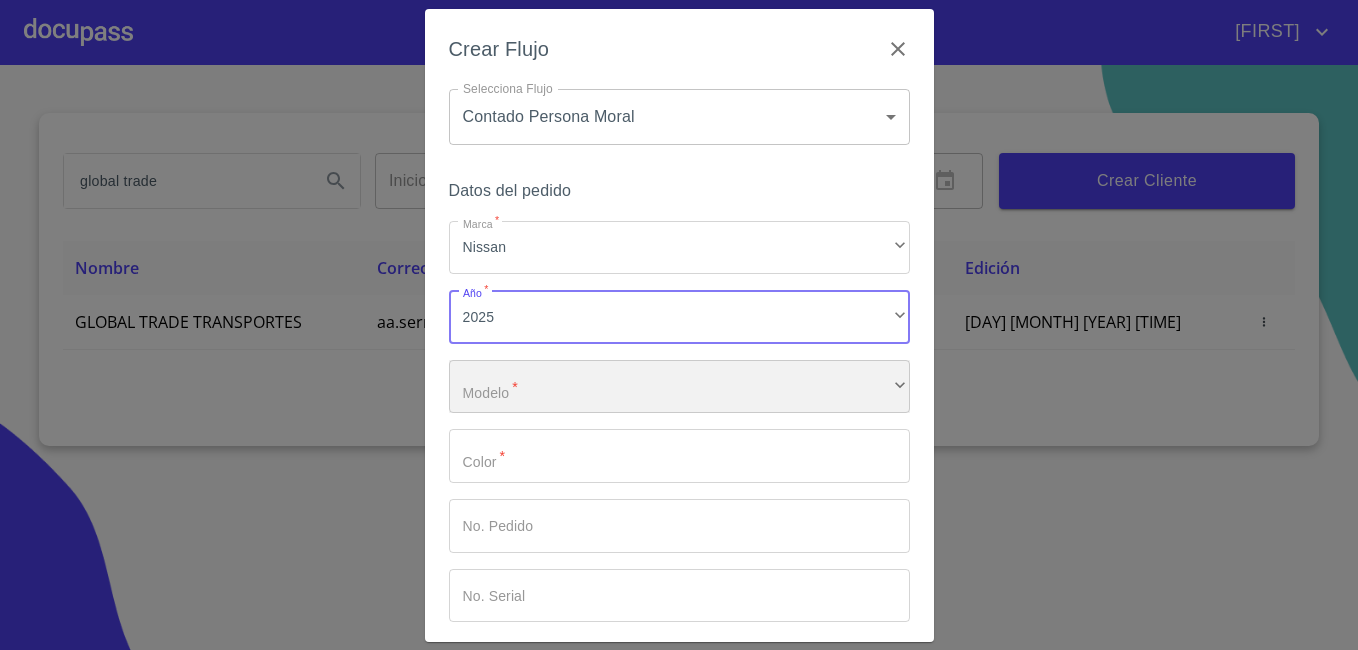 click on "​" at bounding box center [679, 387] 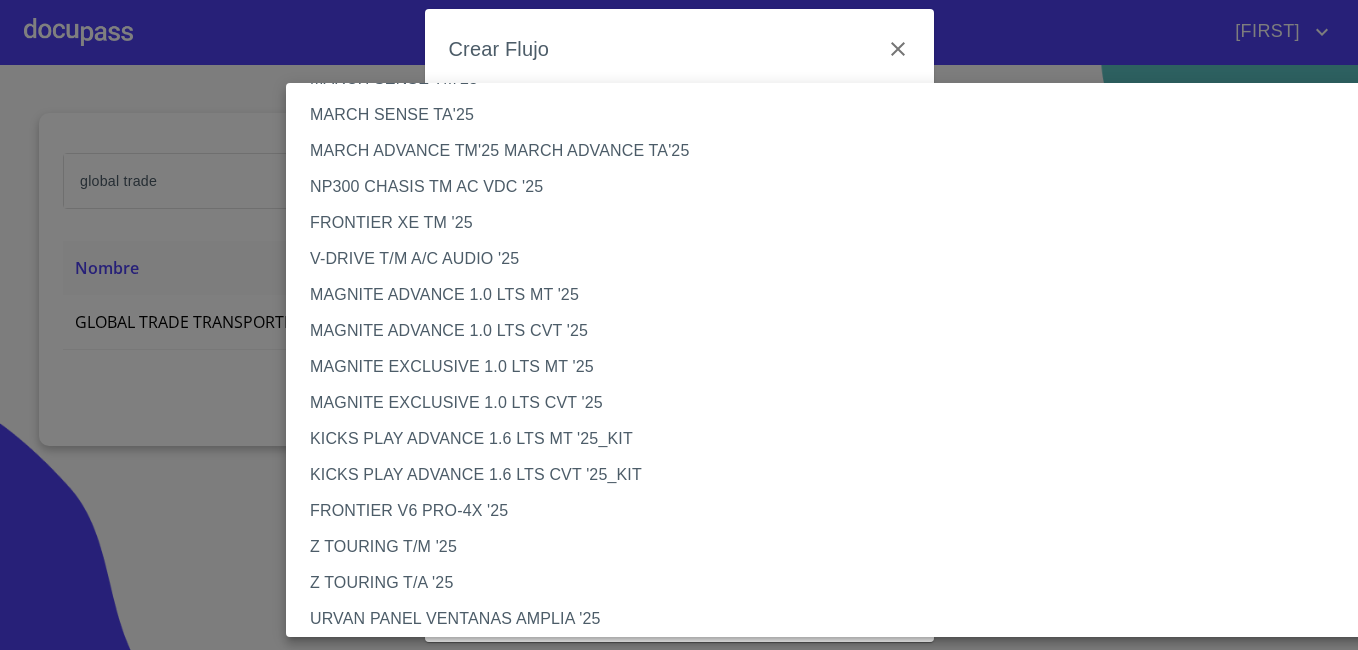 scroll, scrollTop: 0, scrollLeft: 0, axis: both 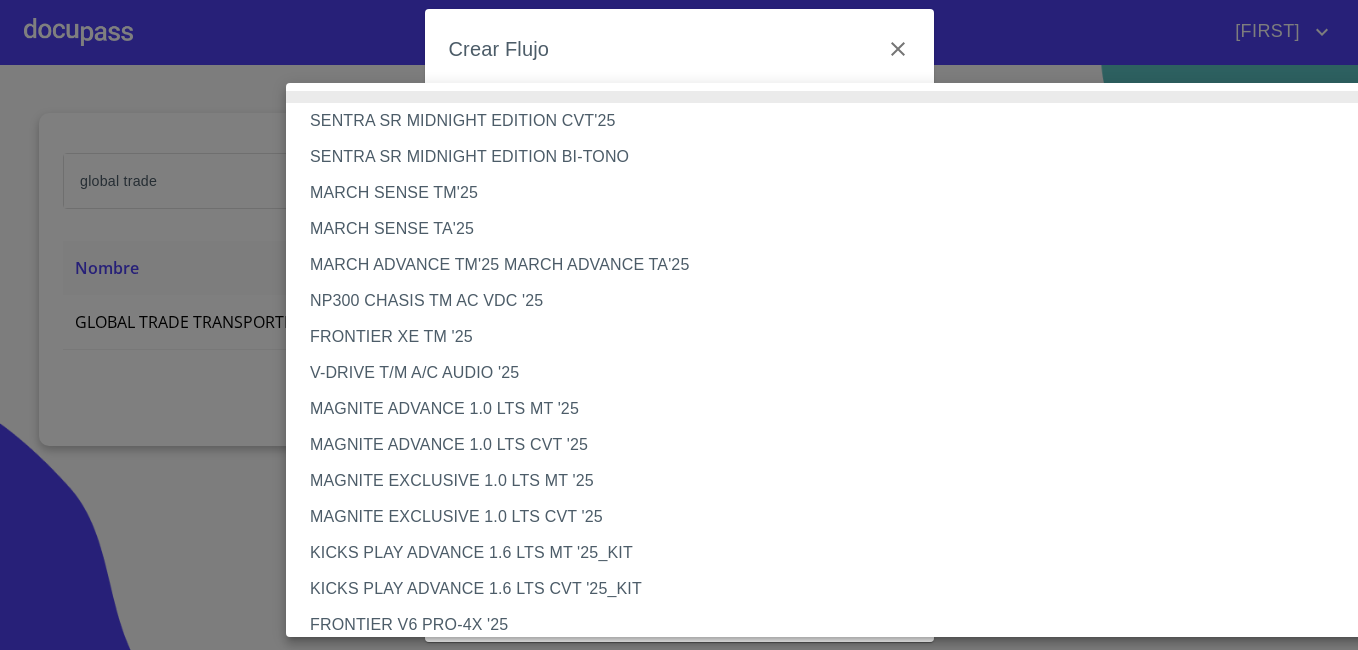 click on "NP300 CHASIS TM AC VDC '25" at bounding box center [844, 301] 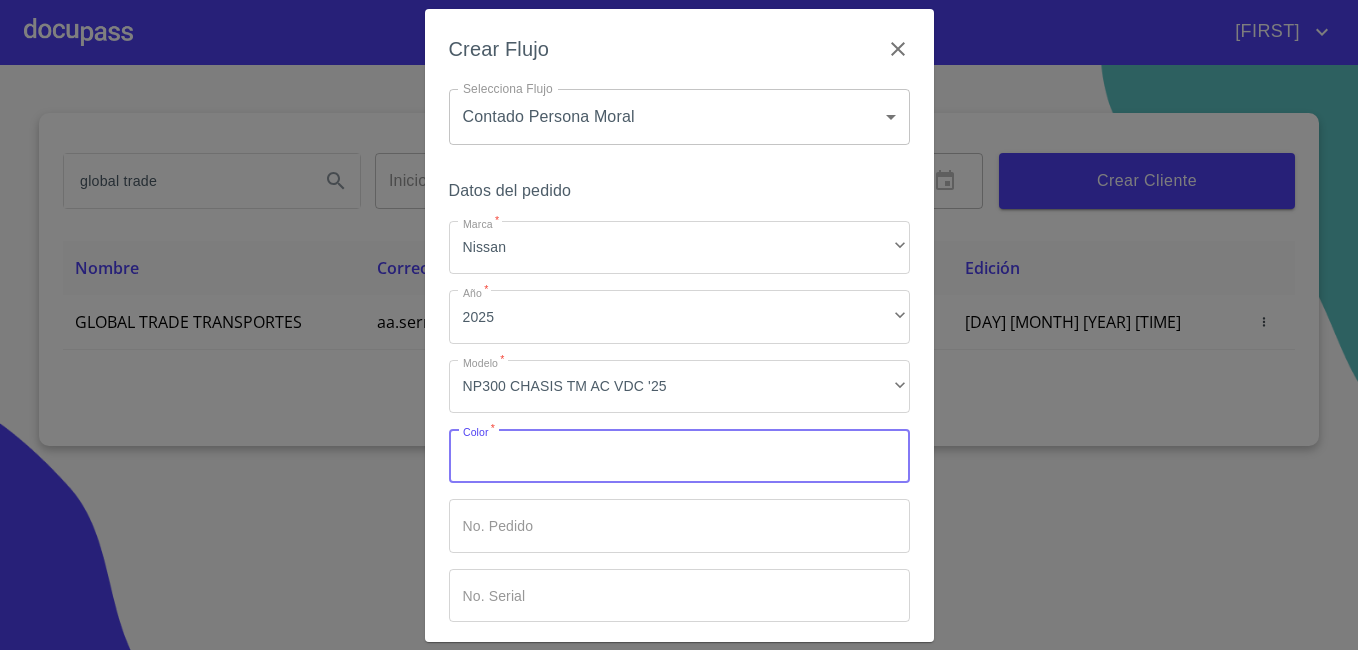 click on "Marca   *" at bounding box center (679, 456) 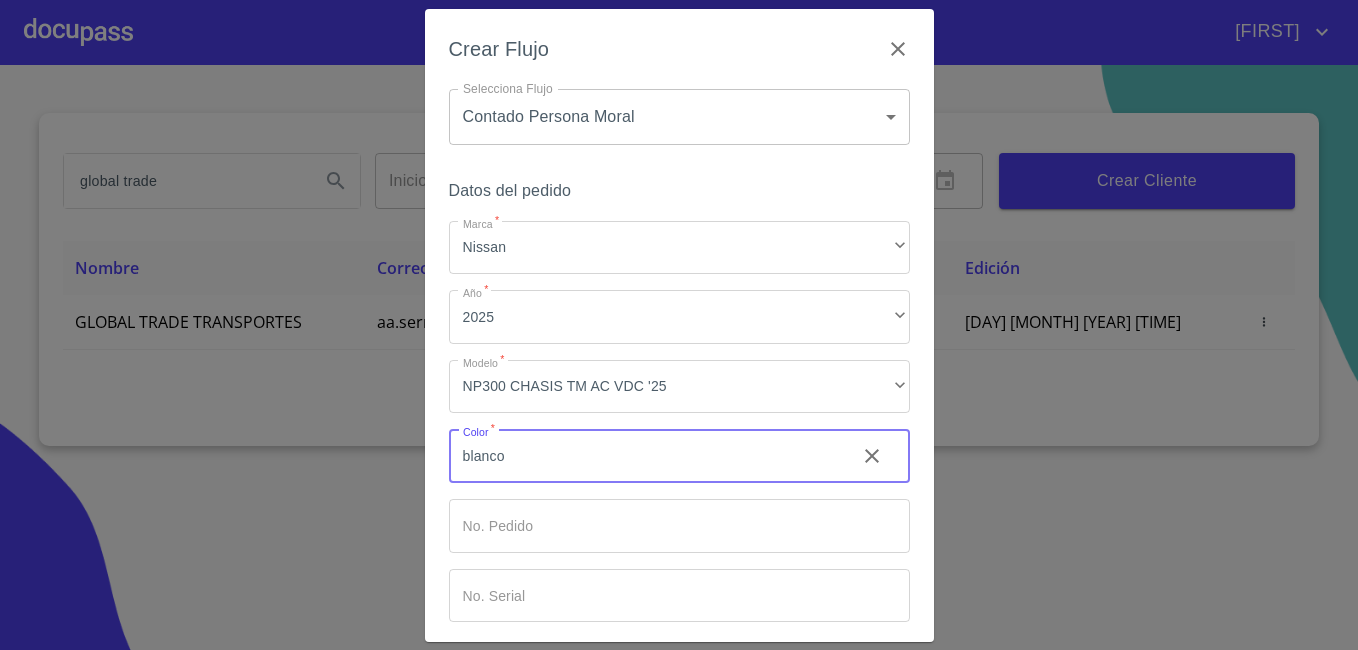 scroll, scrollTop: 89, scrollLeft: 0, axis: vertical 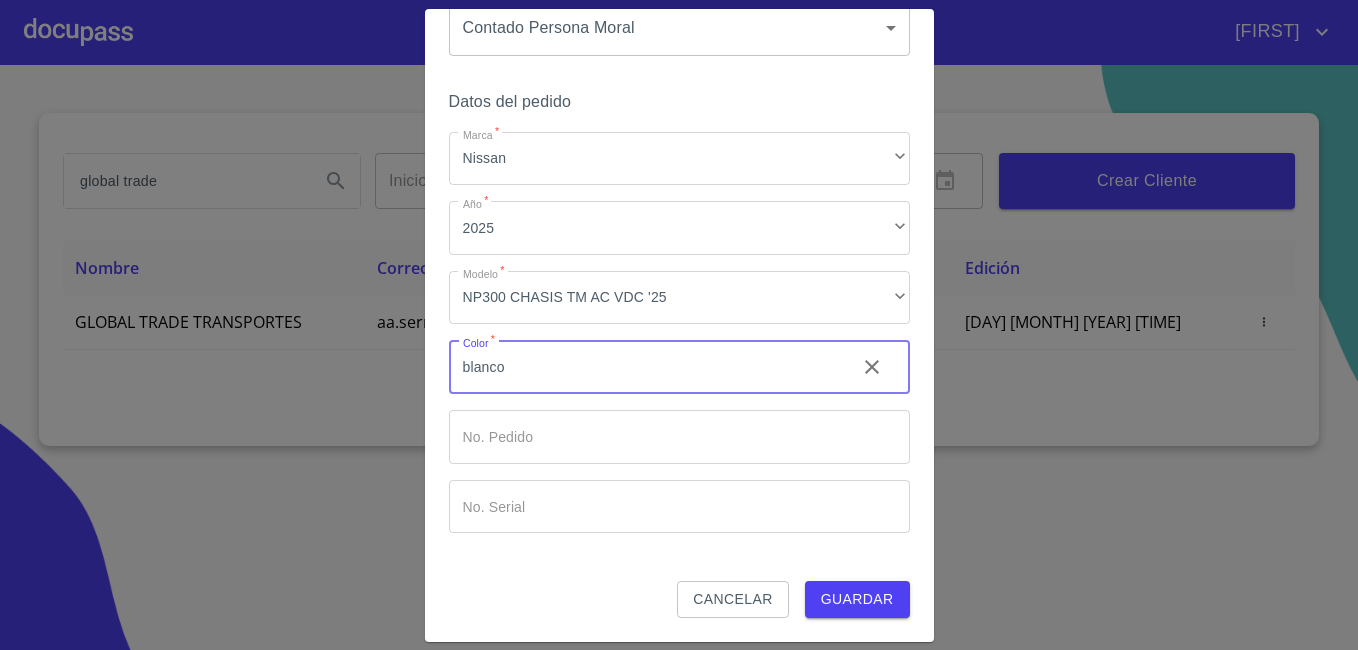 type on "blanco" 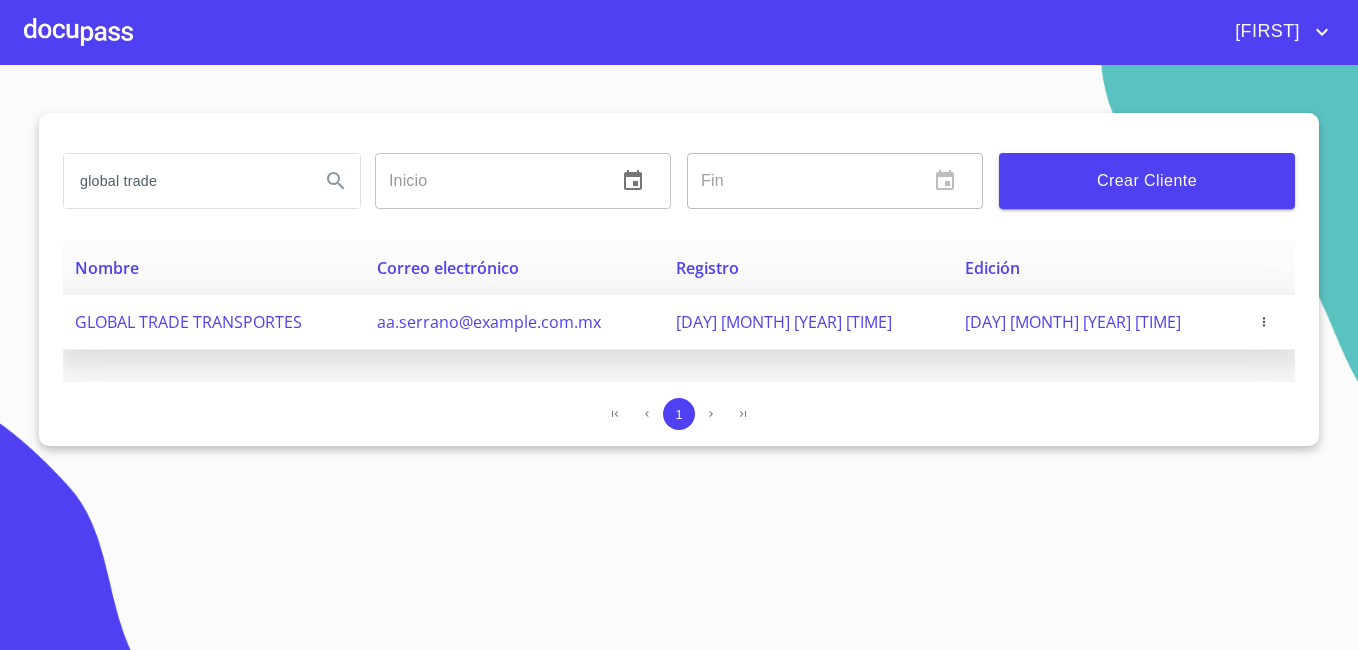 click at bounding box center [1264, 322] 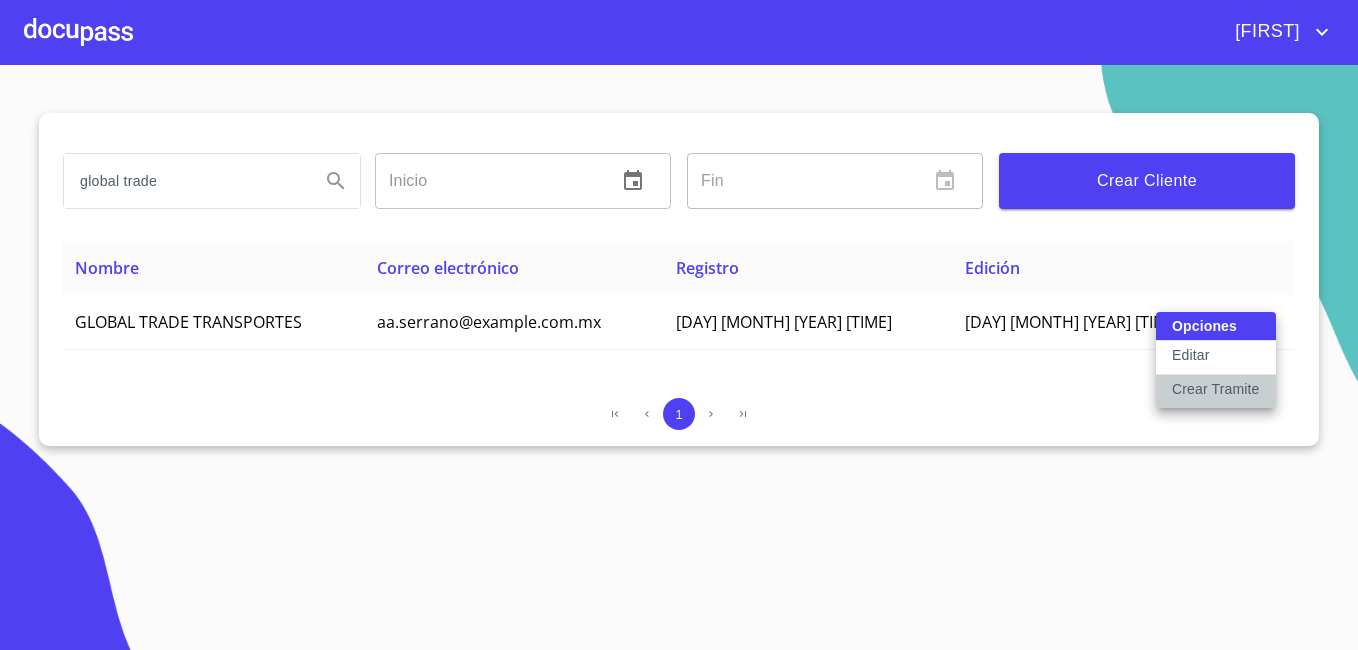 click on "Crear Tramite" at bounding box center (1216, 389) 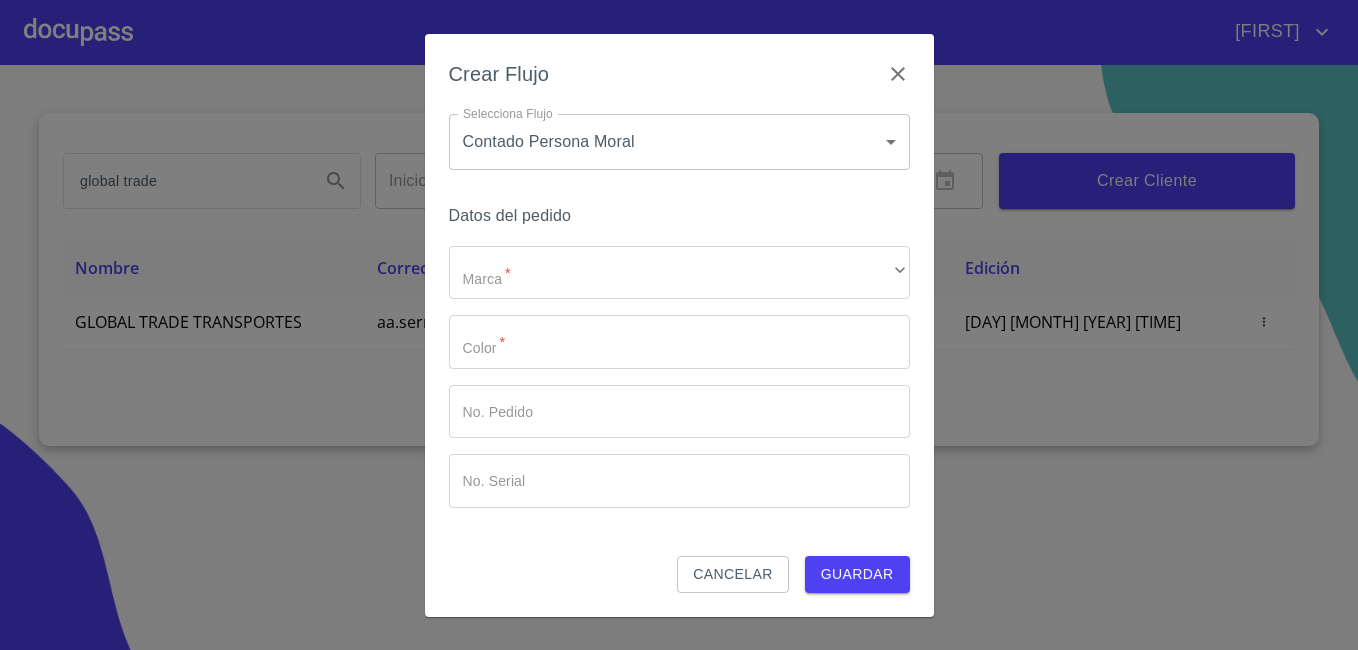 click on "Crear Flujo Selecciona Flujo Contado Persona Moral 61b135f39b8c202ad5a10de4 Selecciona Flujo Datos del pedido Marca   * ​ ​ Color   * ​ No. Pedido ​ No. Serial ​ Cancelar Guardar" at bounding box center (679, 325) 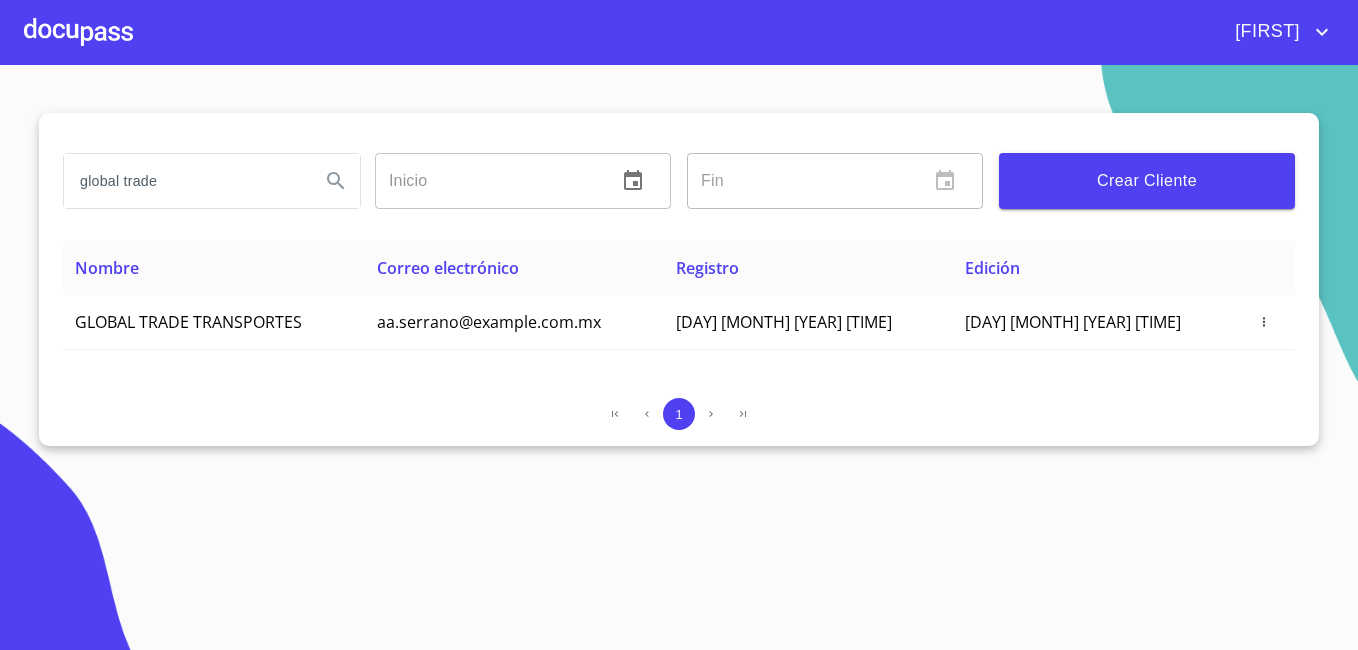click at bounding box center [78, 32] 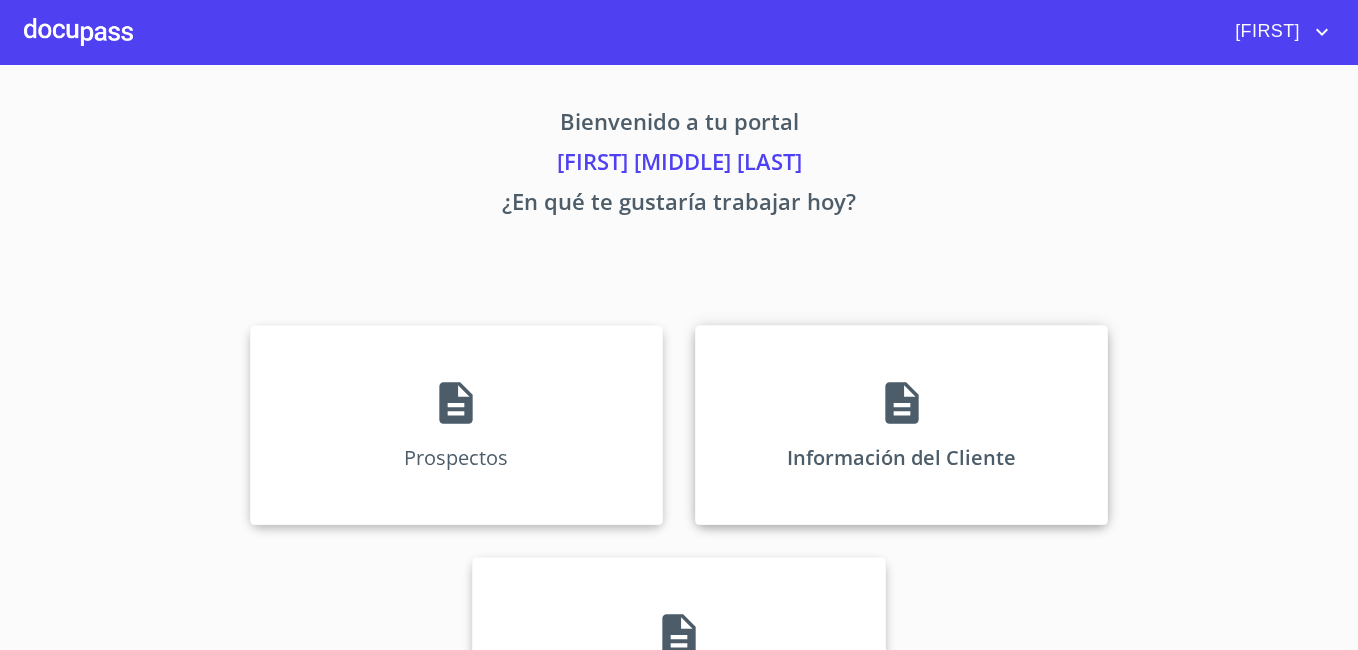 click on "Información del Cliente" at bounding box center [901, 425] 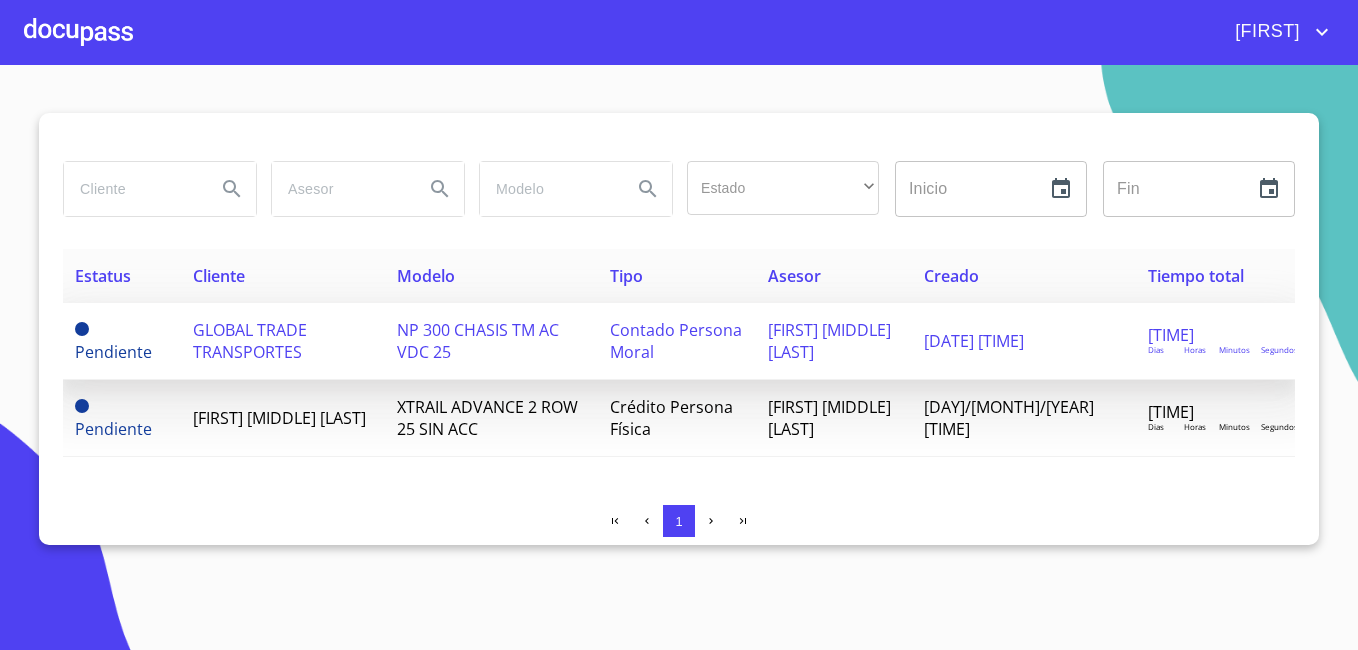 click on "05/ago./2025 17:55" at bounding box center [974, 341] 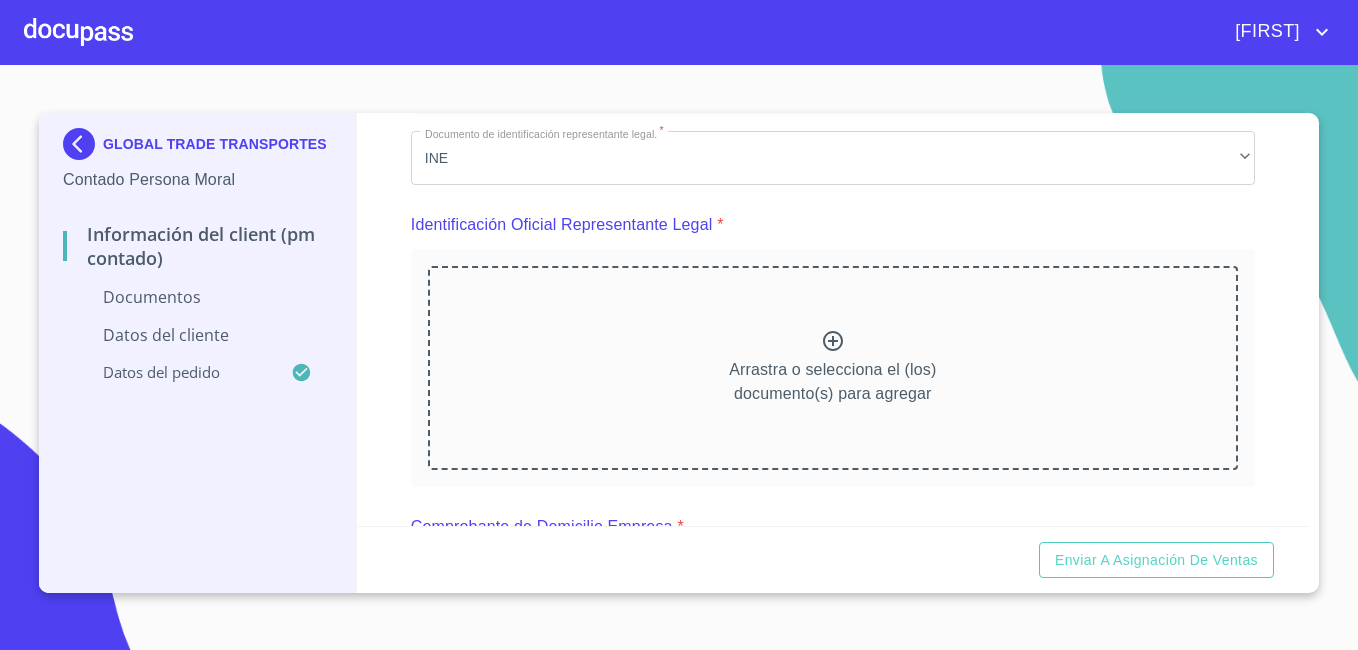 scroll, scrollTop: 200, scrollLeft: 0, axis: vertical 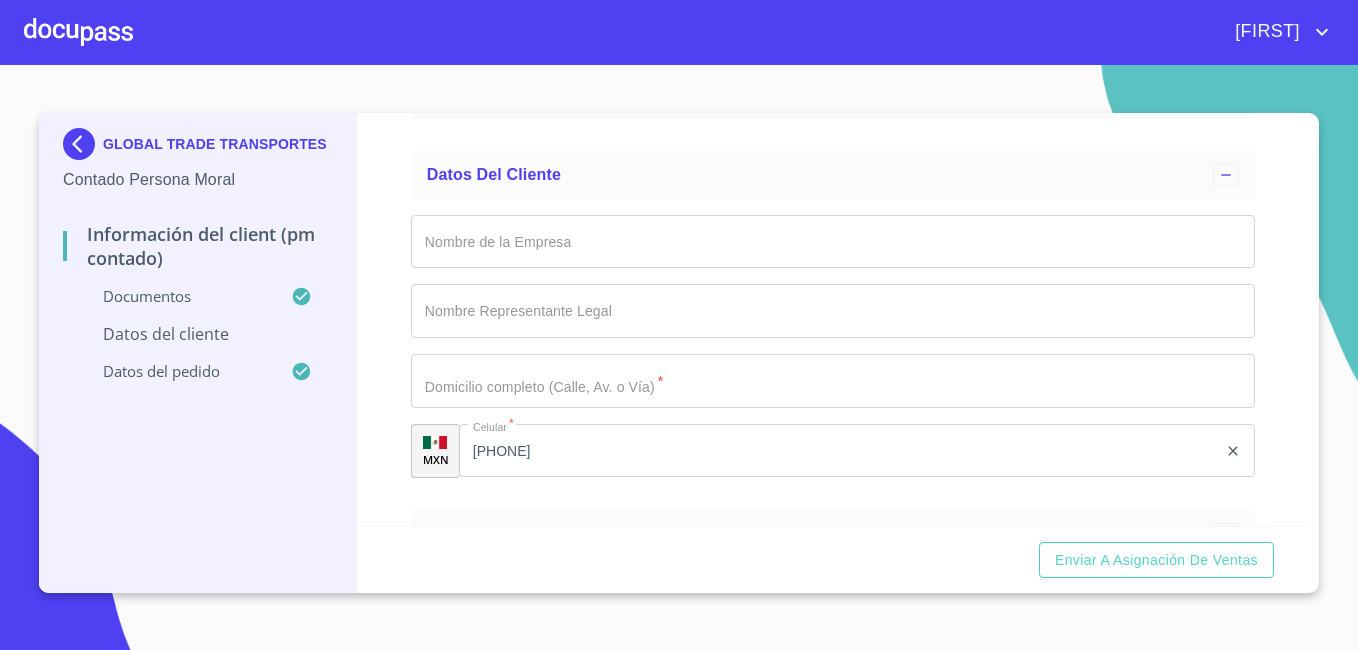 drag, startPoint x: 545, startPoint y: 263, endPoint x: 614, endPoint y: 276, distance: 70.21396 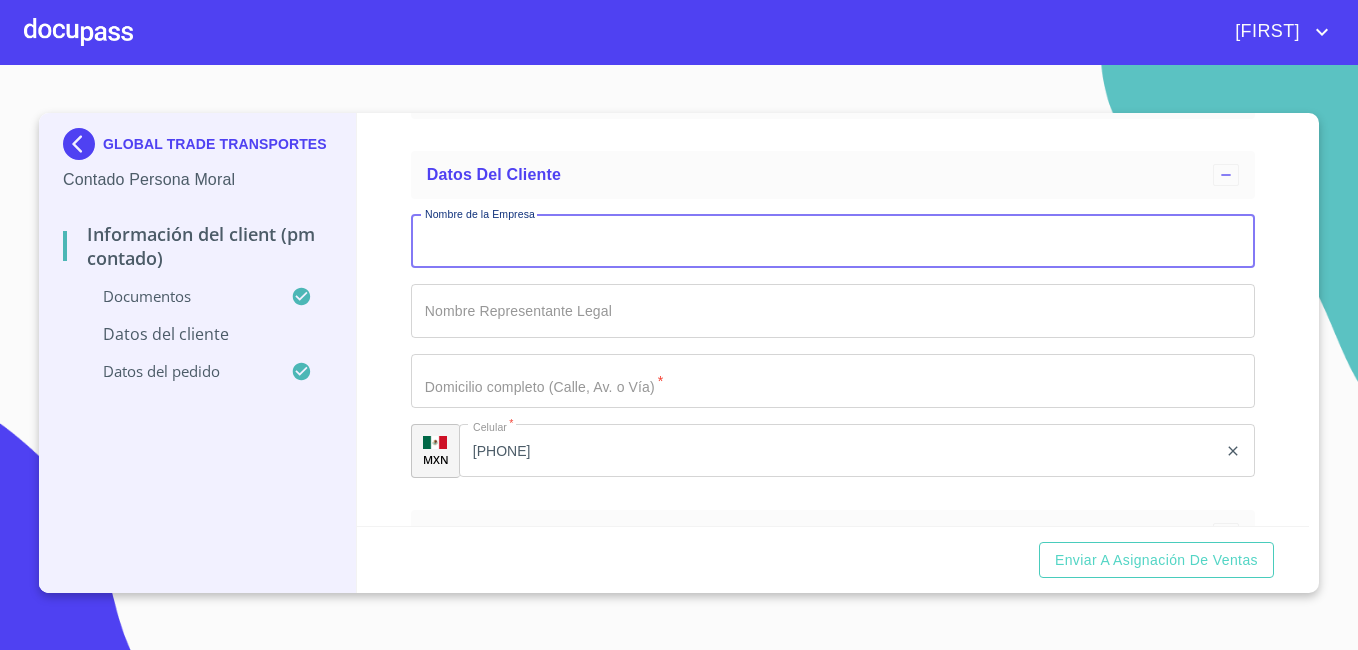 scroll, scrollTop: 4700, scrollLeft: 0, axis: vertical 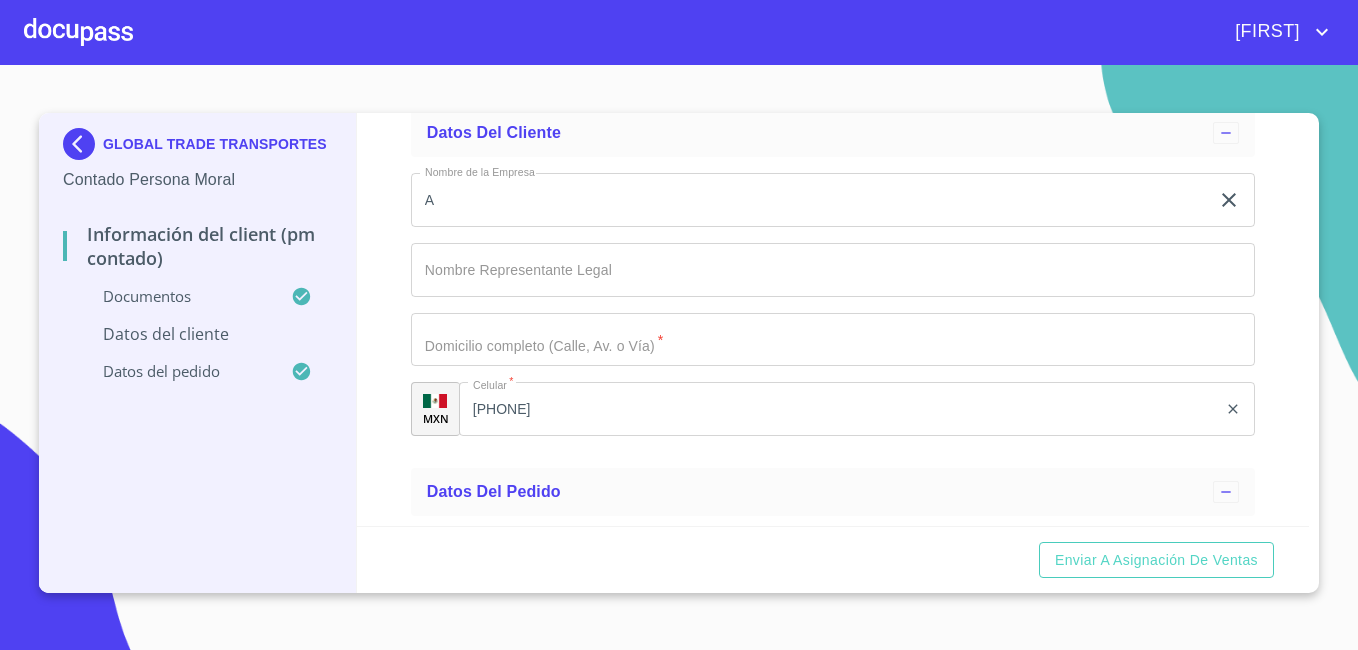 click on "GLOBAL TRADE TRANSPORTES Contado Persona Moral Información del Client (PM contado) Documentos Datos del cliente Datos del pedido Información del Client (PM contado)   Documentos Documento de identificación representante legal.   * INE ​ Identificación Oficial Representante Legal * Identificación Oficial Representante Legal Identificación Oficial Representante Legal Comprobante de Domicilio Empresa * Comprobante de Domicilio Empresa Comprobante de Domicilio Empresa Constancia de Situación Fiscal Empresa * Constancia de Situación Fiscal Empresa Constancia de Situación Fiscal Empresa Acta Constitutiva con poderes * Acta Constitutiva con poderes Acta Constitutiva con poderes CURP Representante Legal * CURP Representante Legal CURP Representante Legal Constancia de situación fiscal Constancia de situación fiscal Constancia de situación fiscal Datos del cliente Nombre de la Empresa A ​ Nombre Representante Legal ​ Domicilio completo (Calle, Av. o Vía)   * ​ MXN Celular   * (33)31006514 *" at bounding box center (679, 357) 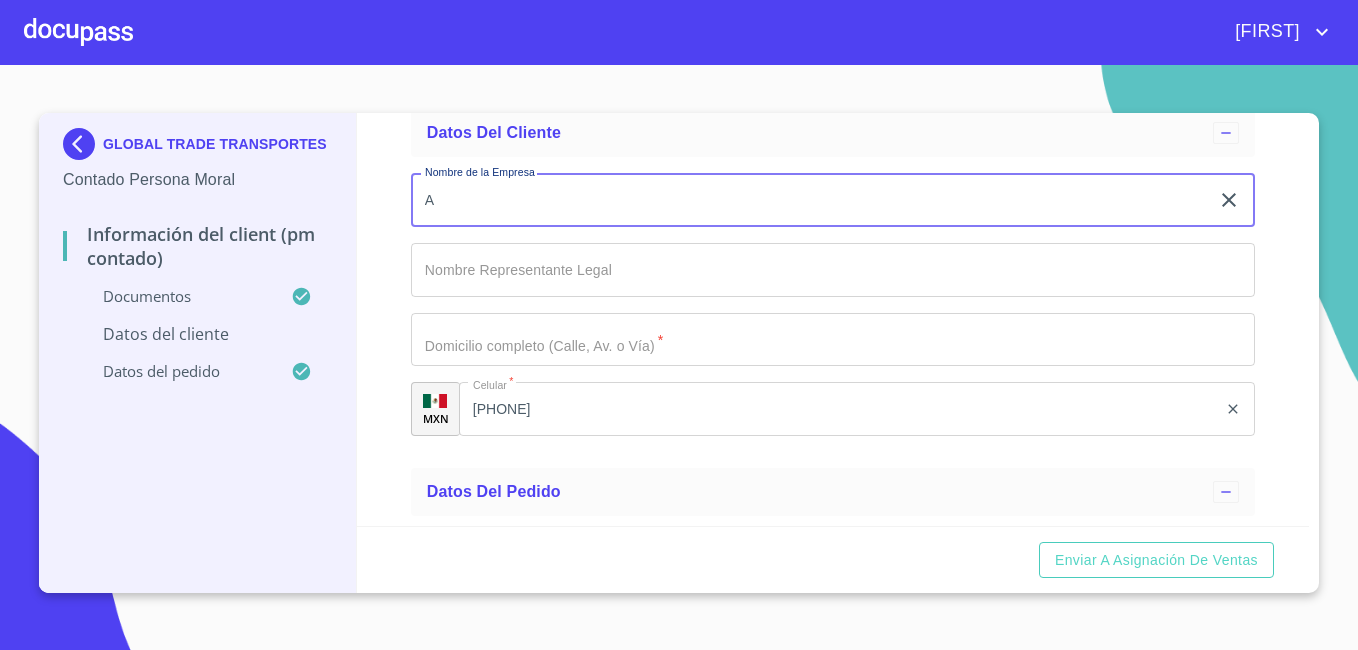 click on "A" at bounding box center (810, 200) 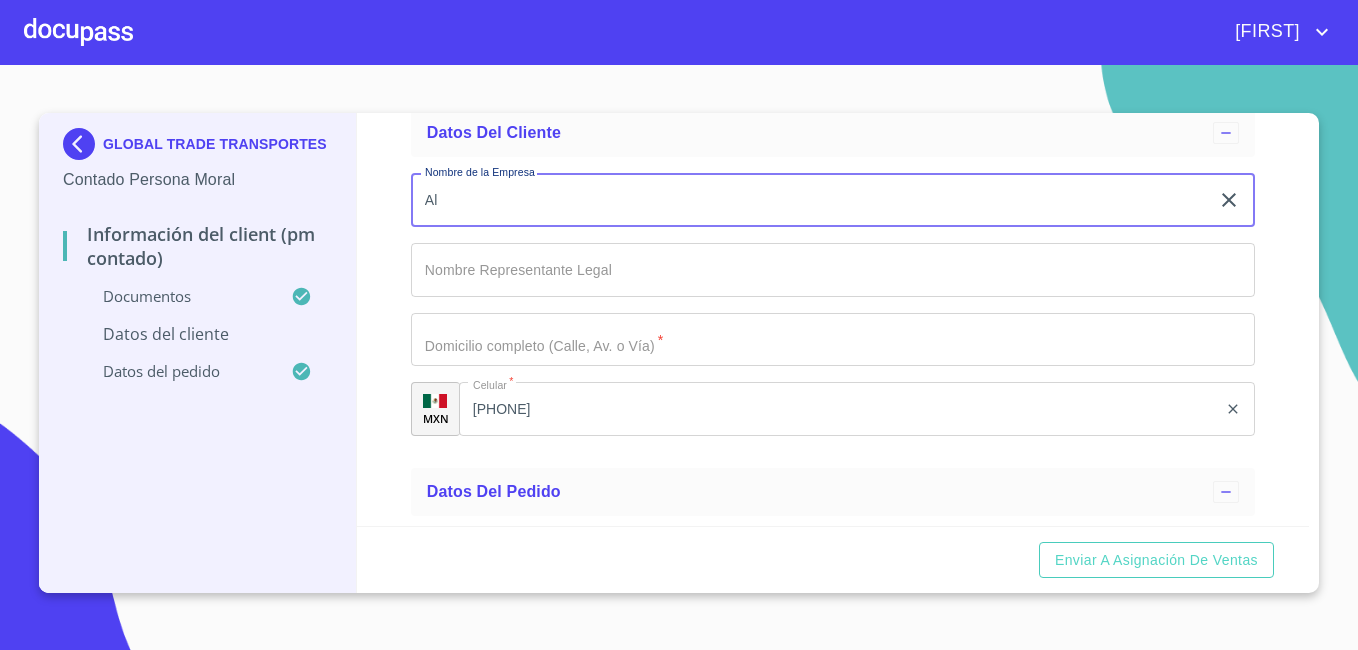 type on "A" 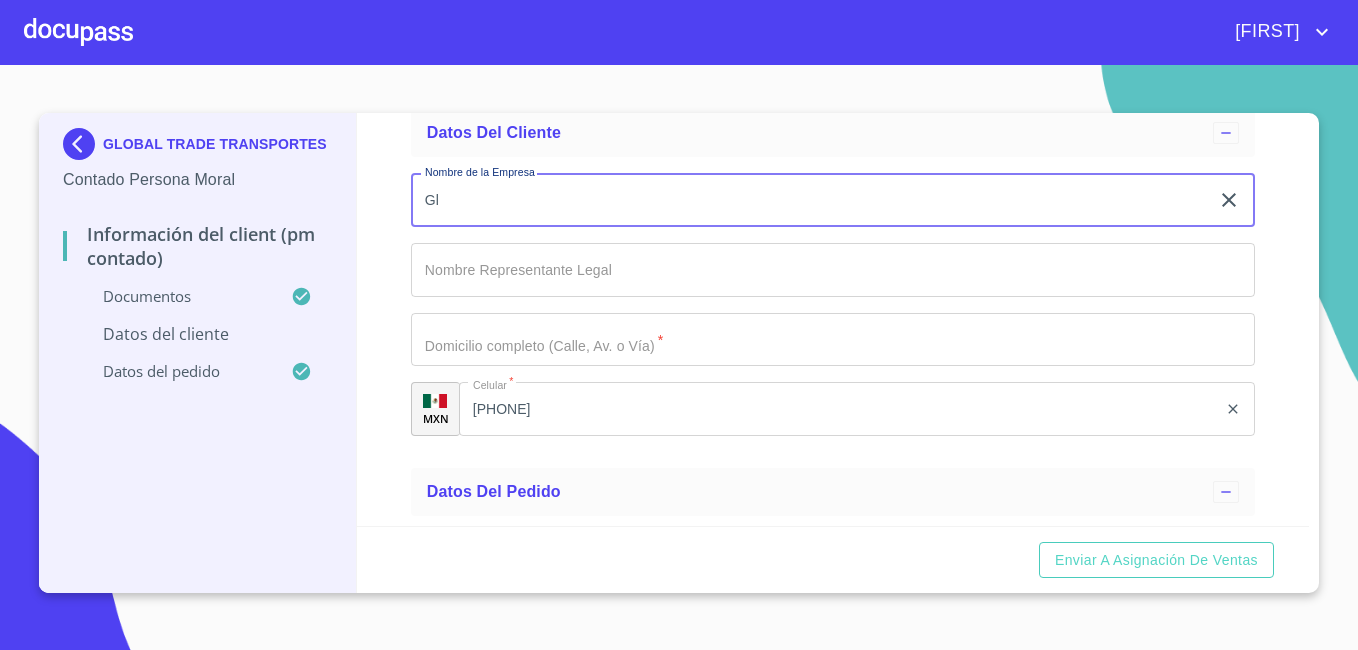 type on "G" 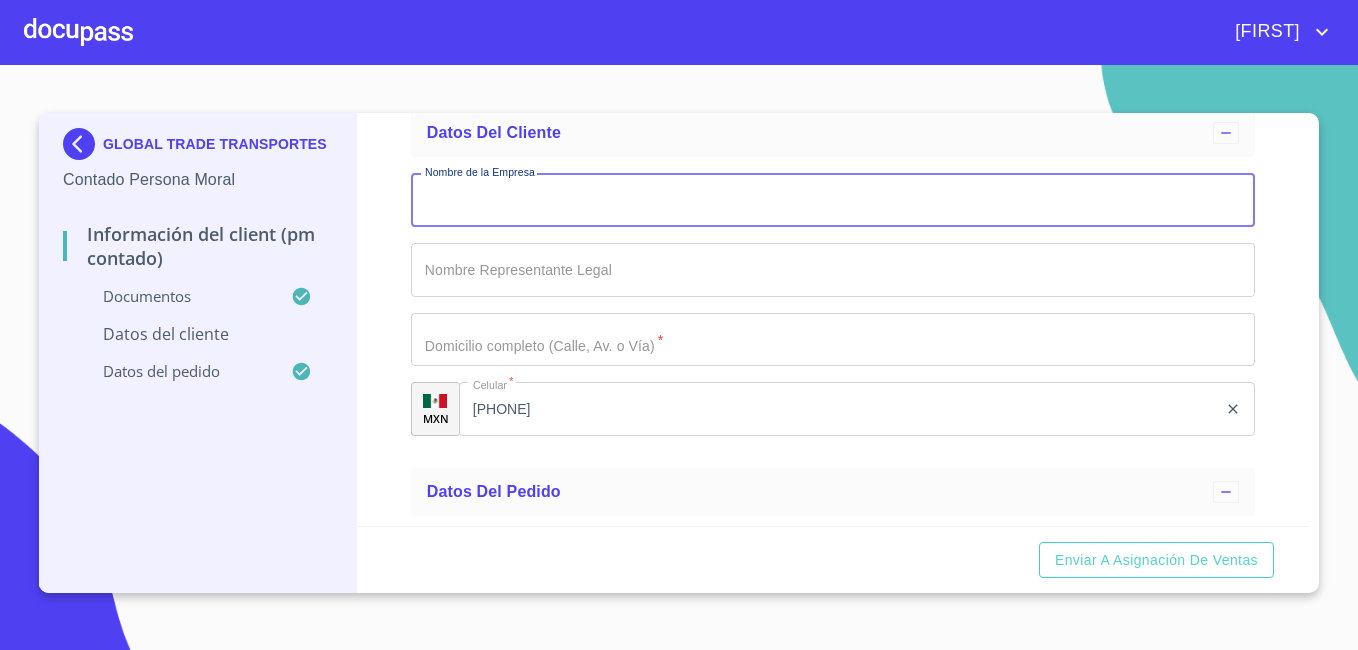 type on "B" 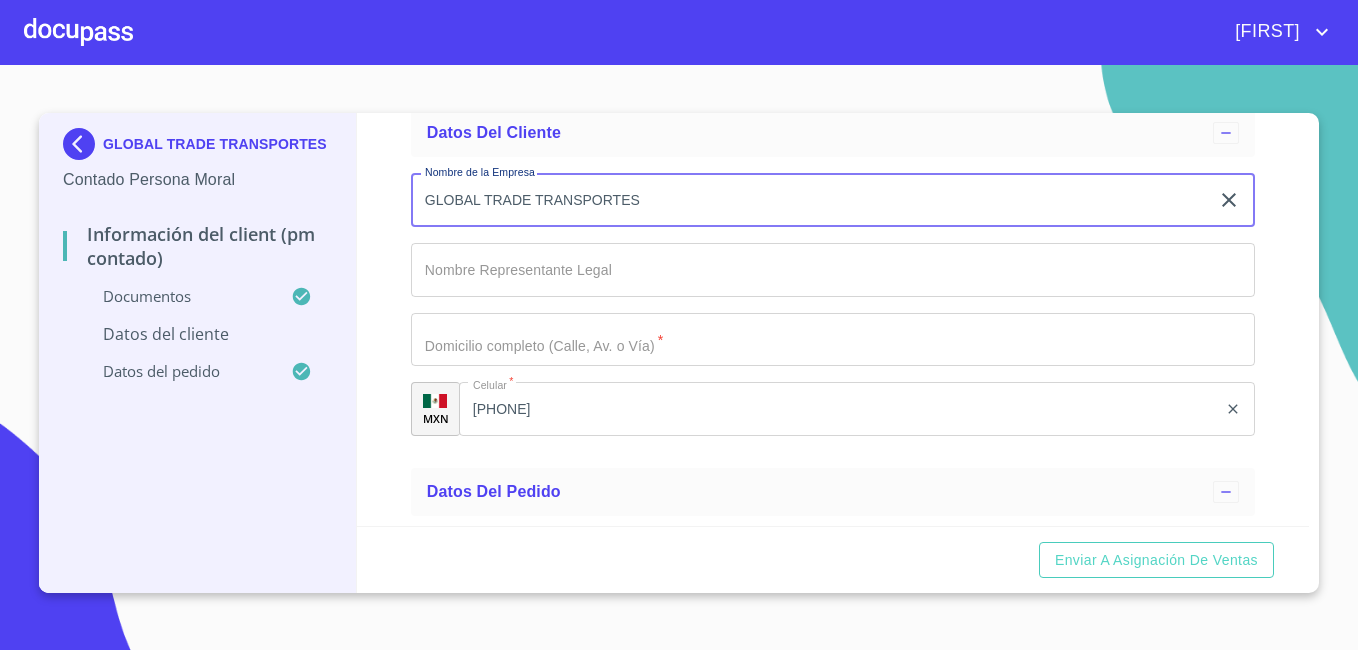 type on "GLOBAL TRADE TRANSPORTES" 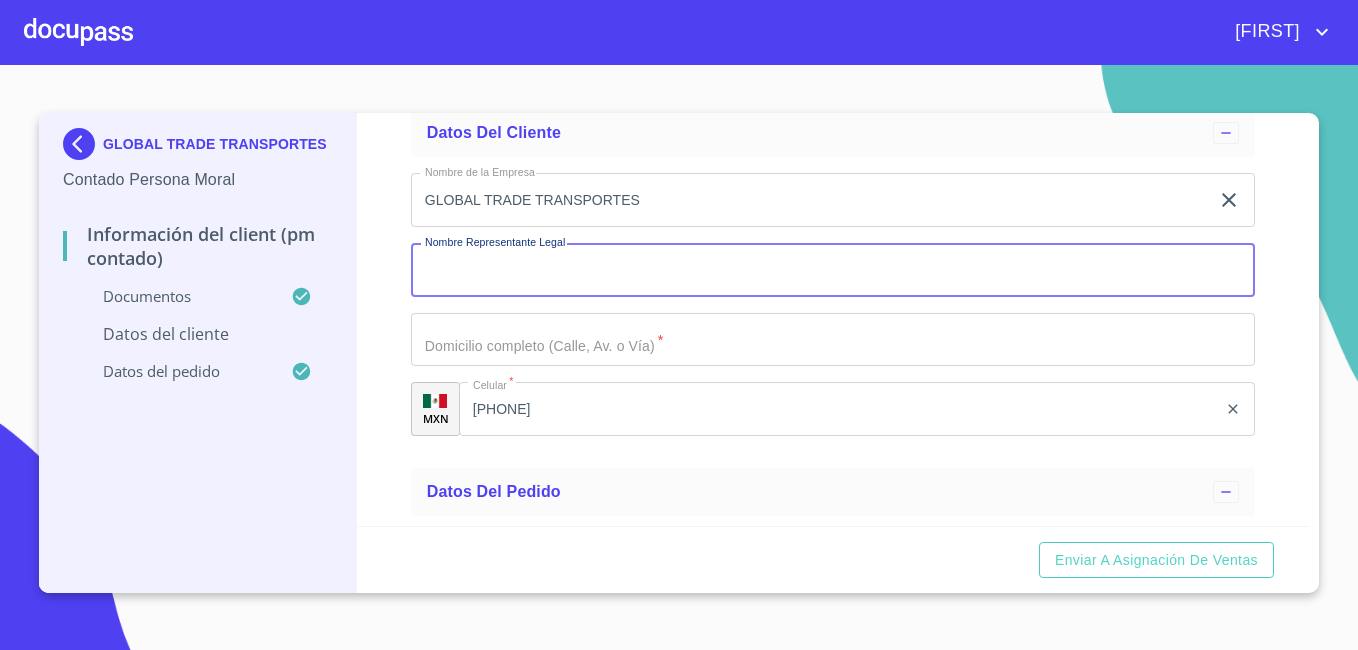 click on "Documento de identificación representante legal.   *" at bounding box center [833, 270] 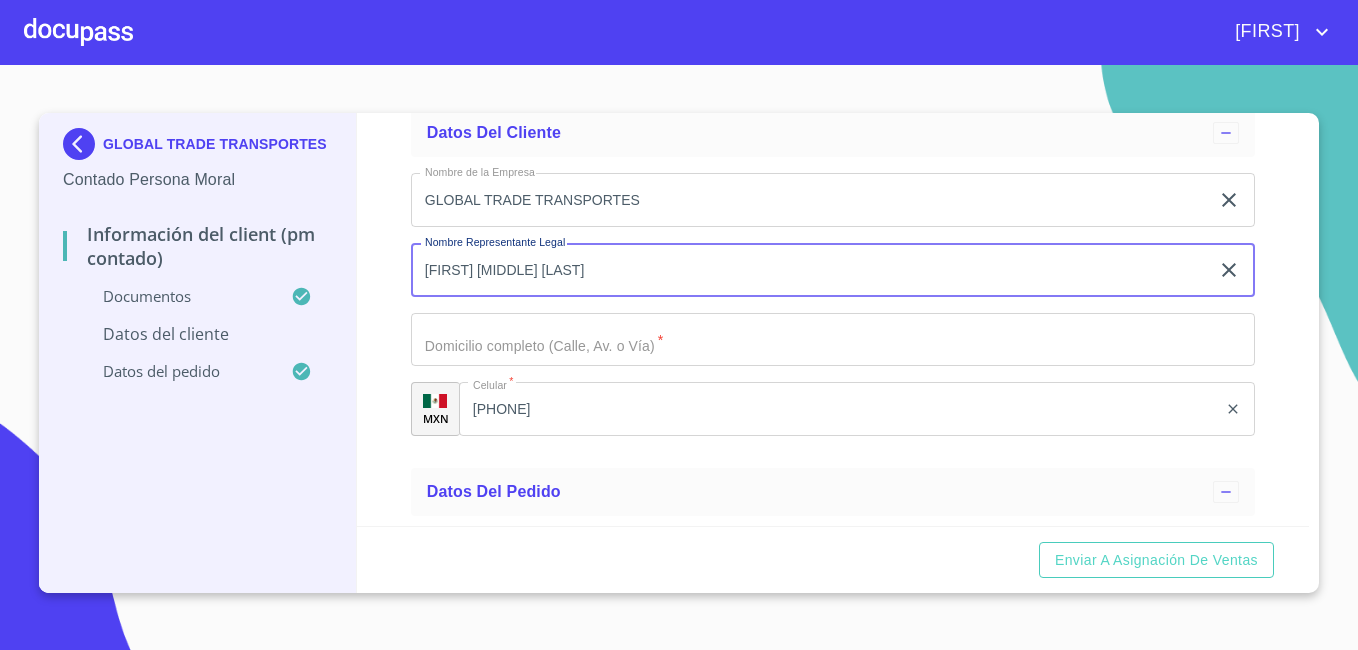 type on "Alberto Alejandro Serrano Garcia" 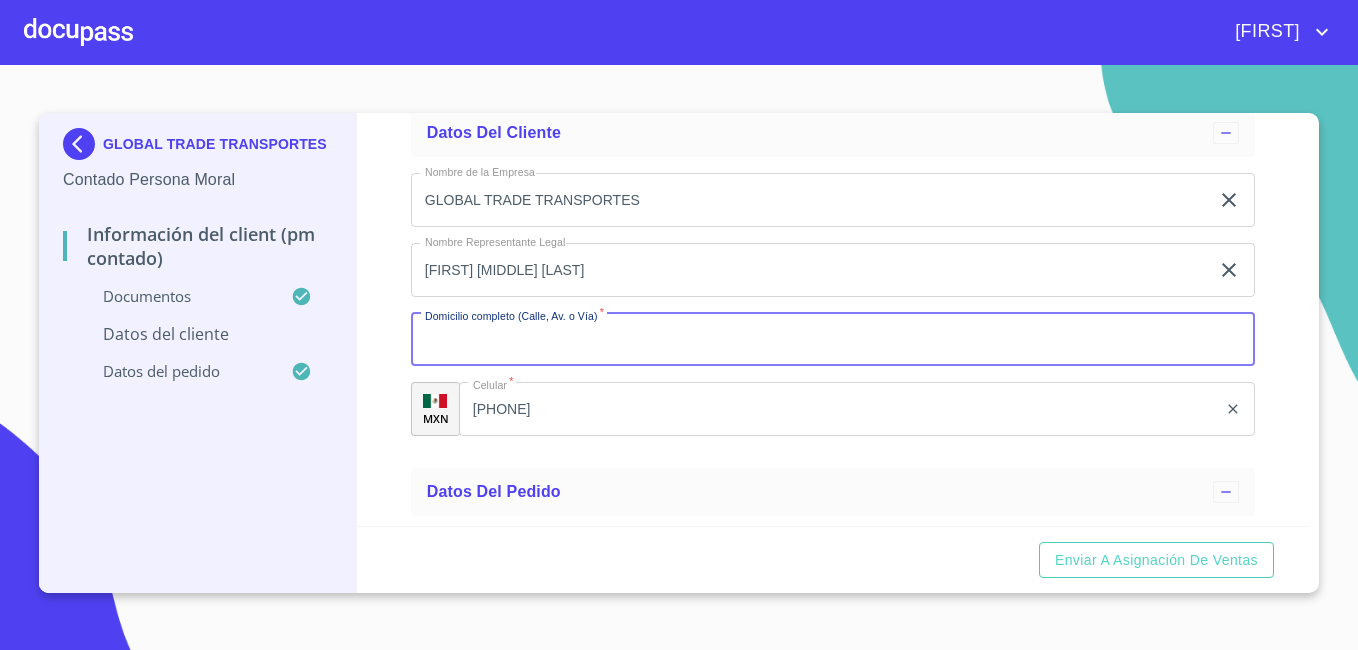 click on "Documento de identificación representante legal.   *" at bounding box center (833, 340) 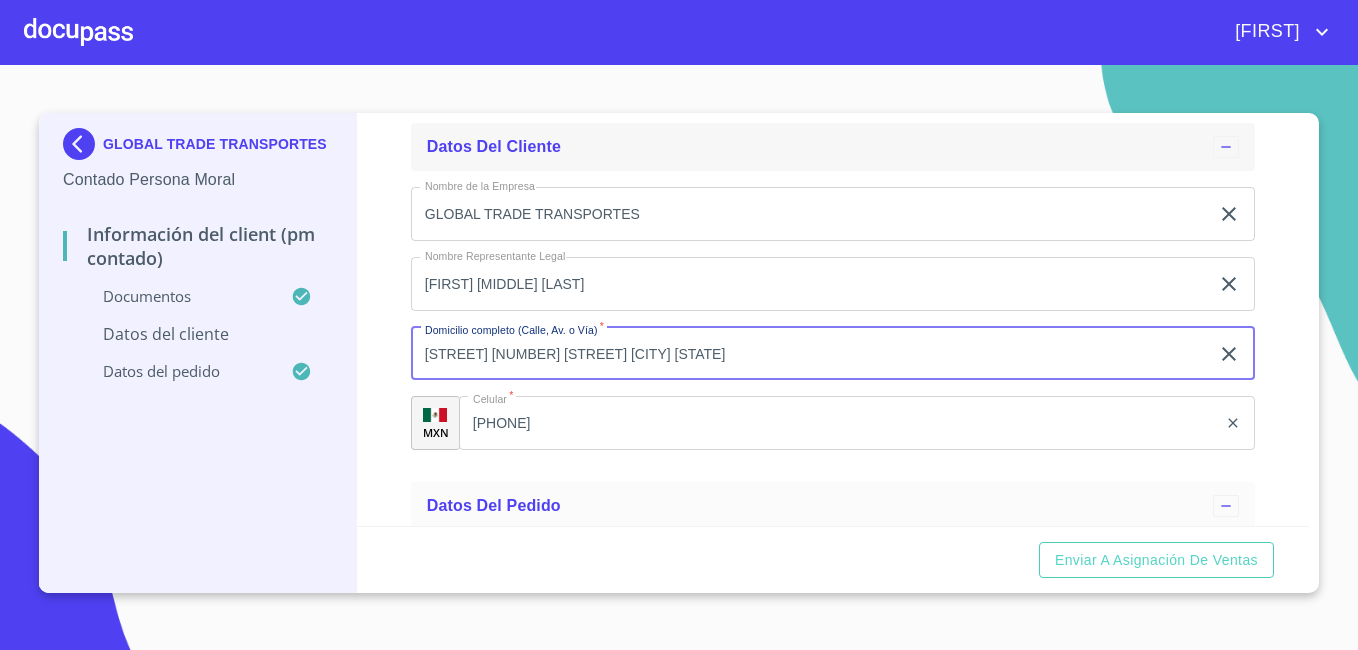 scroll, scrollTop: 5286, scrollLeft: 0, axis: vertical 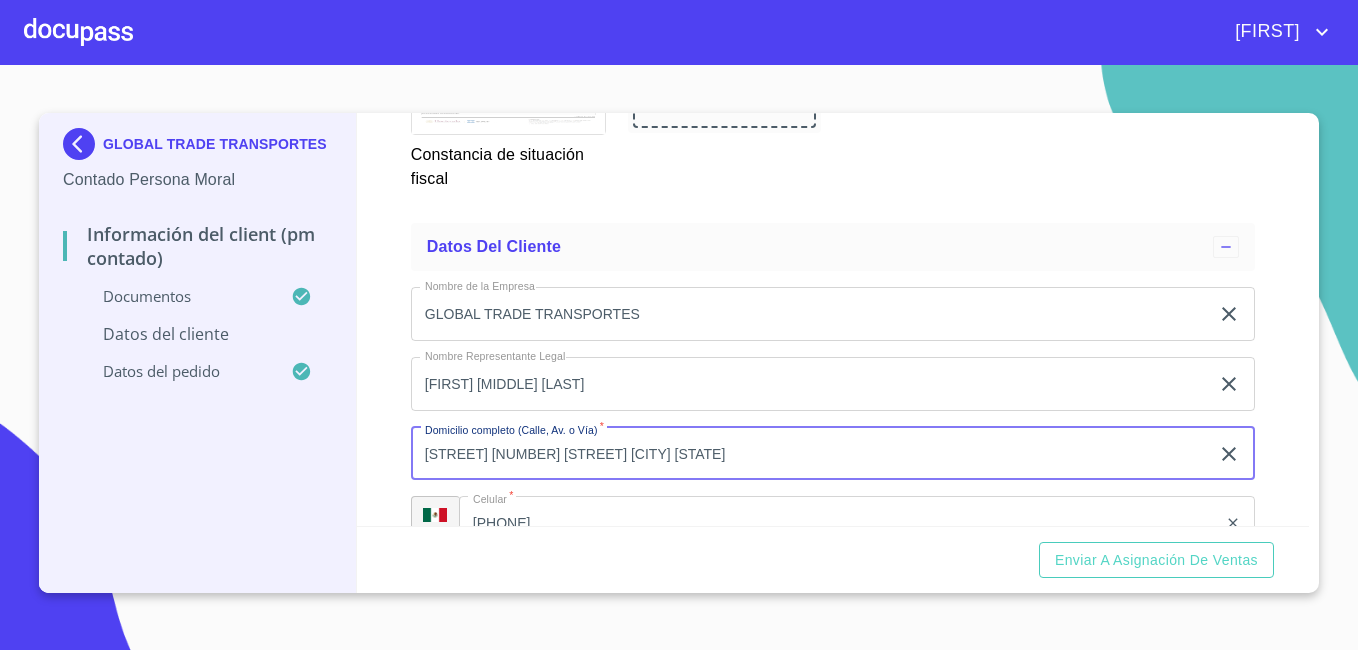 drag, startPoint x: 704, startPoint y: 478, endPoint x: 532, endPoint y: 487, distance: 172.2353 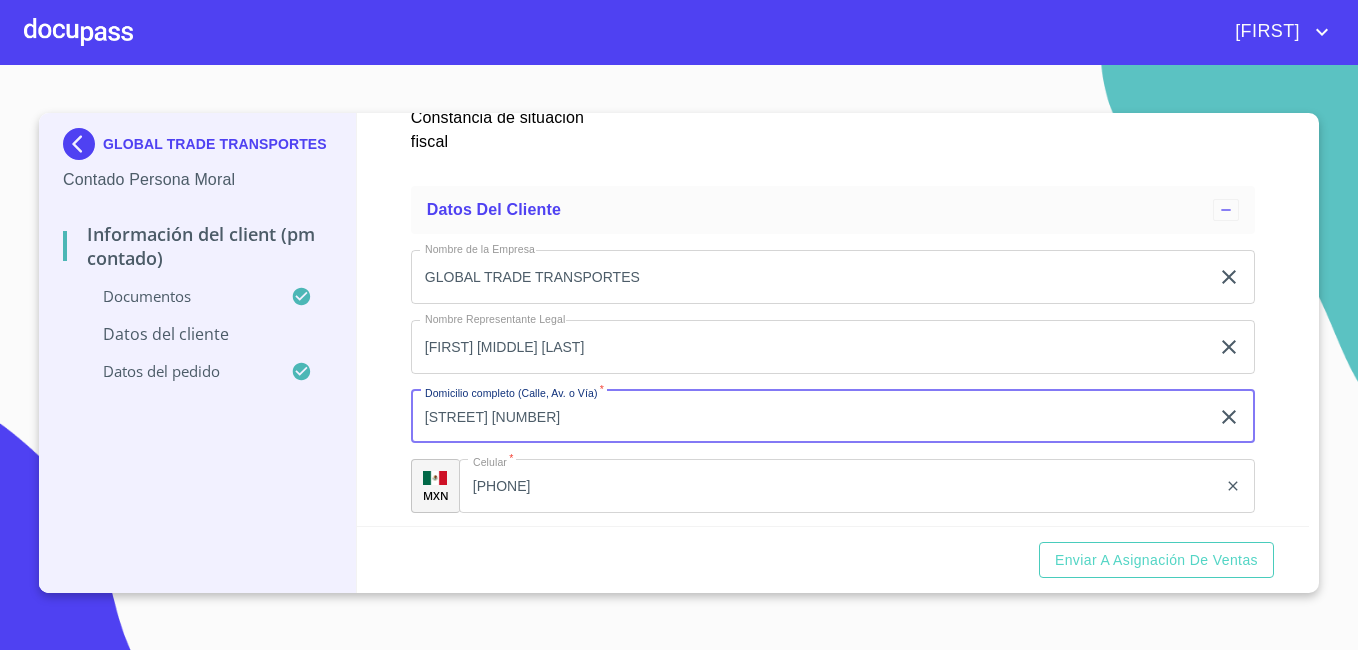 scroll, scrollTop: 5786, scrollLeft: 0, axis: vertical 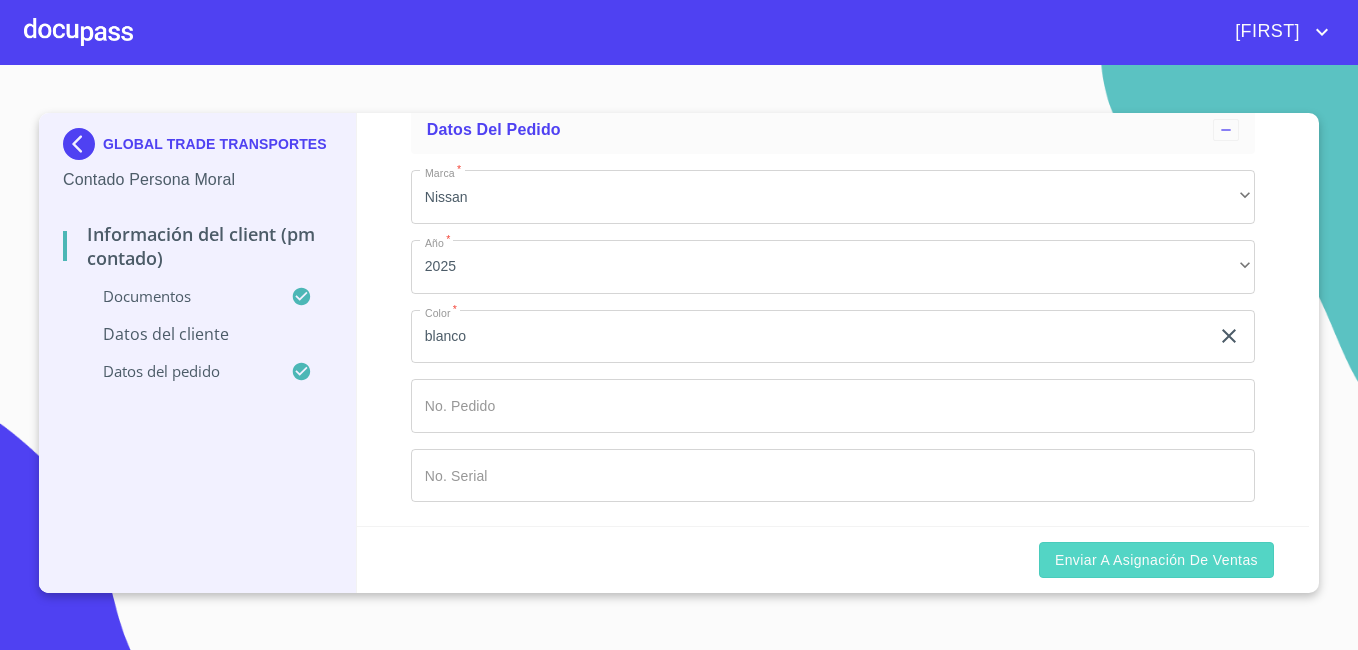 type on "Rio Colotlan 468" 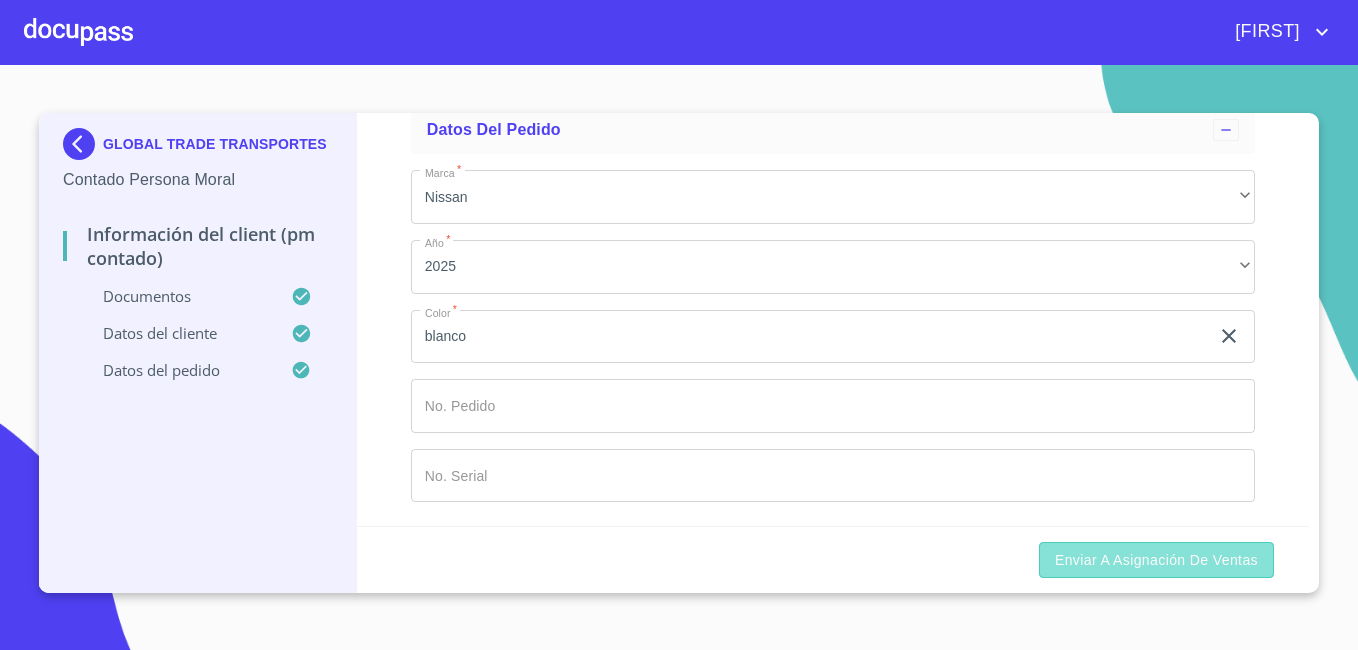 click on "Enviar a Asignación de Ventas" at bounding box center [1156, 560] 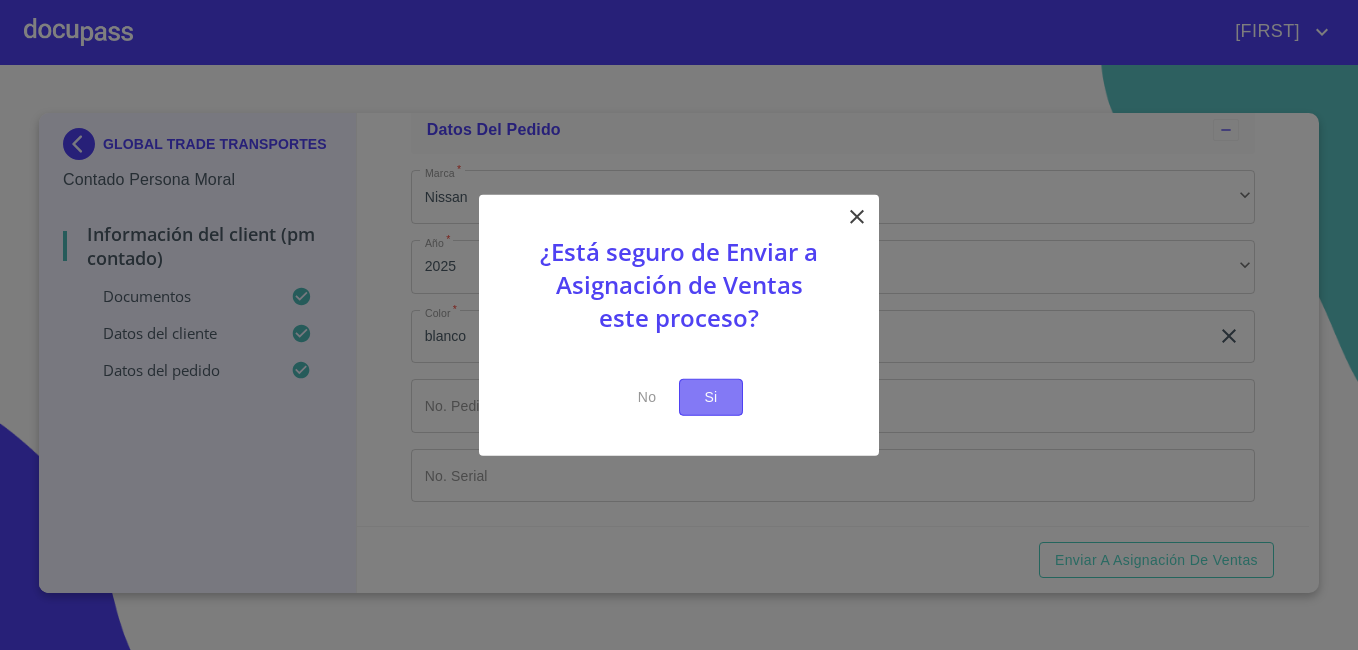 click on "Si" at bounding box center (711, 397) 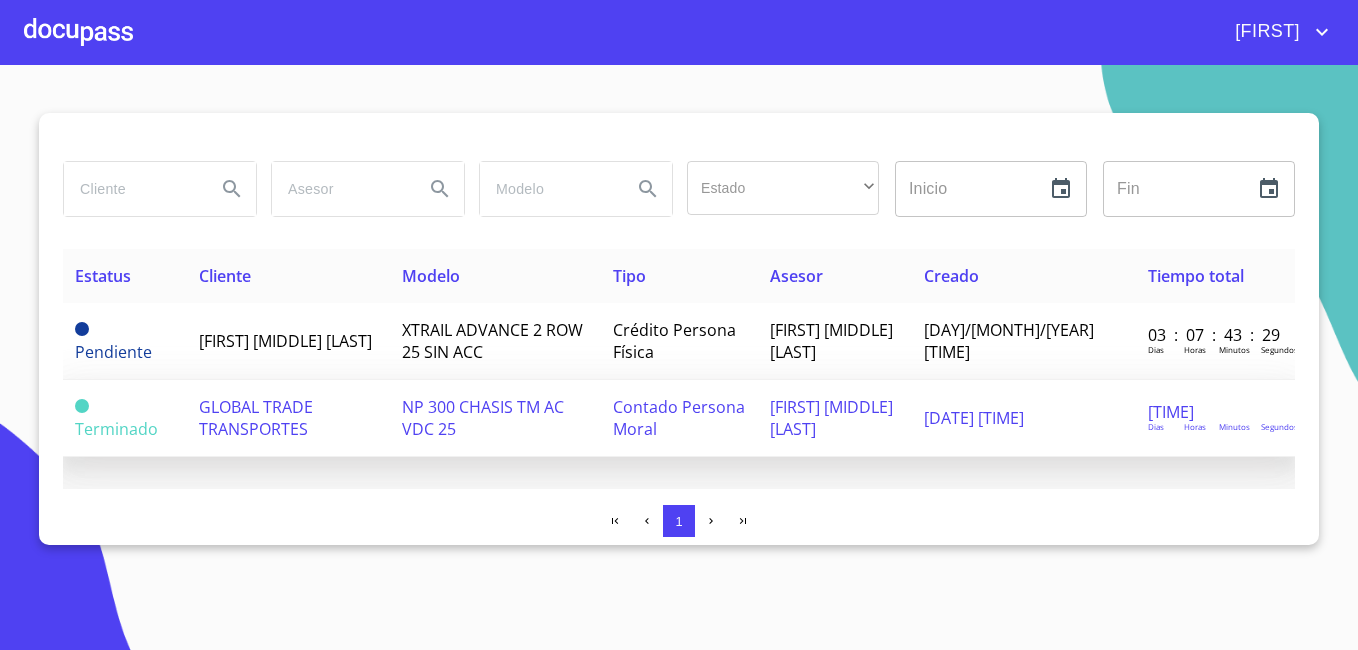 click on "GLOBAL TRADE TRANSPORTES" at bounding box center (288, 418) 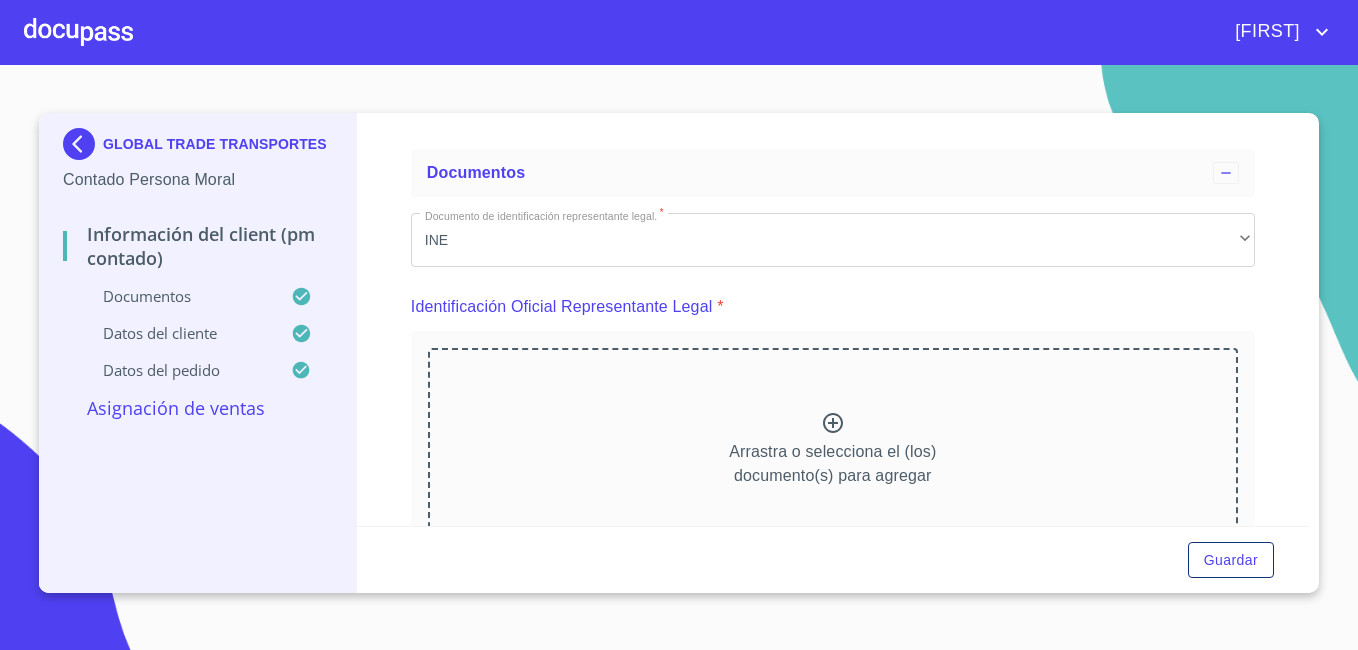 scroll, scrollTop: 0, scrollLeft: 0, axis: both 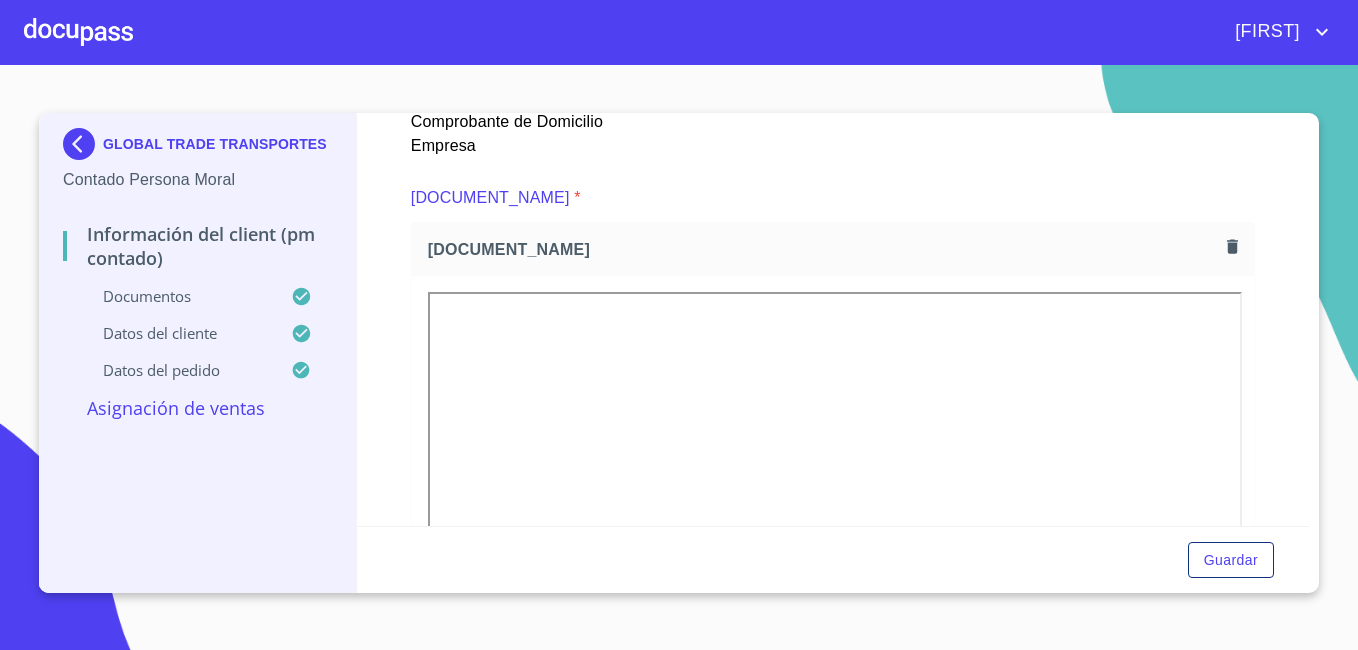 click on "Información del Client (PM contado)   Documentos Documento de identificación representante legal.   * INE ​ Identificación Oficial Representante Legal * Identificación Oficial Representante Legal Identificación Oficial Representante Legal Comprobante de Domicilio Empresa * Comprobante de Domicilio Empresa Comprobante de Domicilio Empresa Constancia de Situación Fiscal Empresa * Constancia de Situación Fiscal Empresa Constancia de Situación Fiscal Empresa Acta Constitutiva con poderes * Acta Constitutiva con poderes Acta Constitutiva con poderes CURP Representante Legal * CURP Representante Legal CURP Representante Legal Constancia de situación fiscal Constancia de situación fiscal Constancia de situación fiscal Datos del cliente Nombre de la Empresa GLOBAL TRADE TRANSPORTES ​ Nombre Representante Legal Alberto Alejandro Serrano Garcia ​ Domicilio completo (Calle, Av. o Vía)   * Rio Colotlan 468 ​ MXN Celular   * (33)31006514 ​ Datos del pedido Marca   * Nissan ​ Año   * ​" at bounding box center (833, 319) 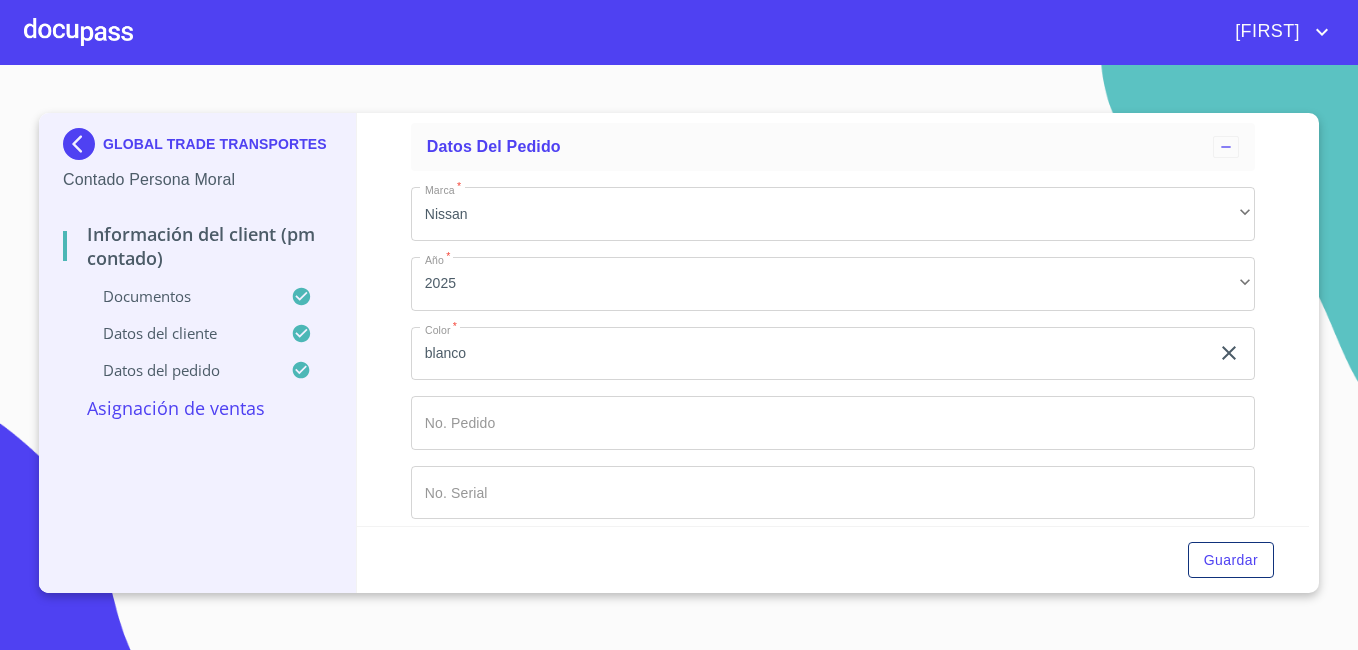 scroll, scrollTop: 5786, scrollLeft: 0, axis: vertical 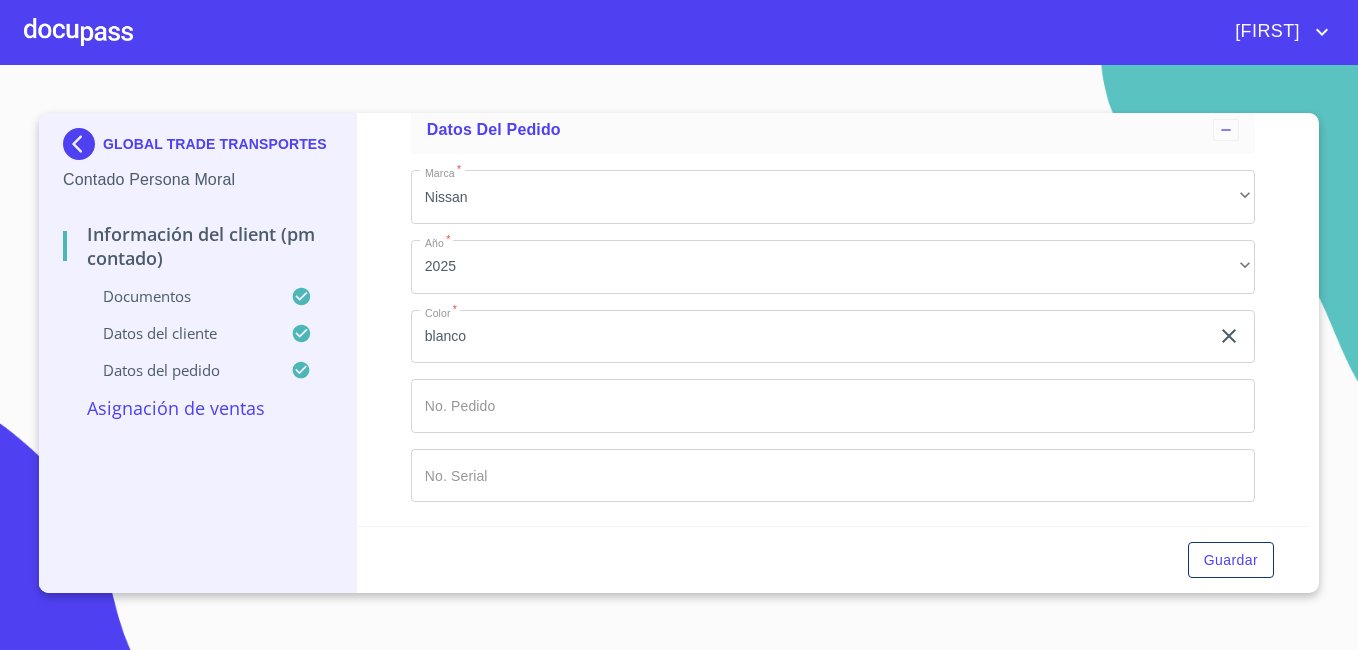 click on "Documento de identificación representante legal.   *" at bounding box center [810, -162] 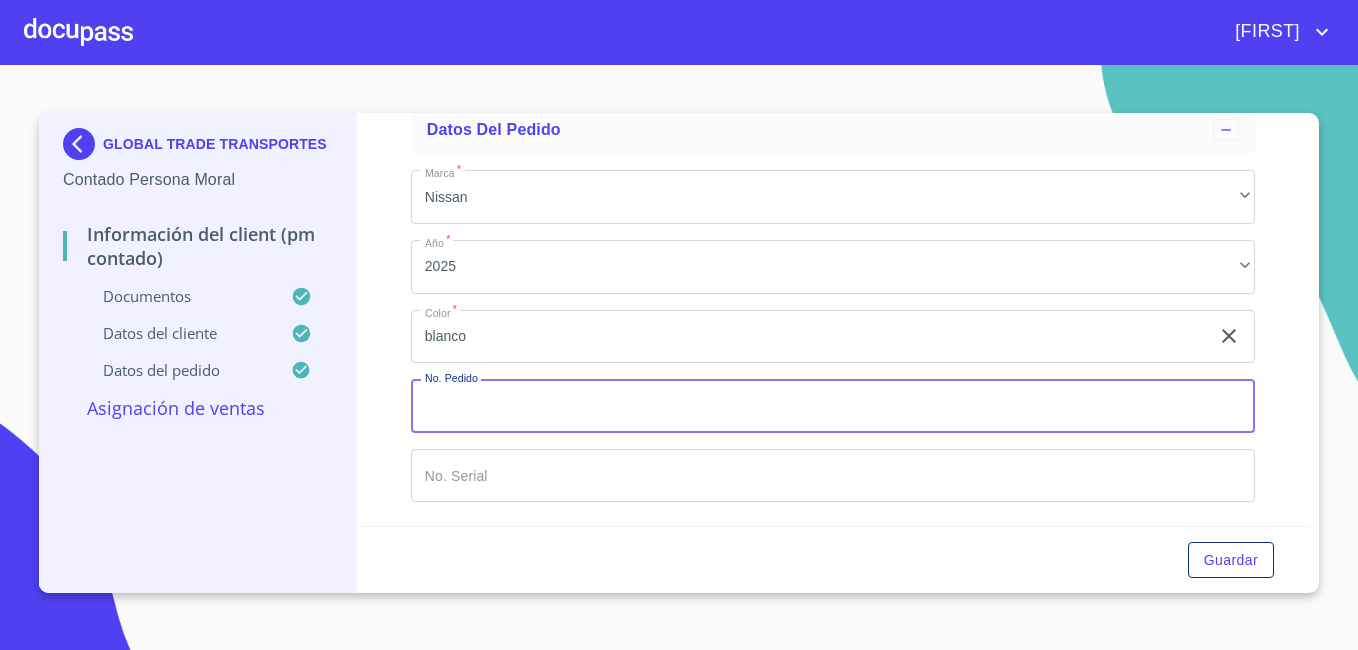 click on "Documento de identificación representante legal.   *" at bounding box center (810, -162) 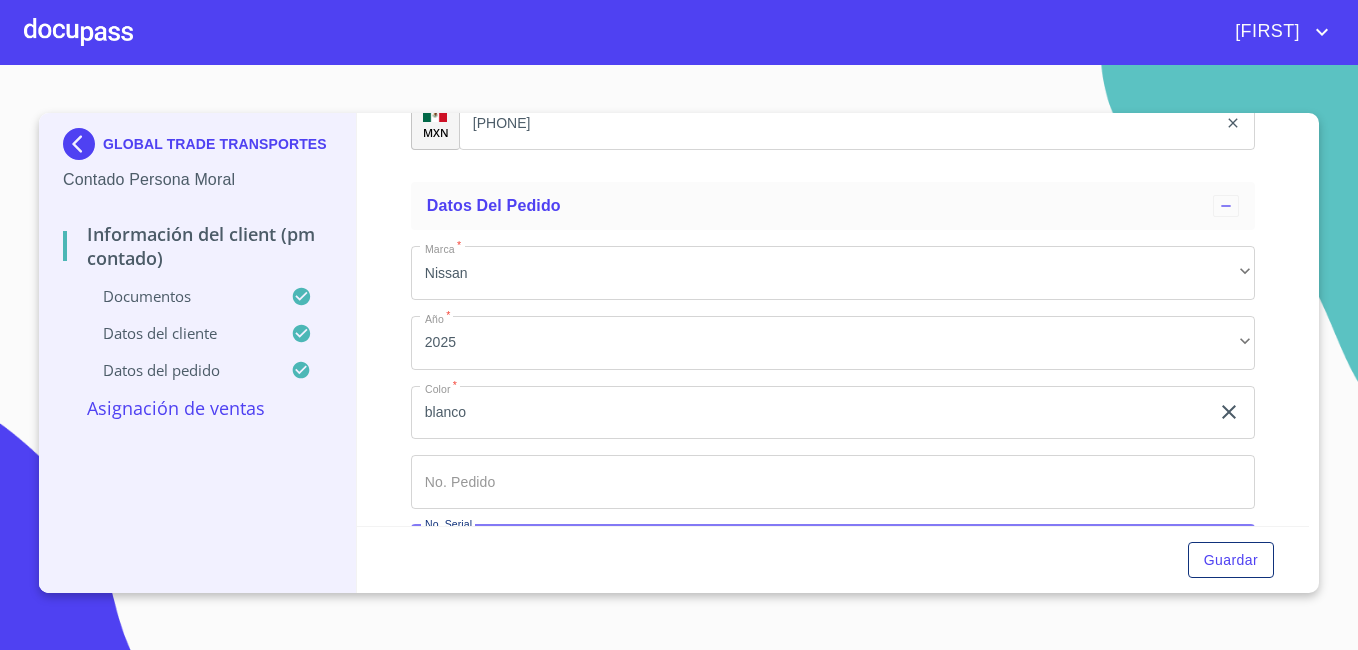 scroll, scrollTop: 5786, scrollLeft: 0, axis: vertical 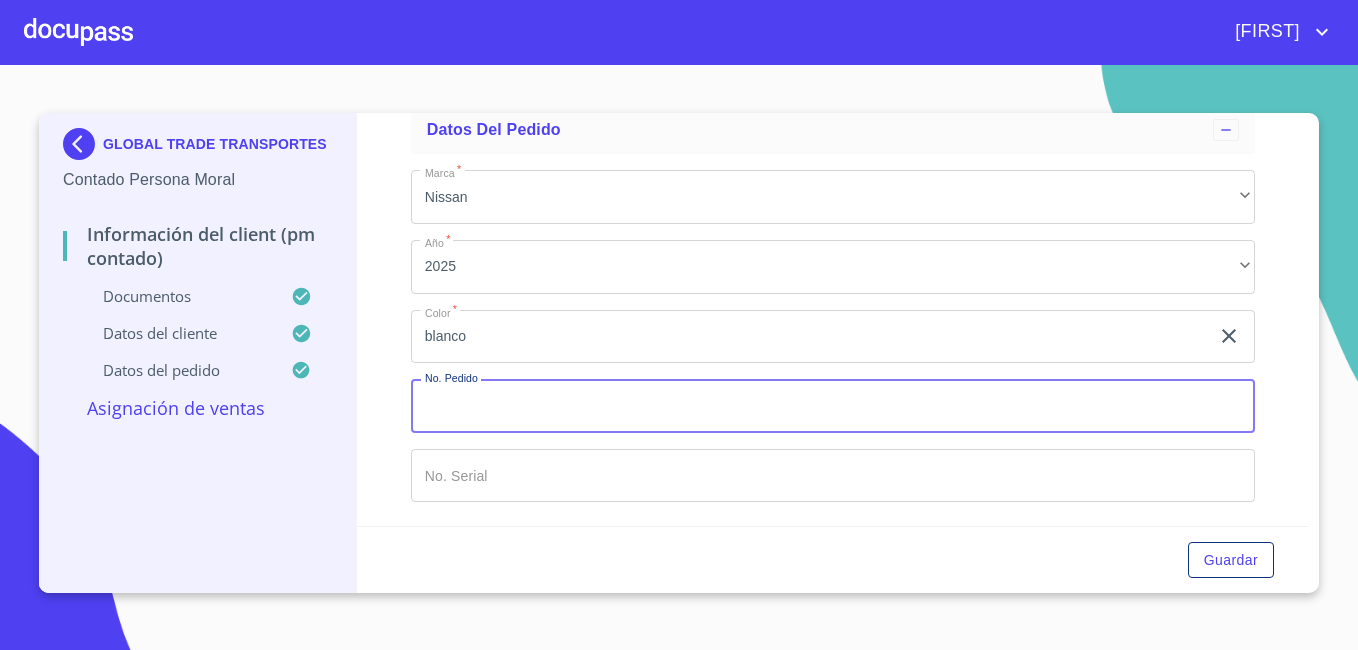 click on "Documento de identificación representante legal.   *" at bounding box center (833, 406) 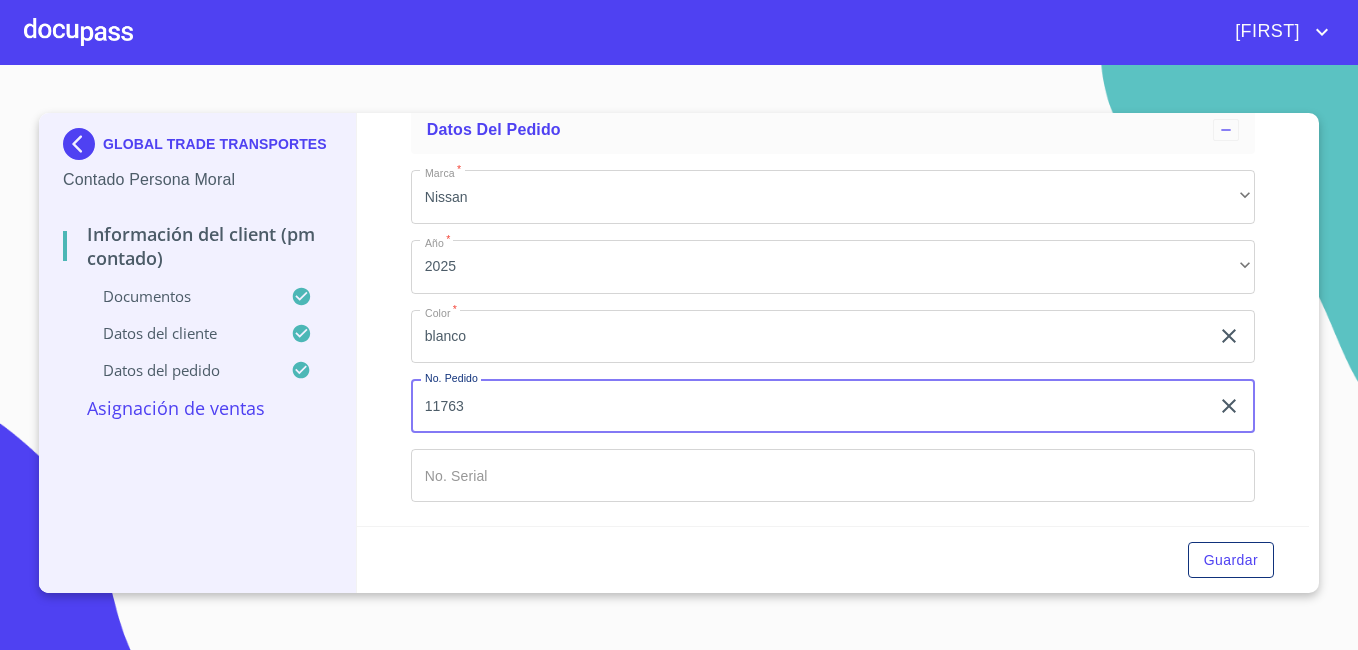 type on "11763" 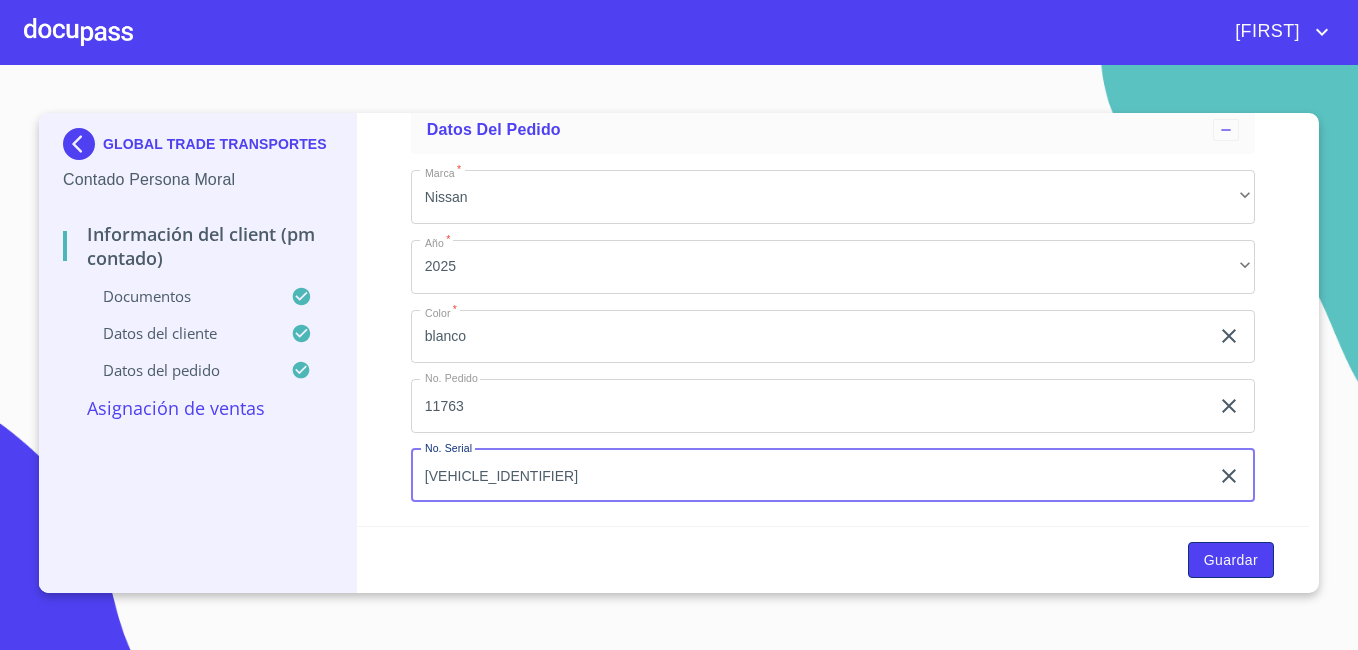 type on "3N6AD35A3SK833151" 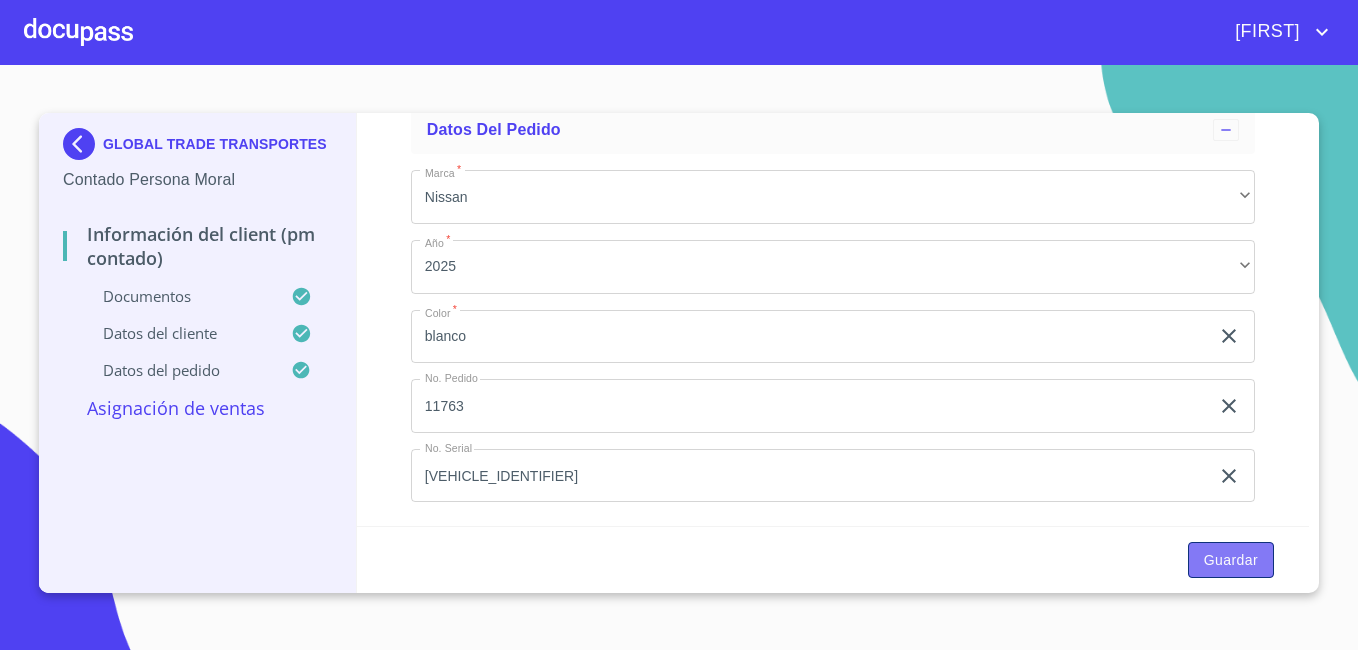 click on "Guardar" at bounding box center (1231, 560) 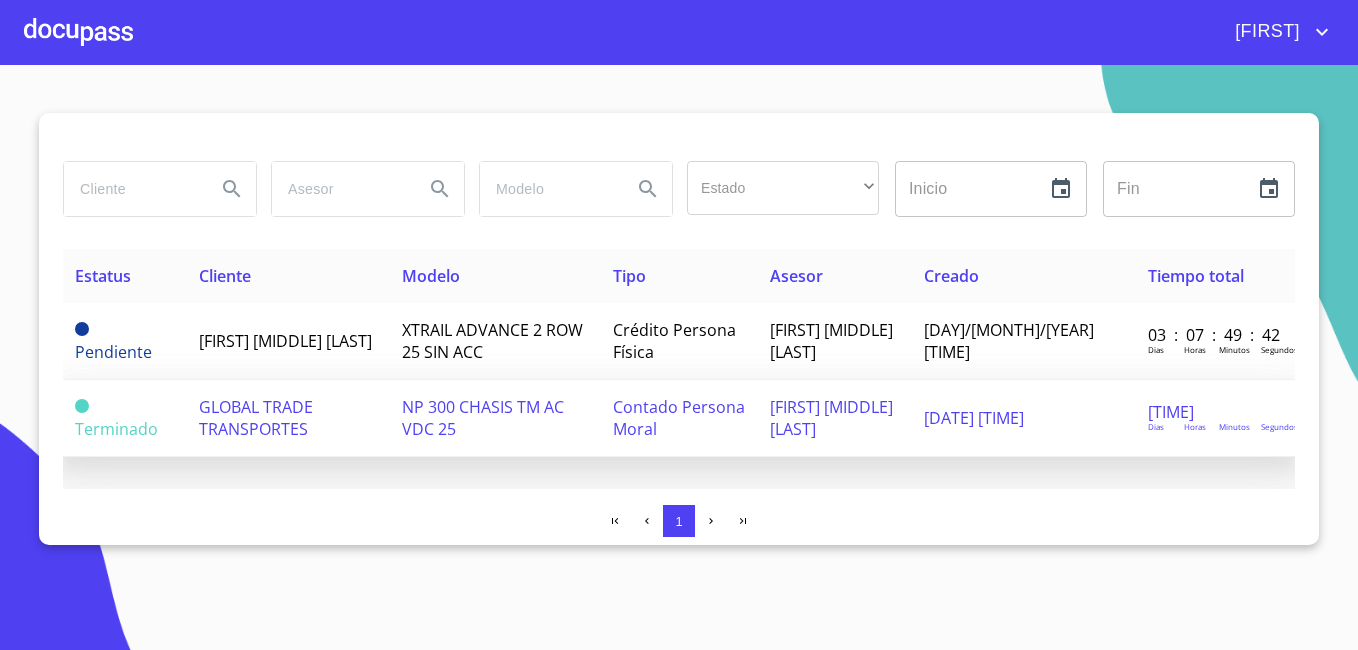 click on "NP 300 CHASIS TM AC VDC 25" at bounding box center [495, 418] 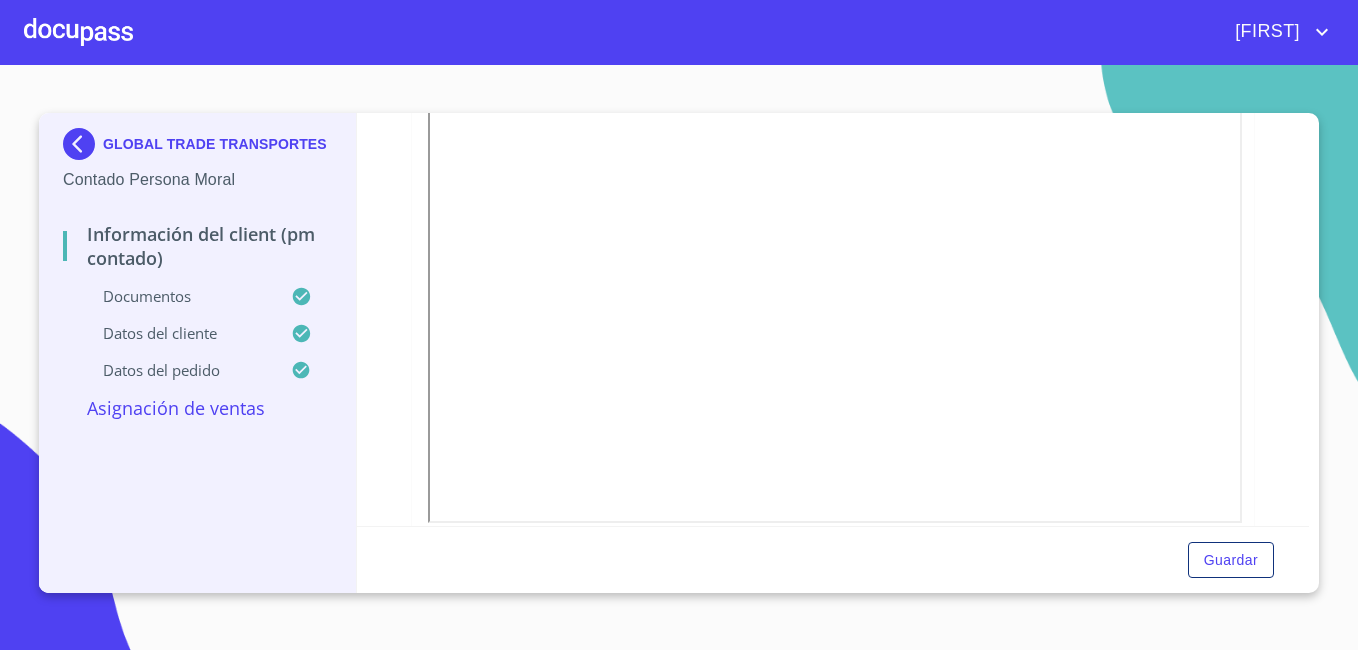 scroll, scrollTop: 5786, scrollLeft: 0, axis: vertical 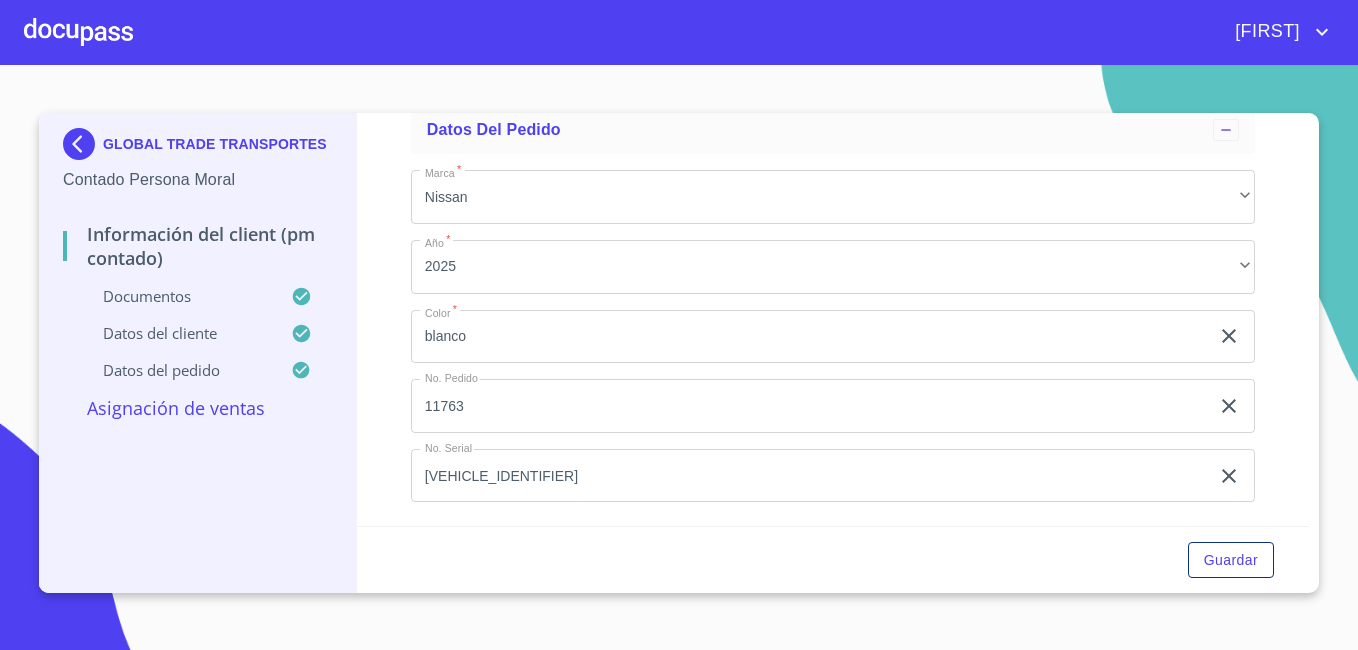click on "Asignación de Ventas" at bounding box center [197, 408] 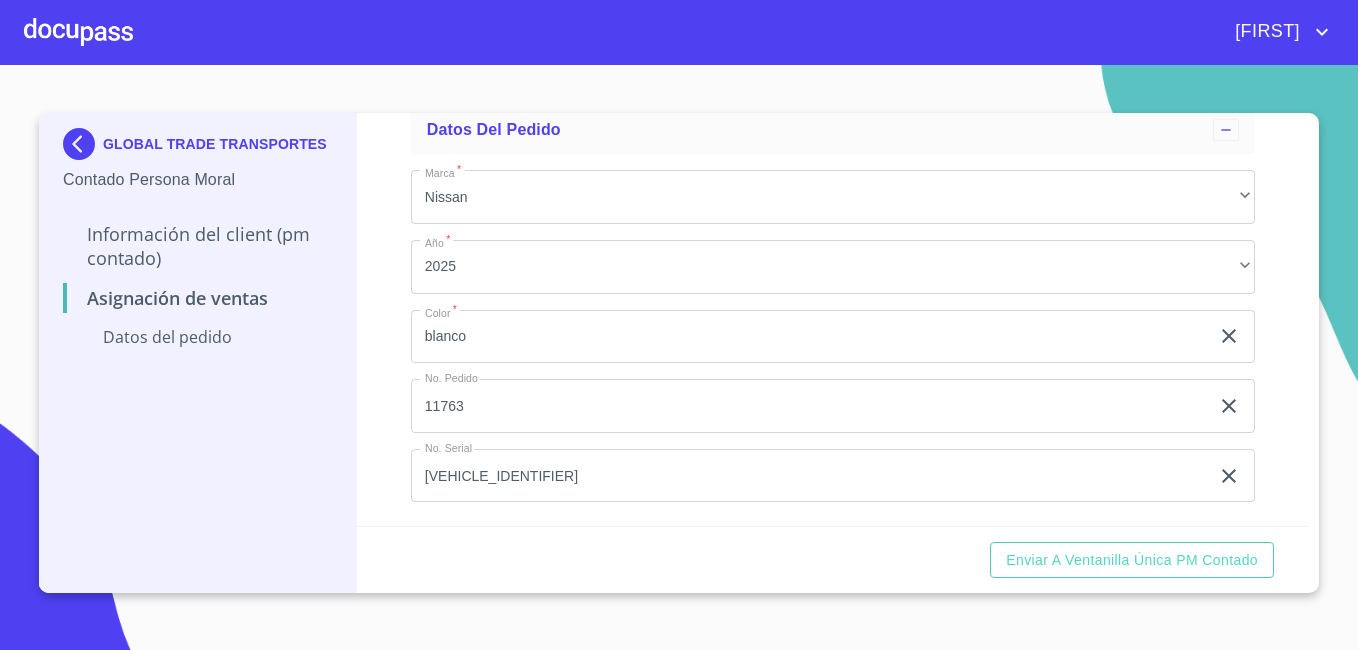 scroll, scrollTop: 0, scrollLeft: 0, axis: both 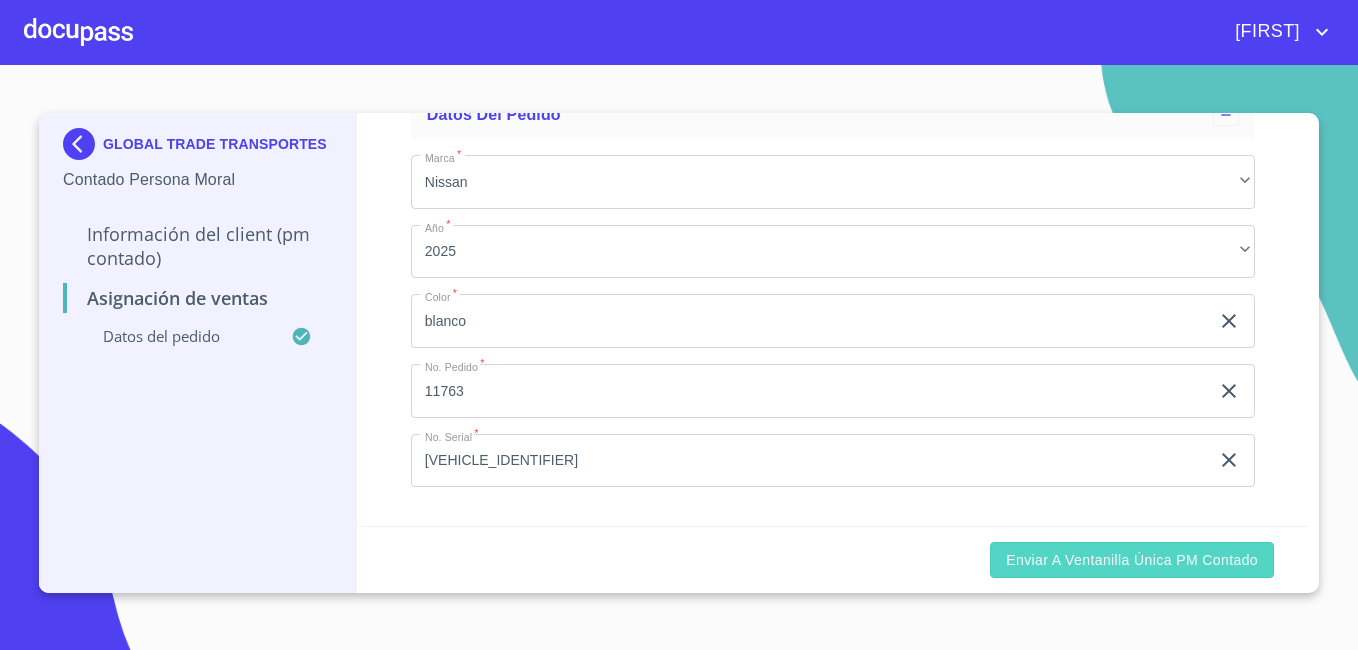 click on "Enviar a Ventanilla única PM contado" at bounding box center (1132, 560) 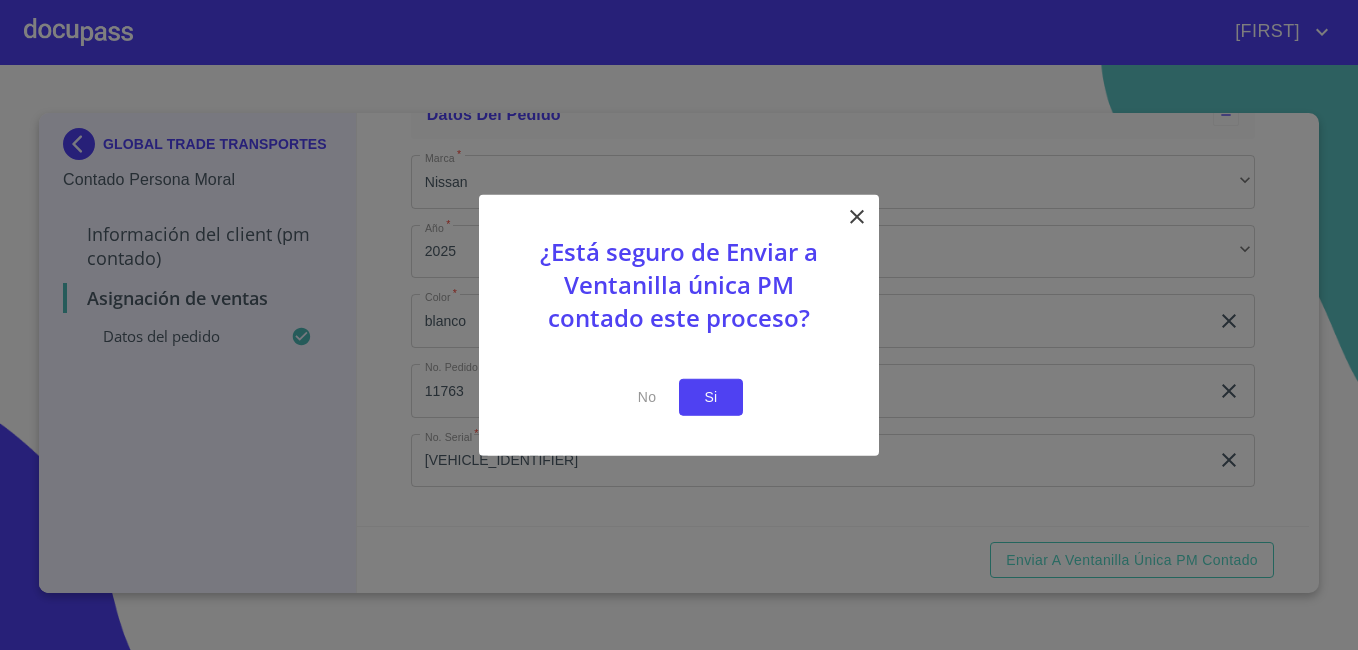 click on "Si" at bounding box center [711, 397] 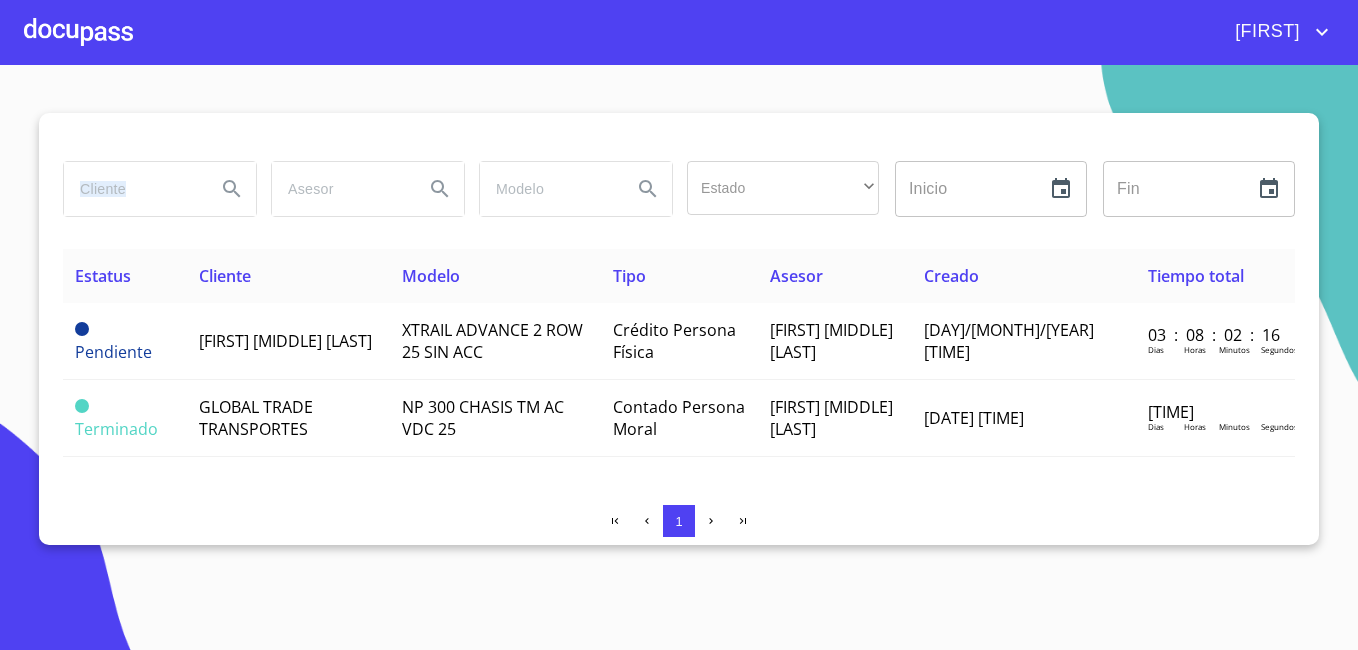 click on "Estado ​ ​ Inicio ​ Fin ​ Estatus   Cliente   Modelo   Tipo   Asesor   Creado   Tiempo total   Pendiente JULIO  HUMBERTO ALATORRE GARCIA XTRAIL ADVANCE 2 ROW 25 SIN ACC Crédito Persona Física Tonatiuh Angeles Reyes 02/ago./2025 10:19 03  :  08  :  02  :  16 Dias Horas Minutos Segundos Terminado GLOBAL TRADE TRANSPORTES NP 300 CHASIS TM AC VDC 25 Contado Persona Moral Tonatiuh Angeles Reyes 05/ago./2025 17:55 00  :  00  :  07  :  27 Dias Horas Minutos Segundos 1" at bounding box center (679, 357) 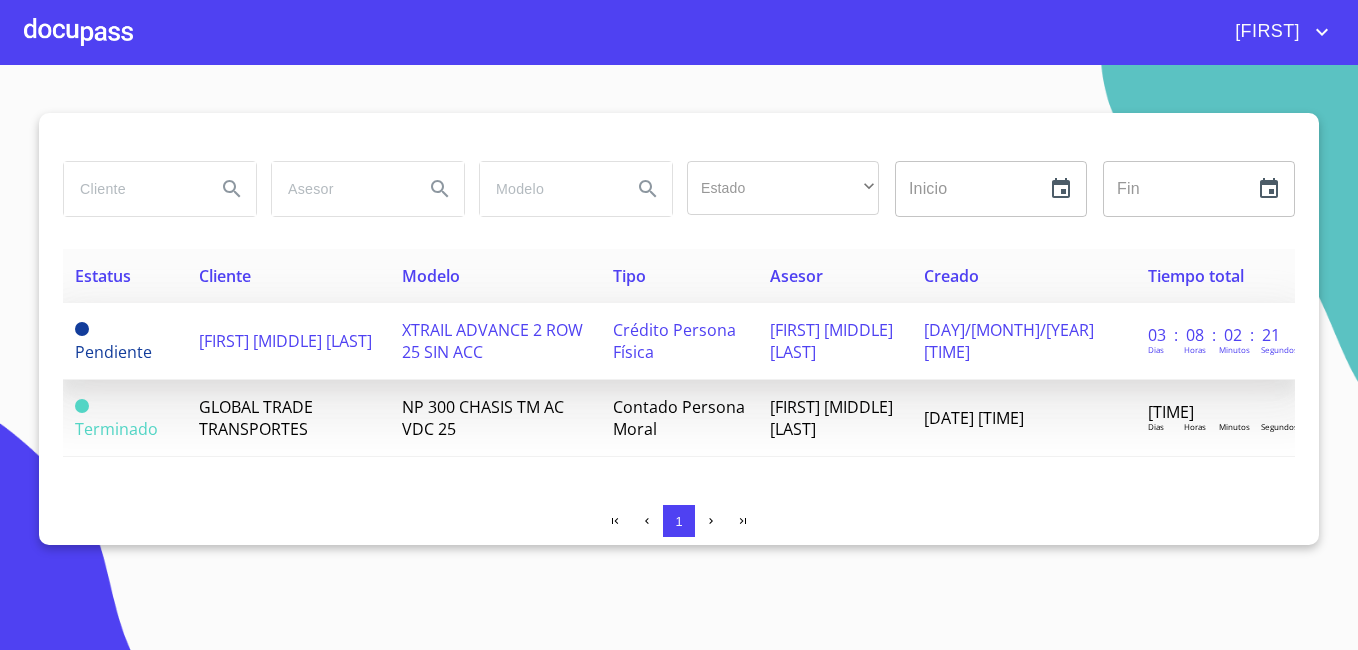 click on "03  :  08  :  02  :  21 Dias Horas Minutos Segundos" at bounding box center [1215, 341] 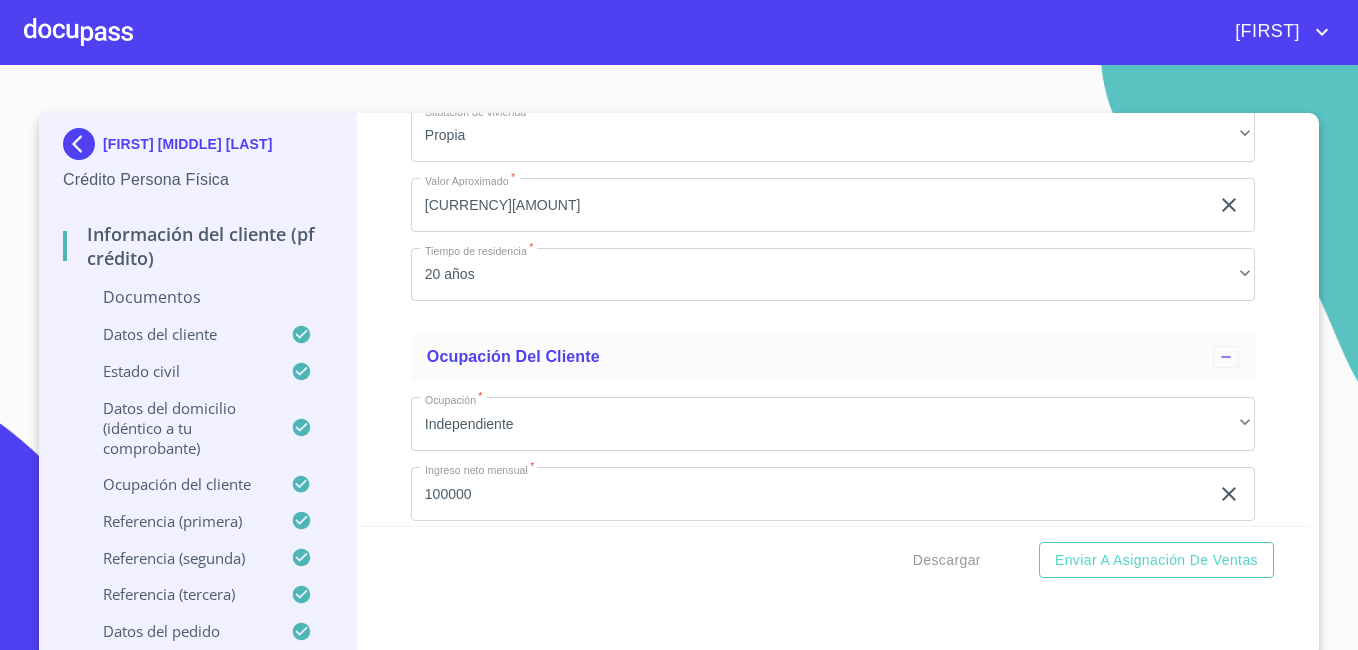 scroll, scrollTop: 6586, scrollLeft: 0, axis: vertical 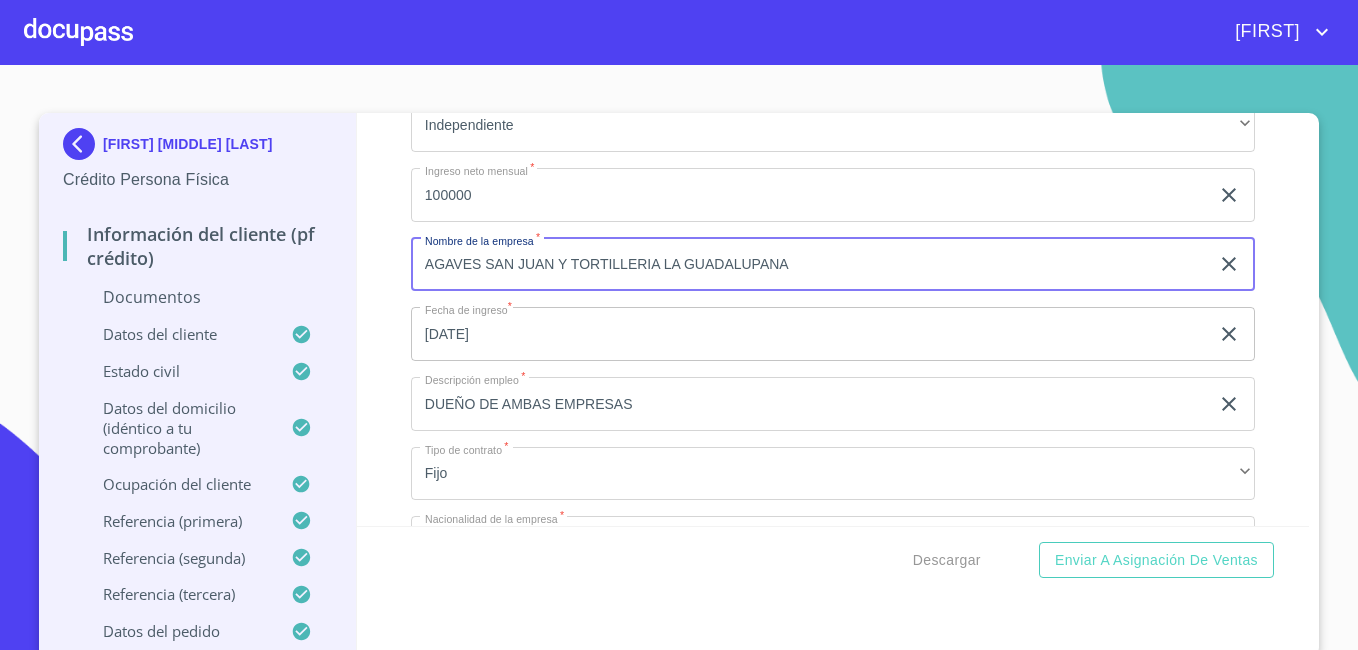 drag, startPoint x: 536, startPoint y: 289, endPoint x: 811, endPoint y: 274, distance: 275.40878 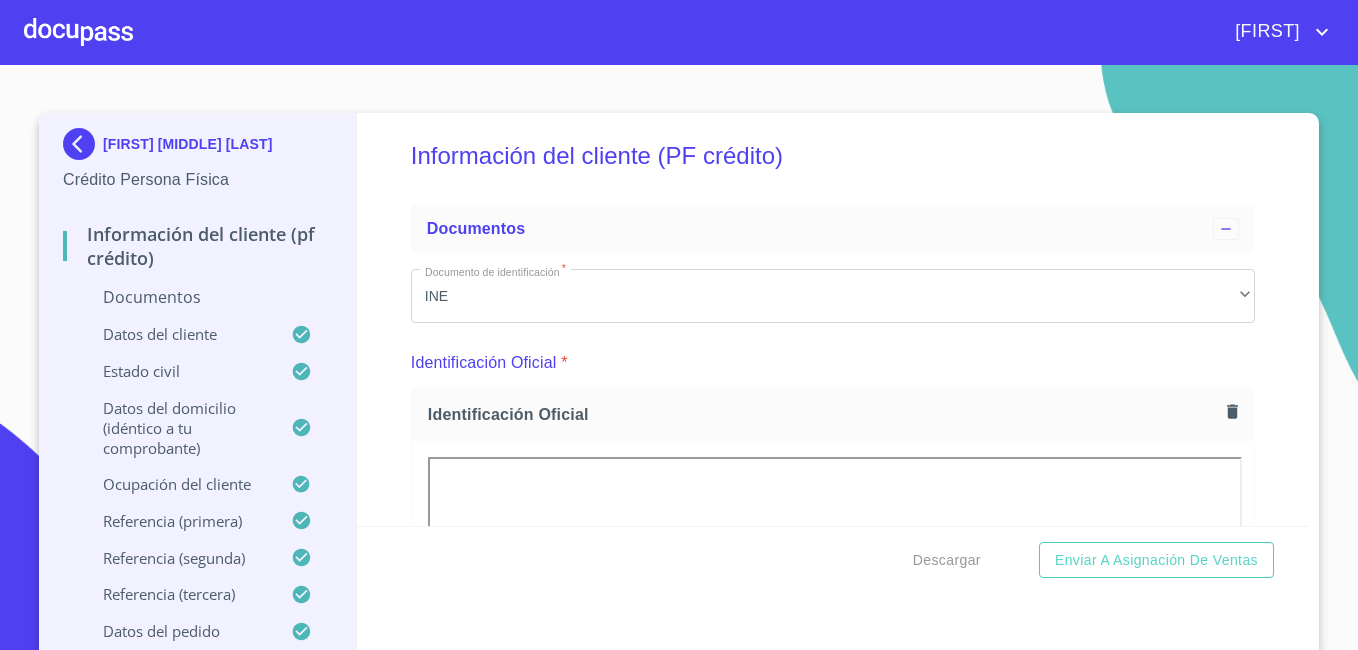 scroll, scrollTop: 0, scrollLeft: 0, axis: both 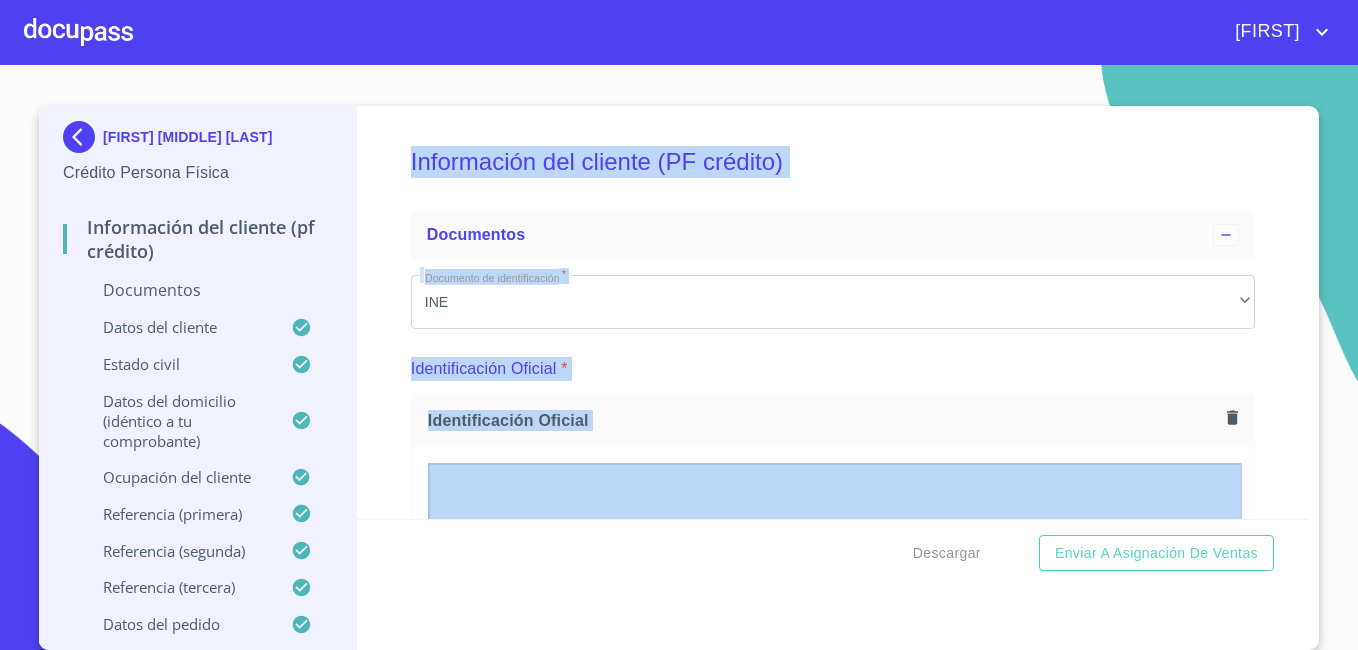 drag, startPoint x: 376, startPoint y: 115, endPoint x: 1199, endPoint y: 337, distance: 852.41595 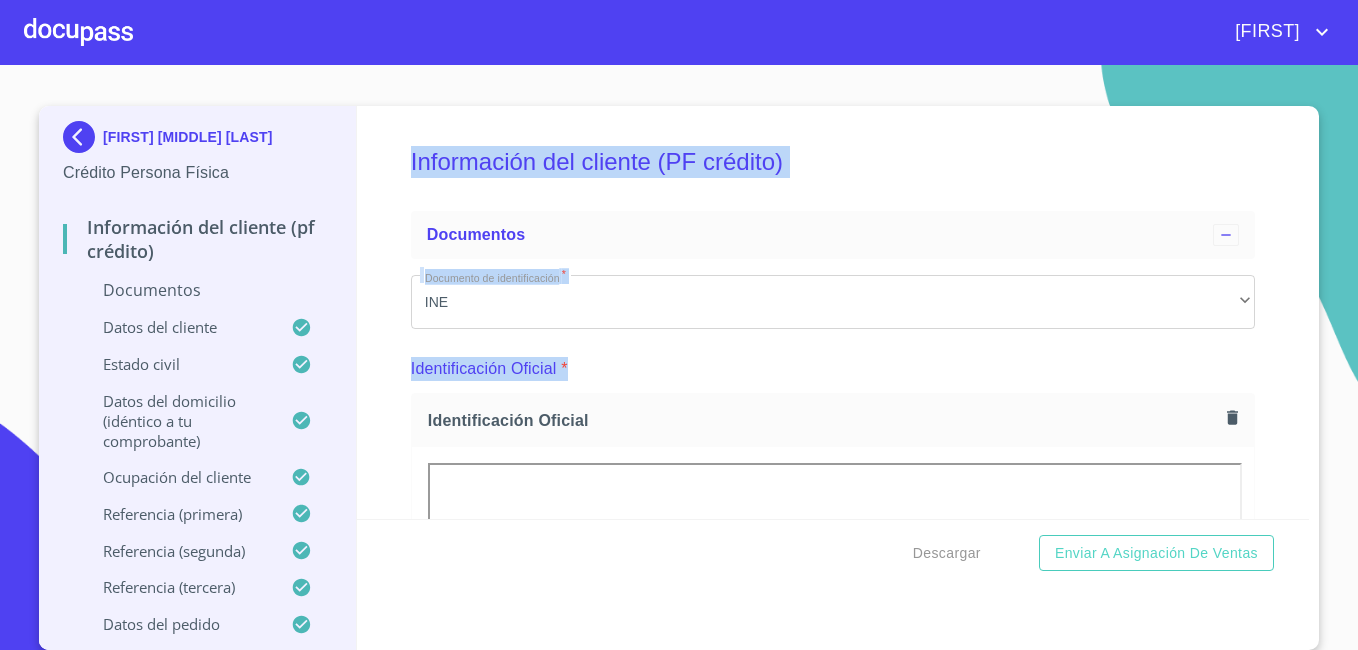 drag, startPoint x: 1199, startPoint y: 337, endPoint x: 1031, endPoint y: 125, distance: 270.49585 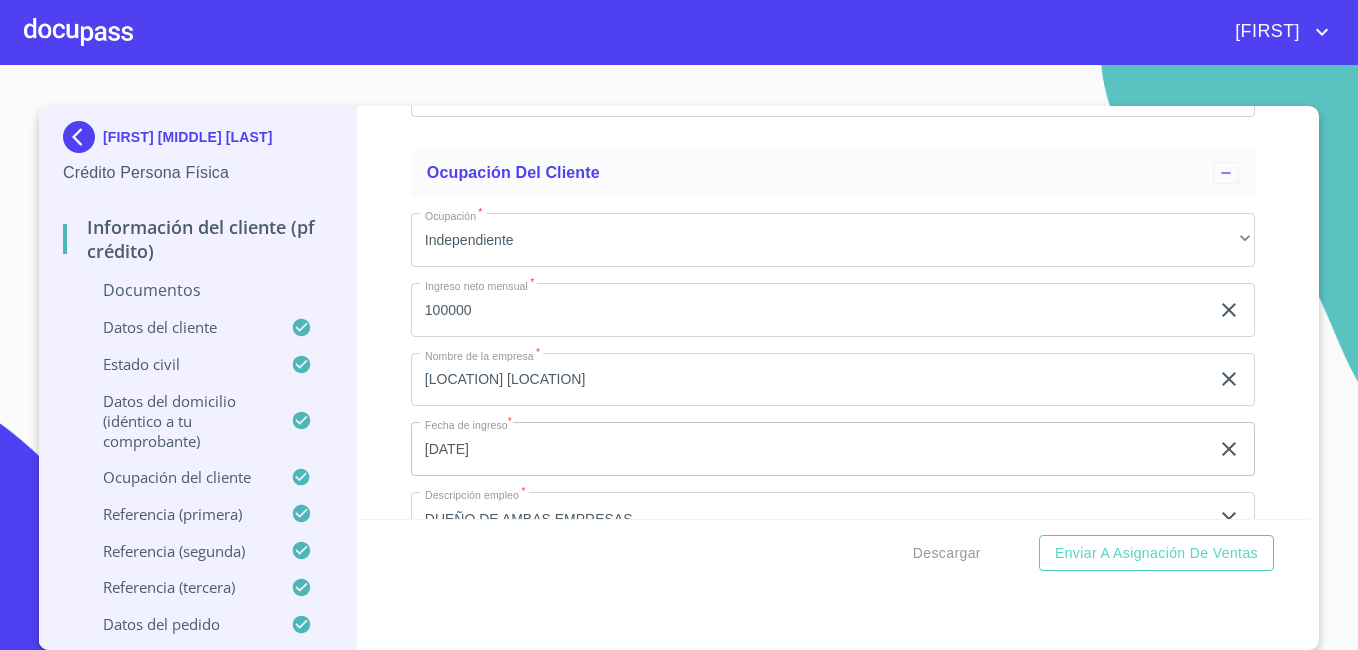 scroll, scrollTop: 8300, scrollLeft: 0, axis: vertical 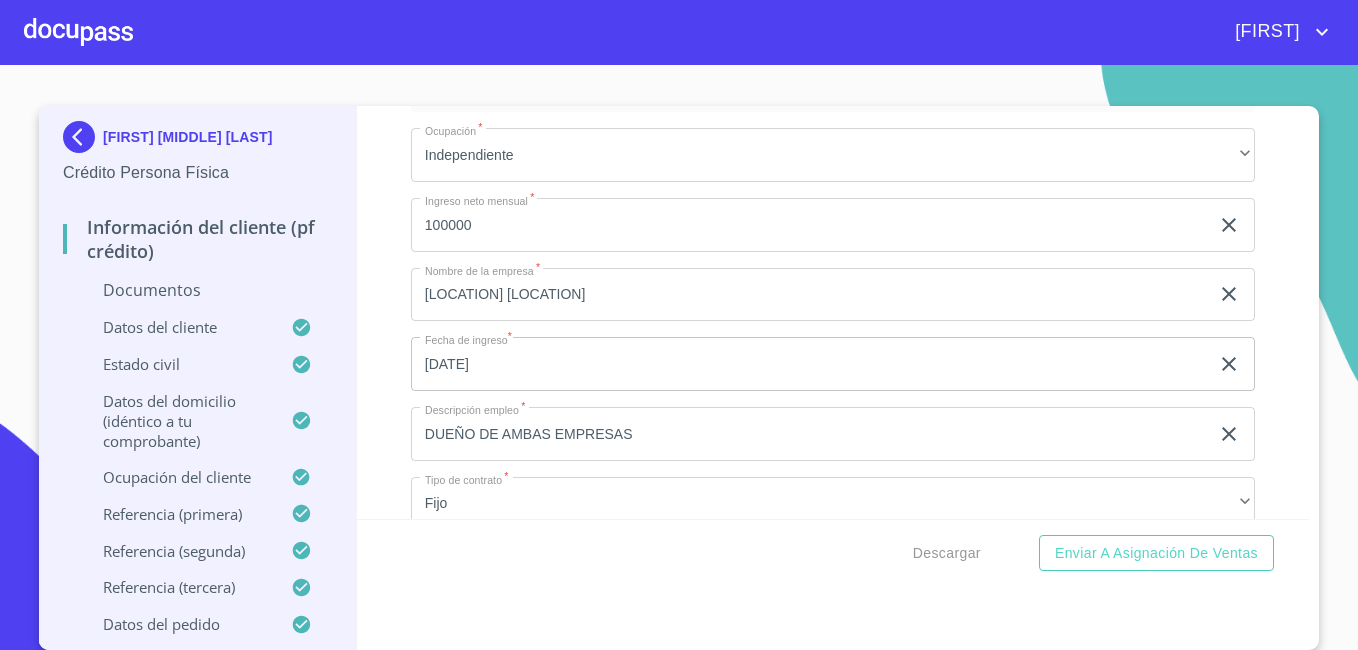 click on "100000" at bounding box center (810, -2383) 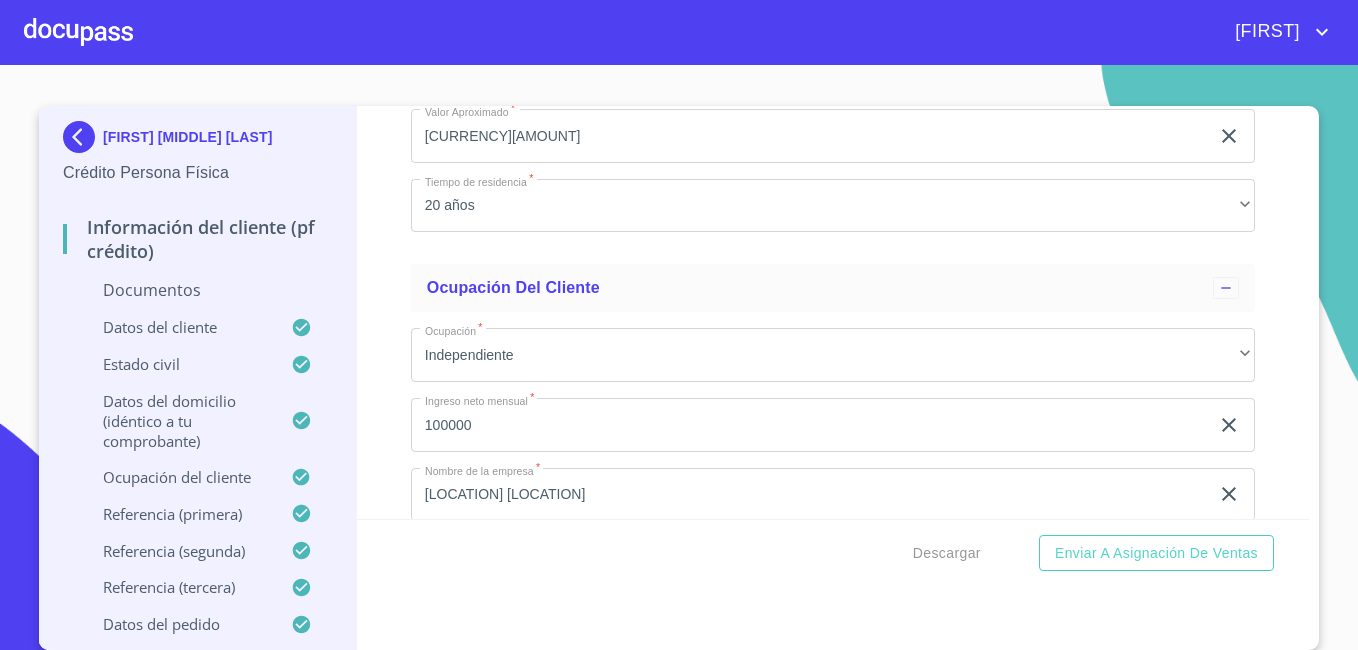 scroll, scrollTop: 8200, scrollLeft: 0, axis: vertical 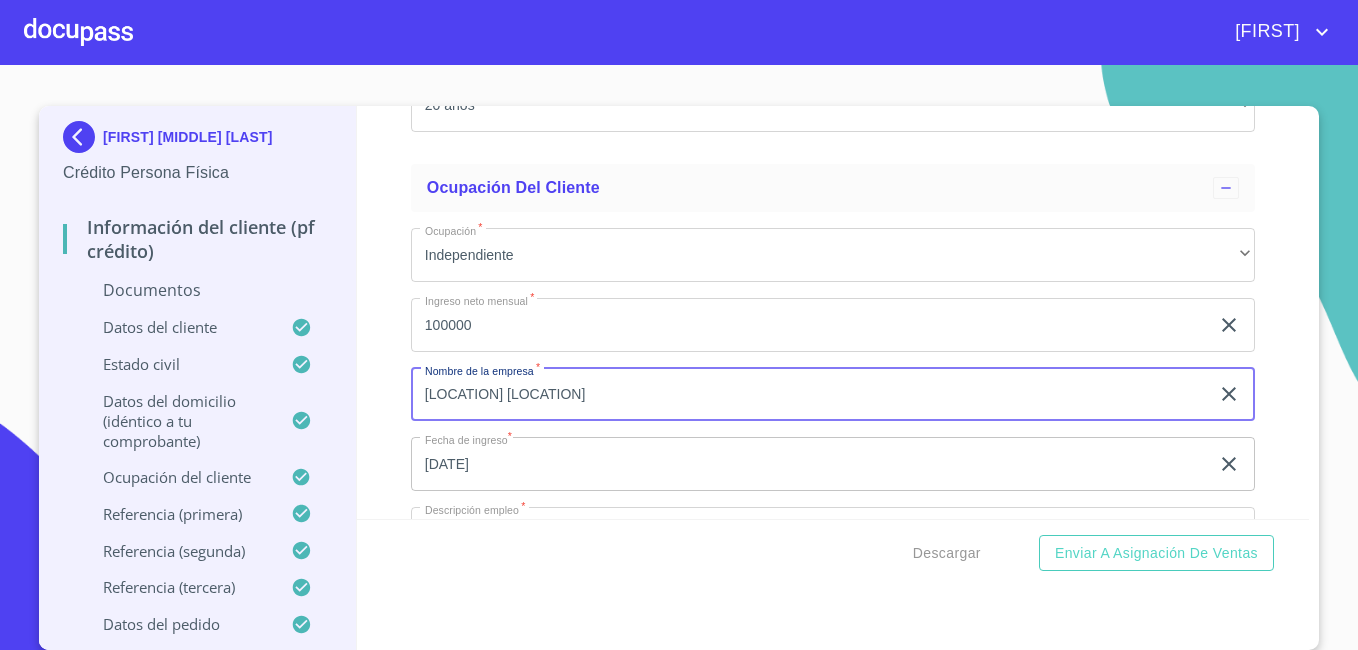 click on "AGAVES SAN JUAN" at bounding box center (810, 395) 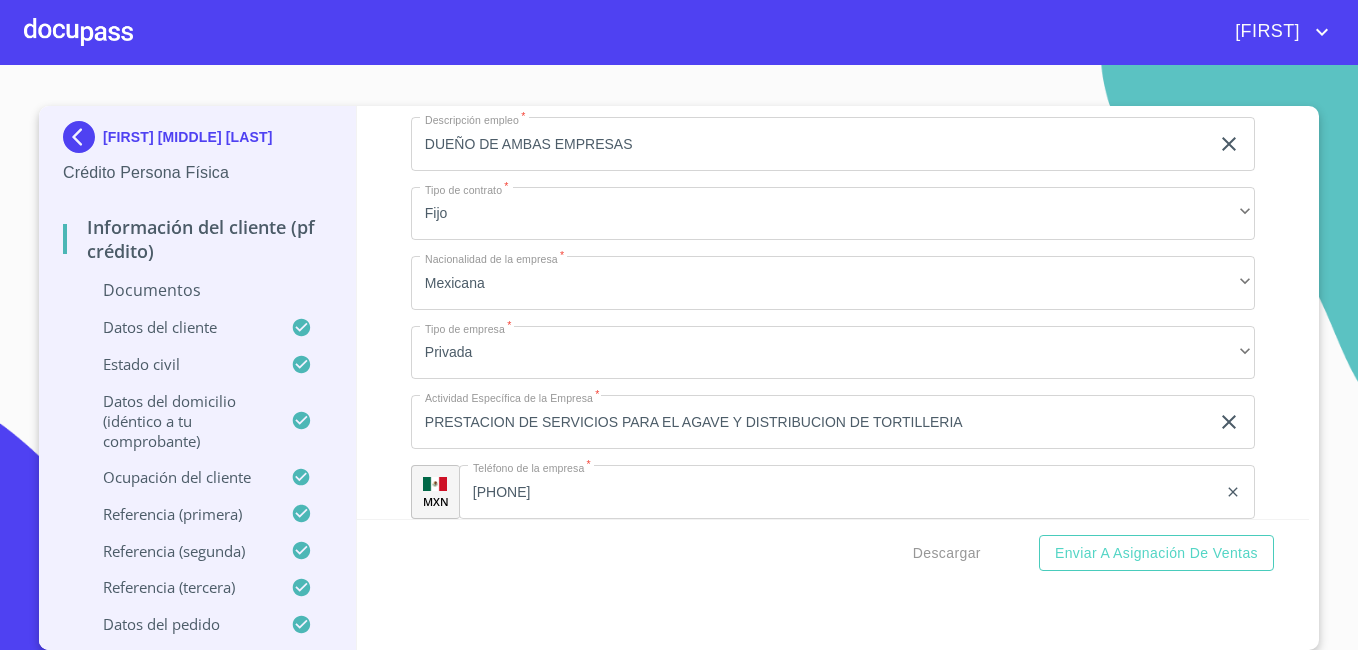 scroll, scrollTop: 8600, scrollLeft: 0, axis: vertical 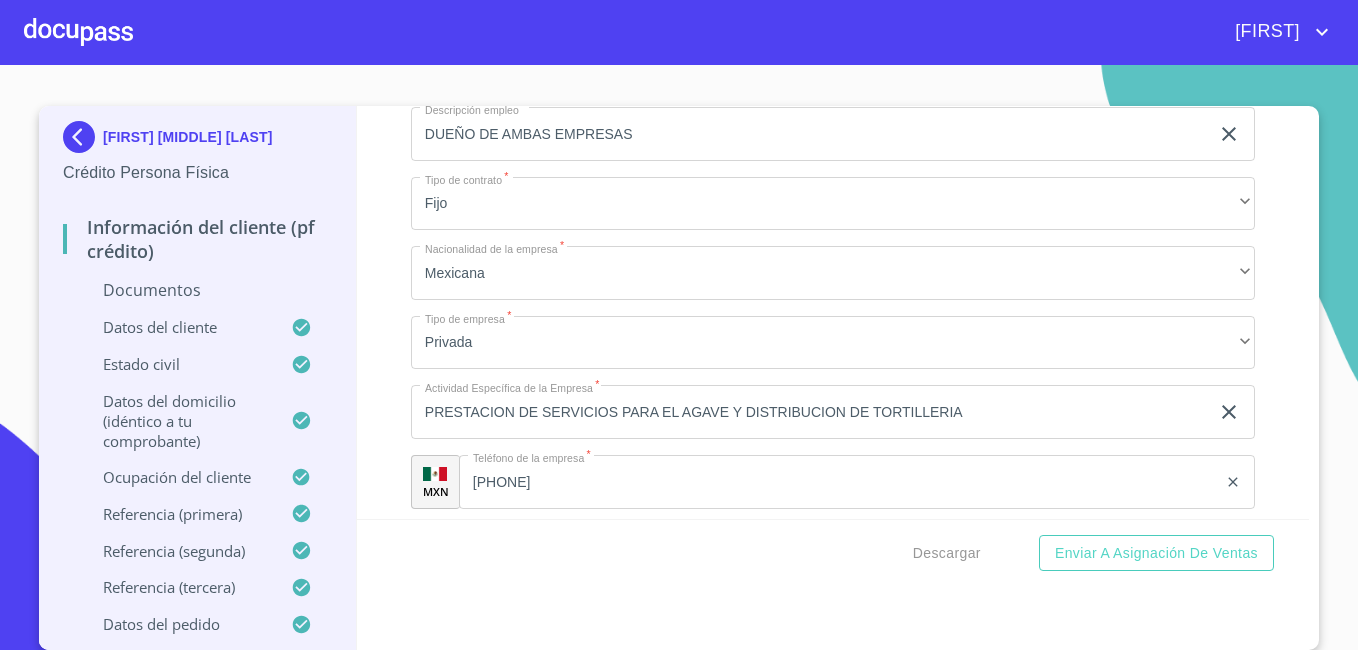type on "TORTILLERIA Y MOLINO SANJUANITA" 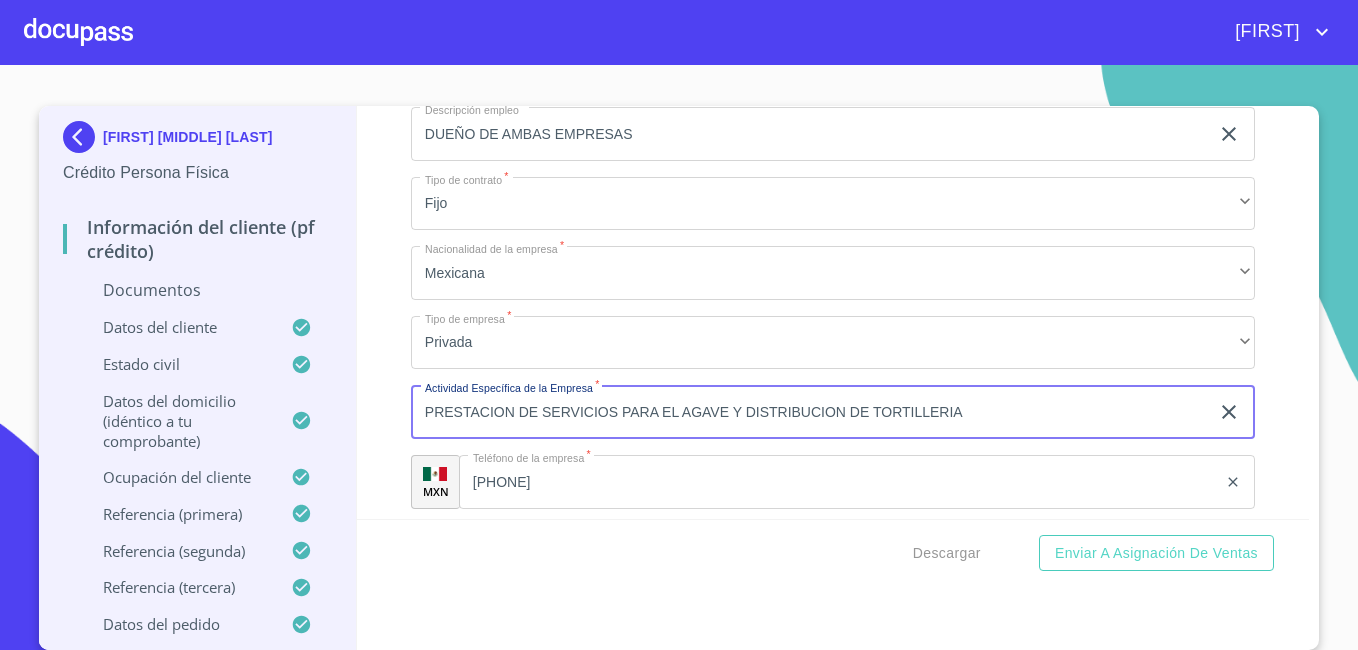click on "PRESTACION DE SERVICIOS PARA EL AGAVE Y DISTRIBUCION DE TORTILLERIA" at bounding box center (810, 412) 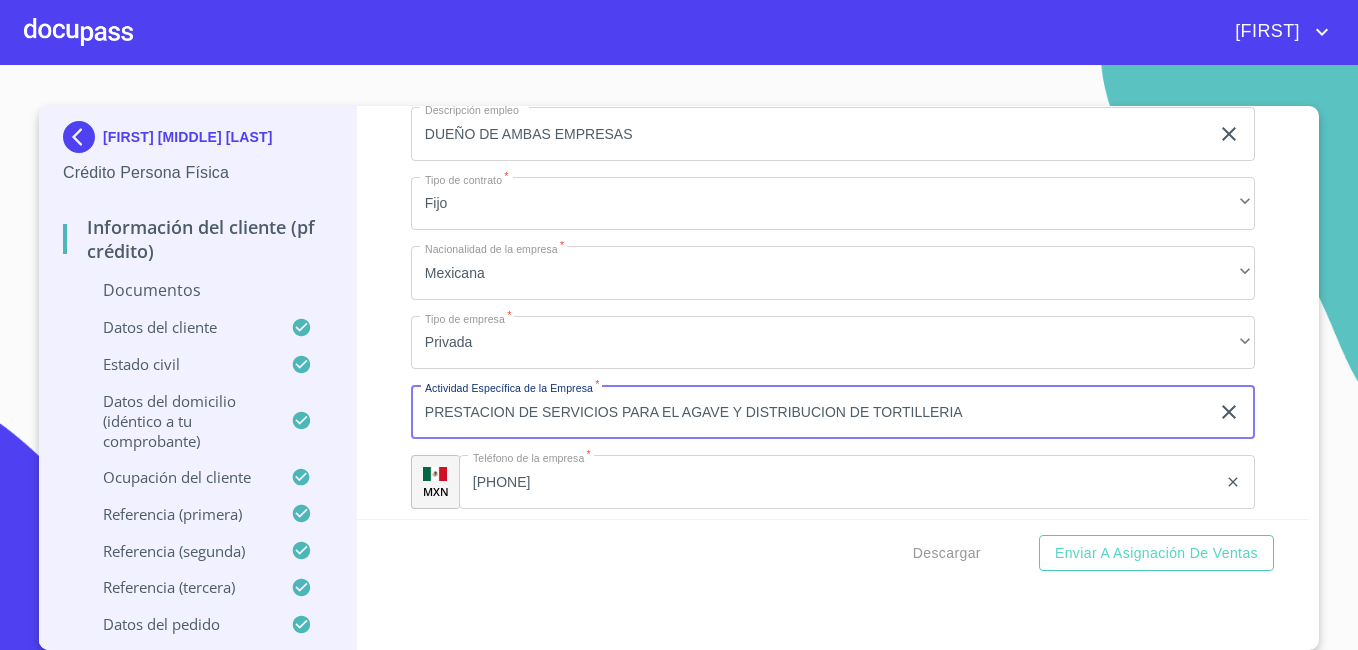 click on "PRESTACION DE SERVICIOS PARA EL AGAVE Y DISTRIBUCION DE TORTILLERIA" at bounding box center (810, 412) 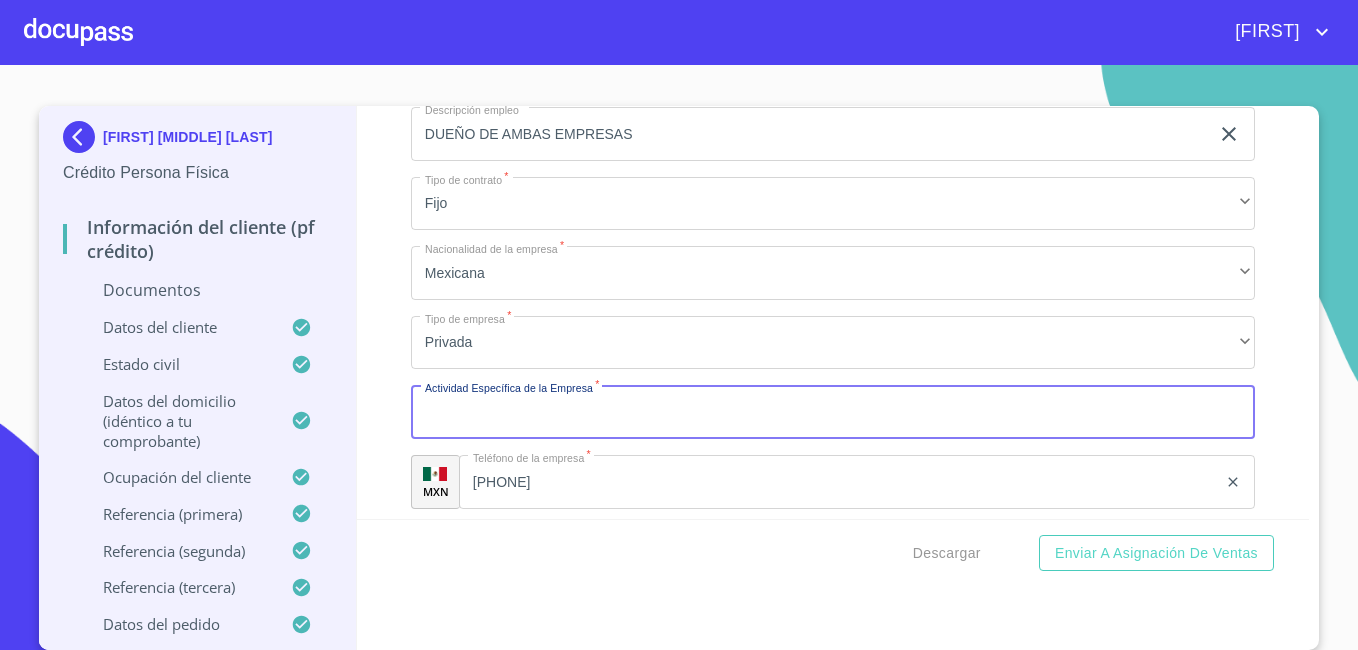 type on "s" 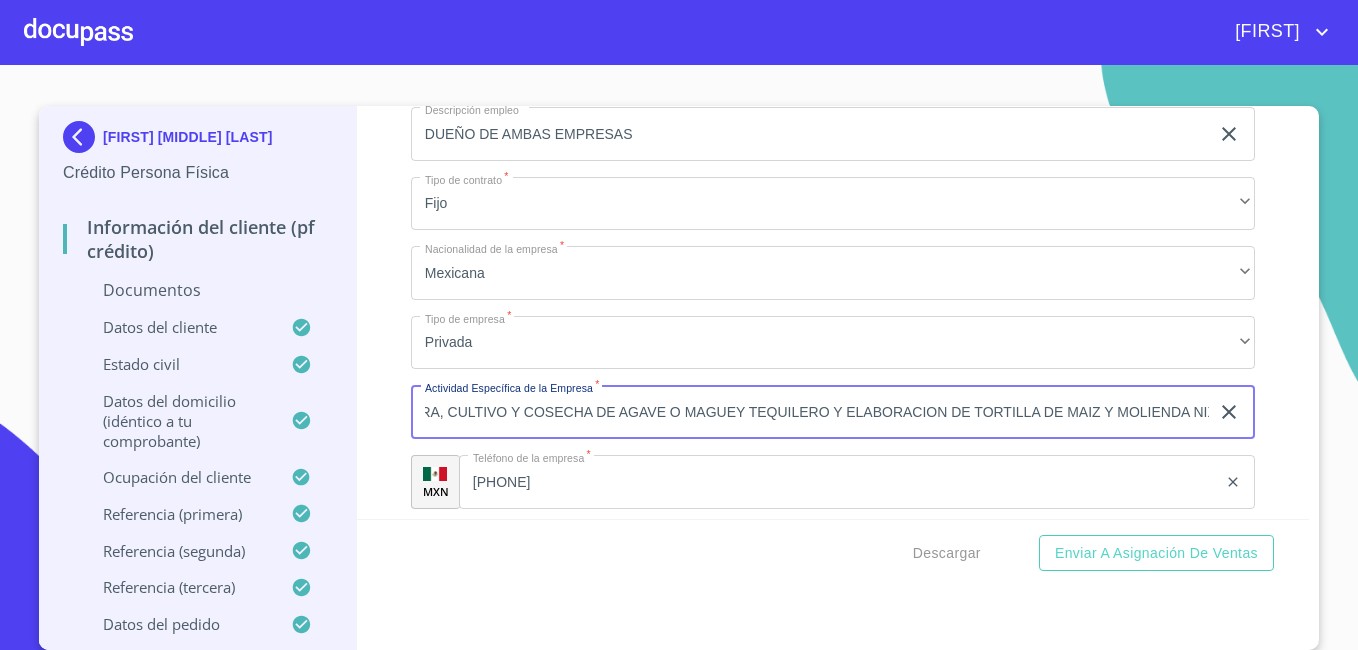 scroll, scrollTop: 0, scrollLeft: 55, axis: horizontal 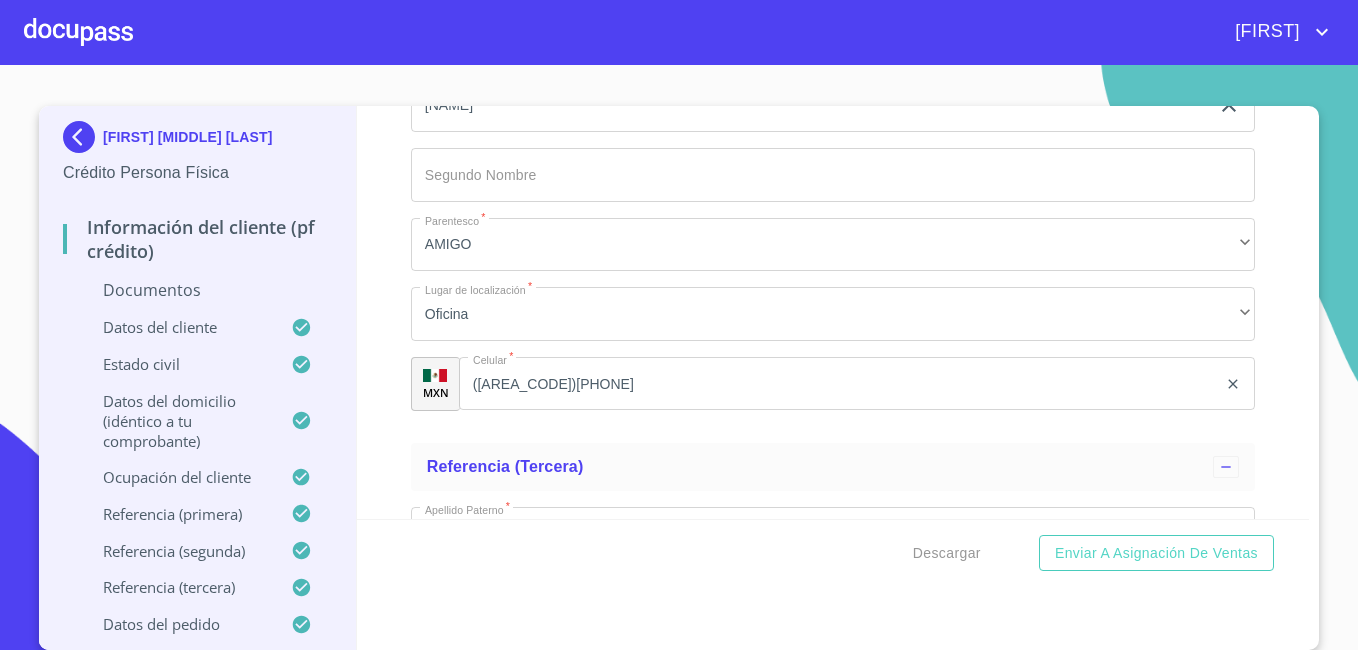 type on "SIEMBRA, CULTIVO Y COSECHA DE AGAVE O MAGUEY TEQUILERO Y ELABORACION DE TORTILLA DE MAIZ Y MOLIENDA NIXTAMAL" 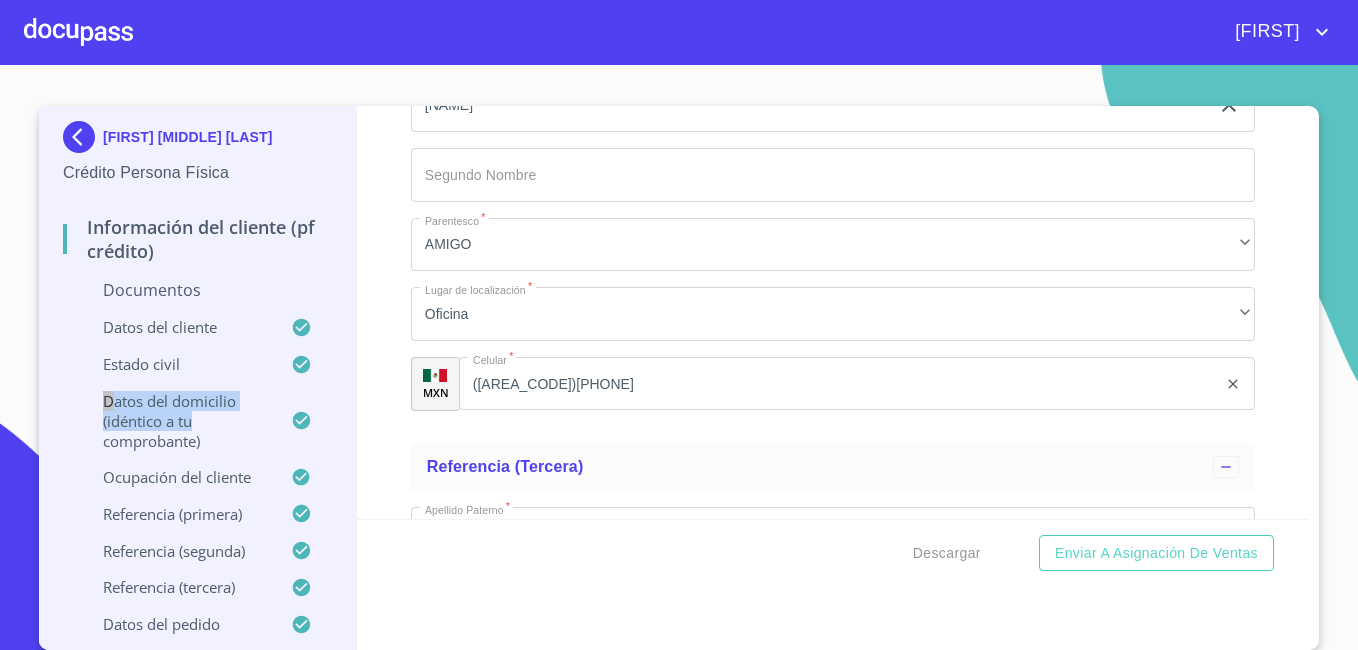 scroll, scrollTop: 0, scrollLeft: 0, axis: both 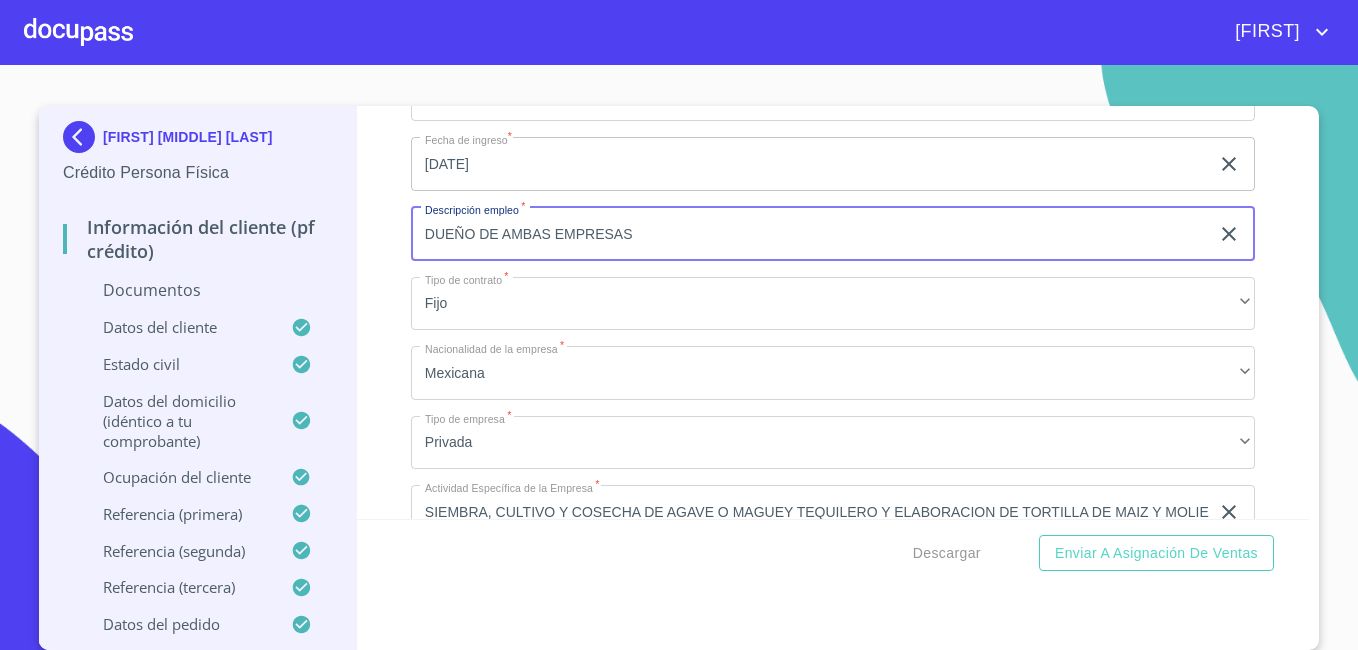click on "DUEÑO DE AMBAS EMPRESAS" at bounding box center [810, 234] 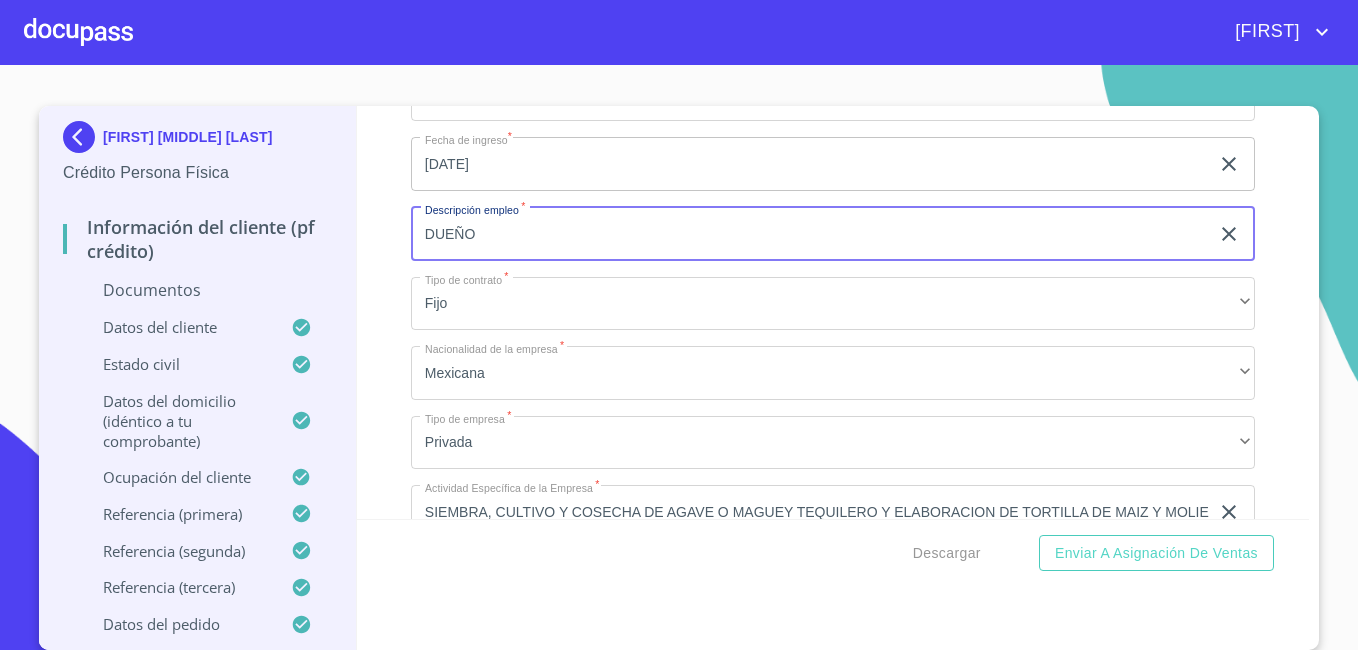 type on "DUEÑO" 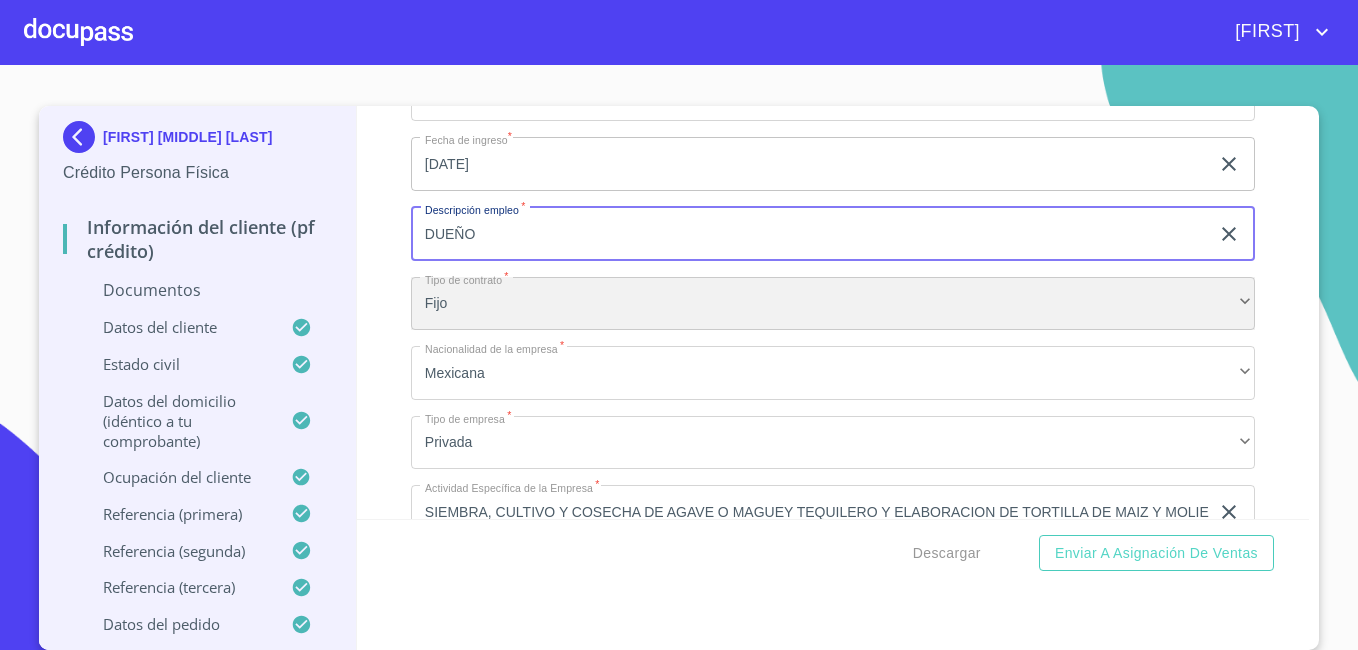 click on "Fijo" at bounding box center (833, 304) 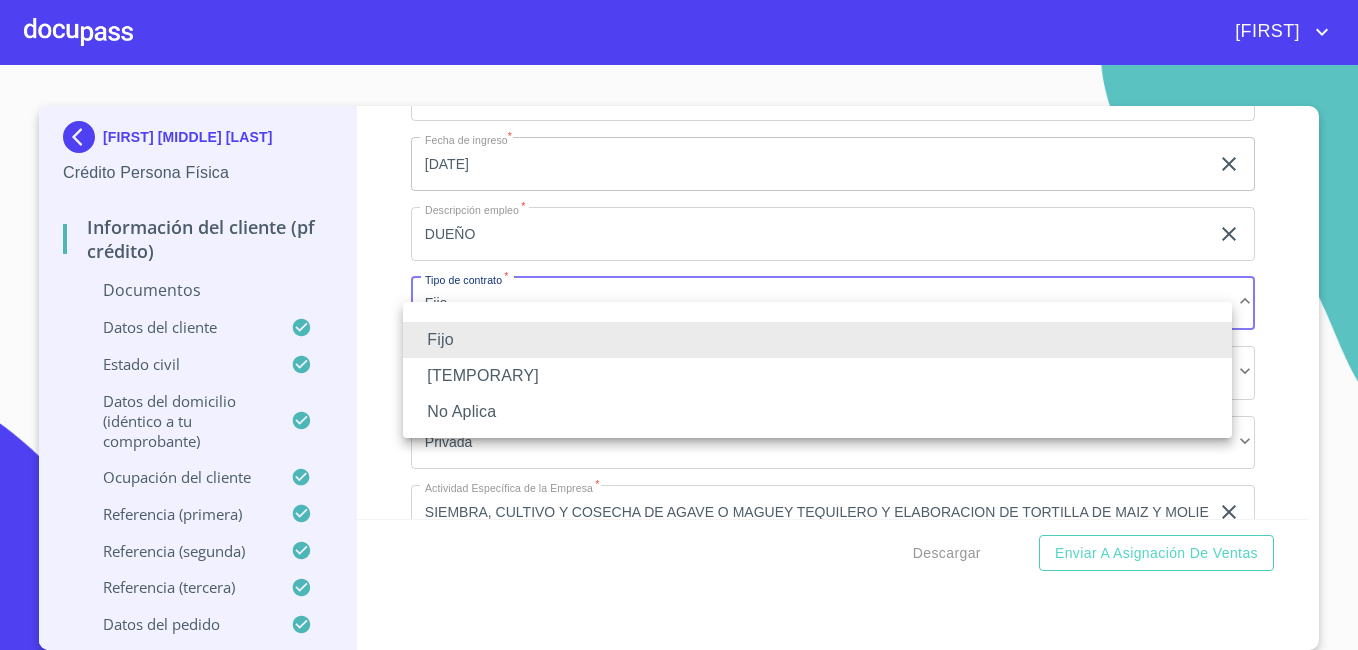 click at bounding box center (679, 325) 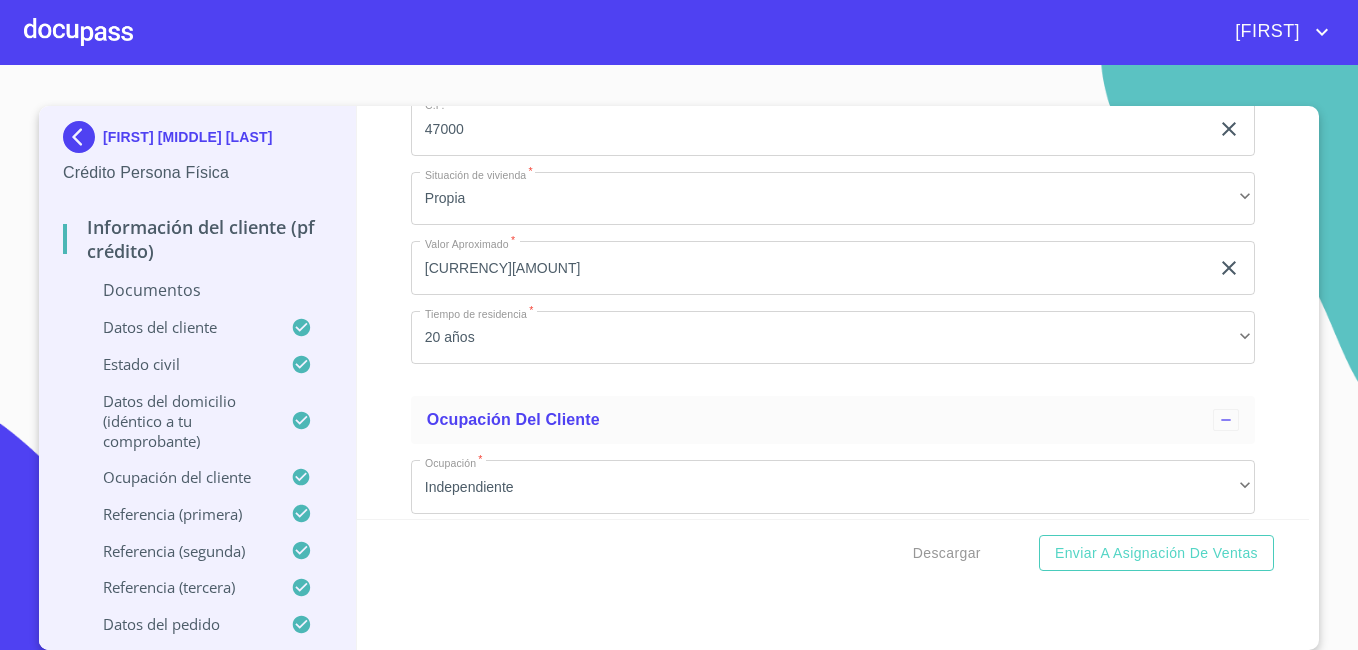 scroll, scrollTop: 7900, scrollLeft: 0, axis: vertical 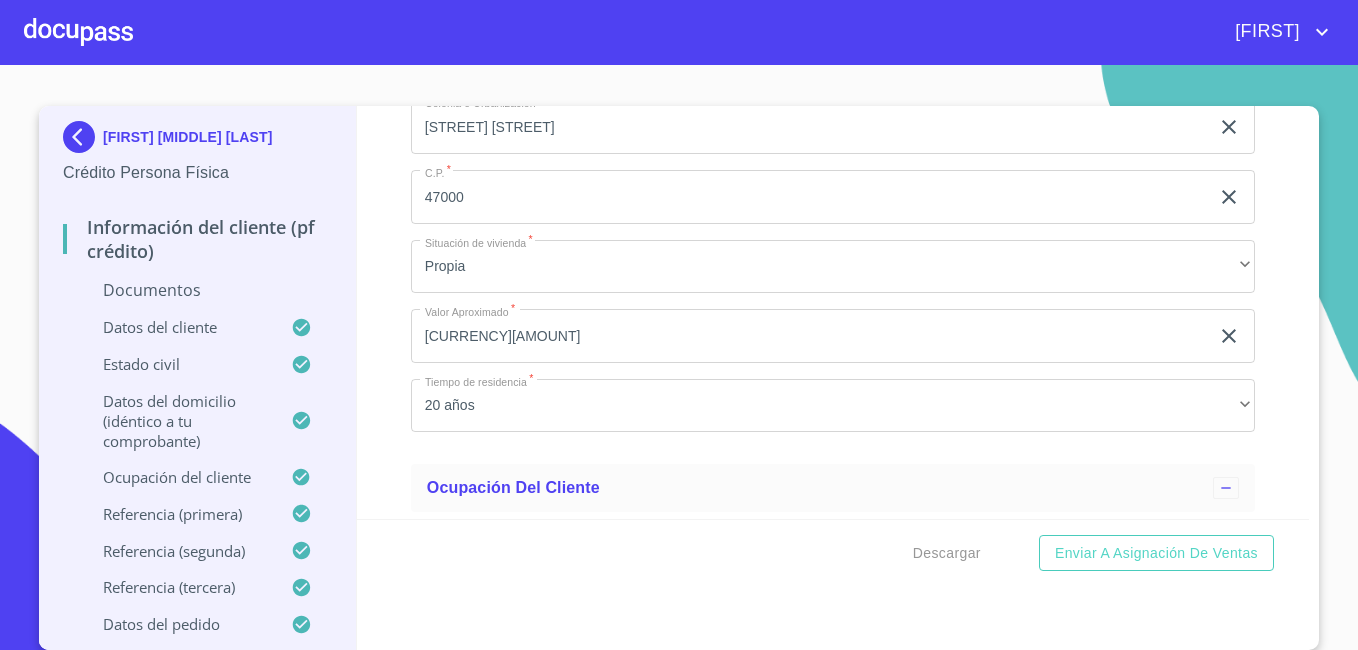 click at bounding box center (83, 137) 